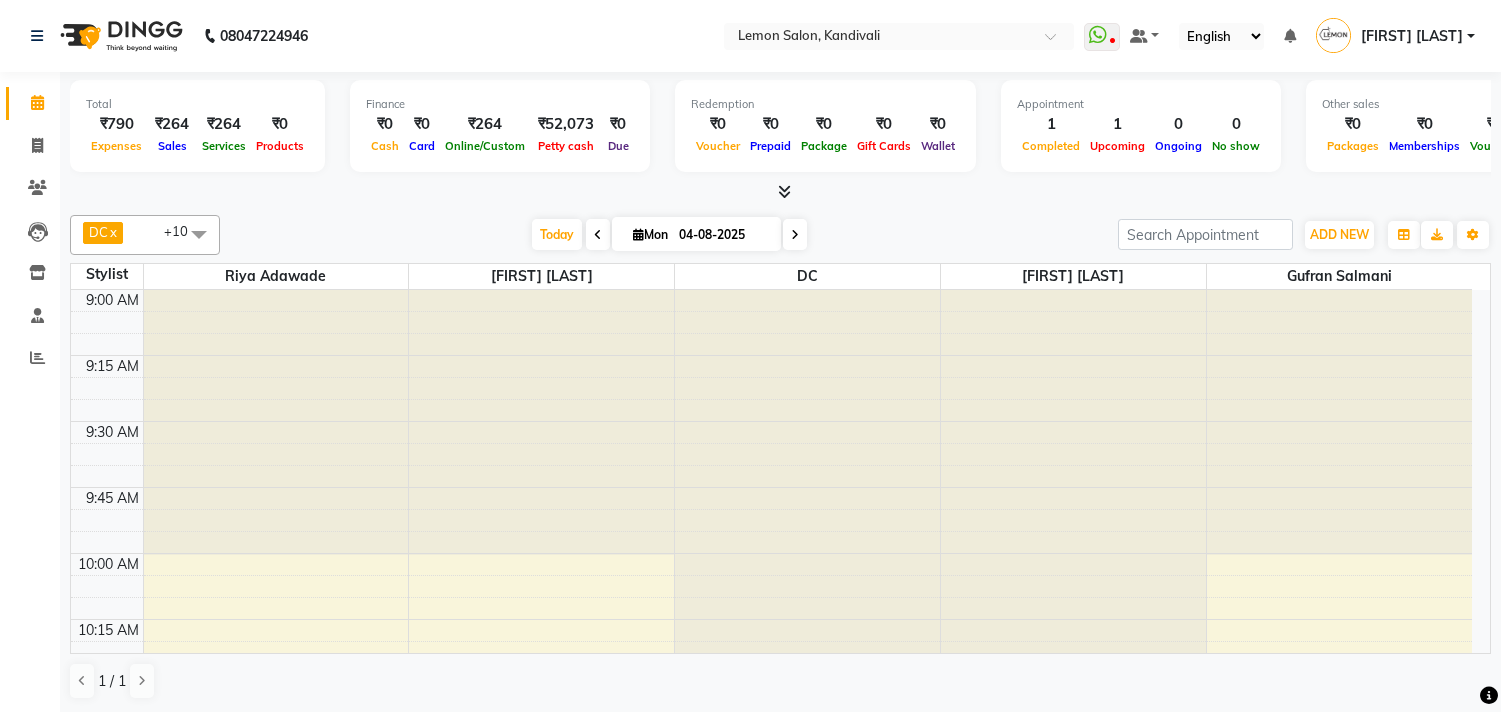 scroll, scrollTop: 1, scrollLeft: 0, axis: vertical 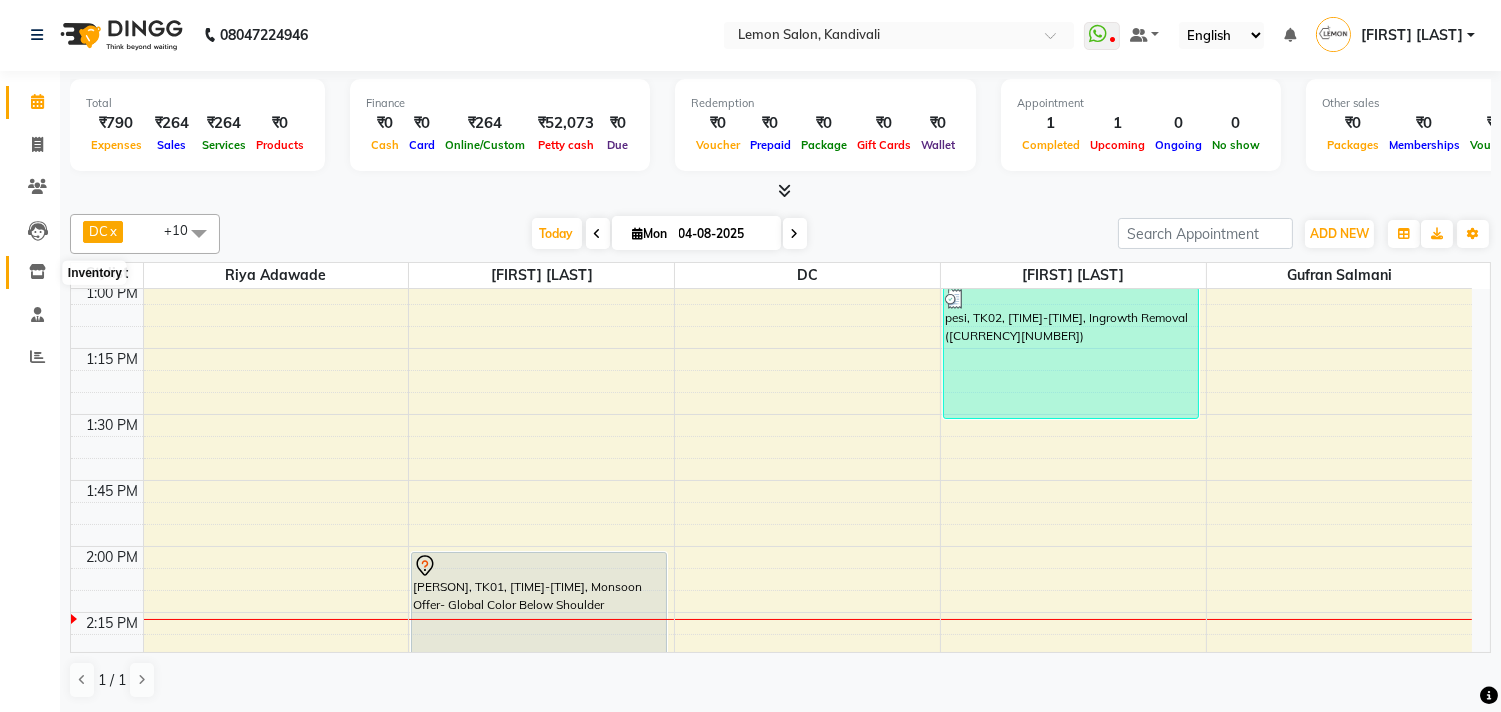 click 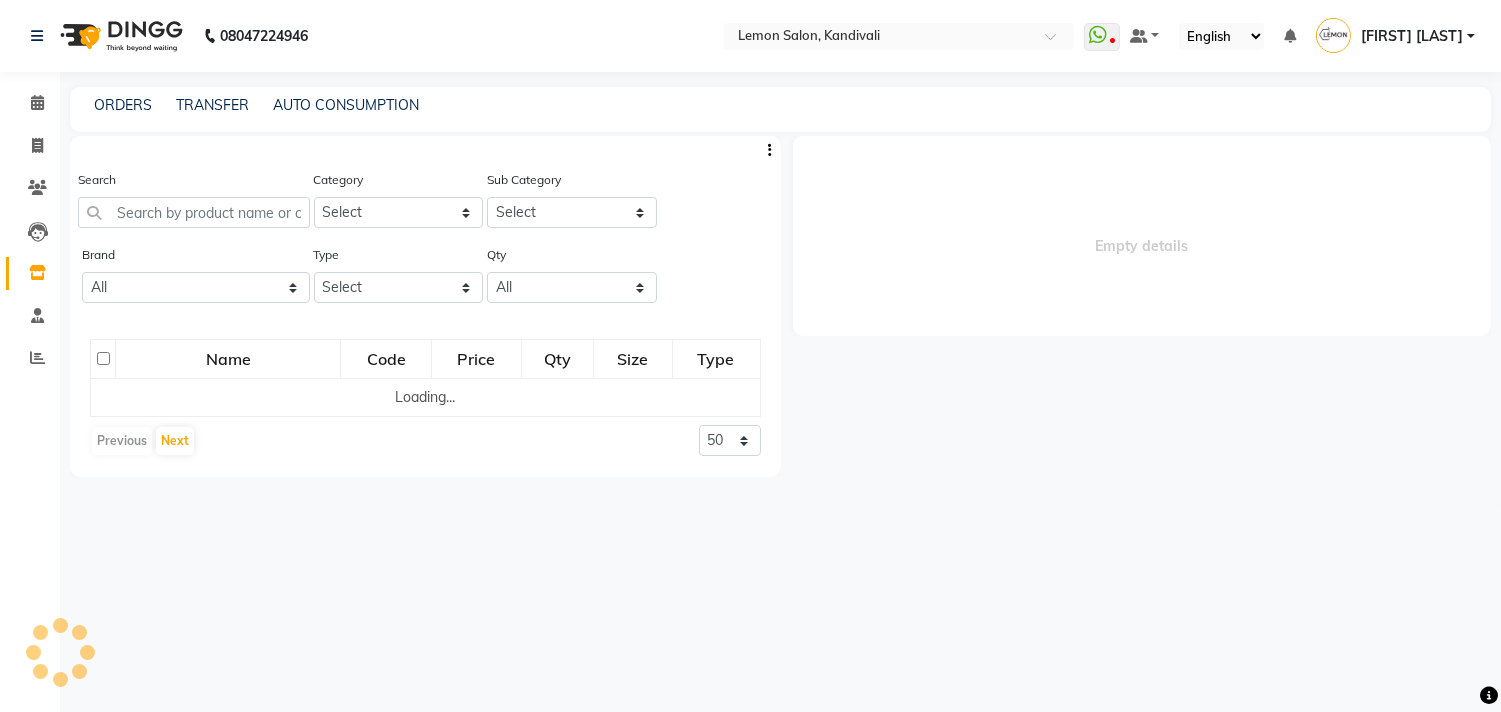 select 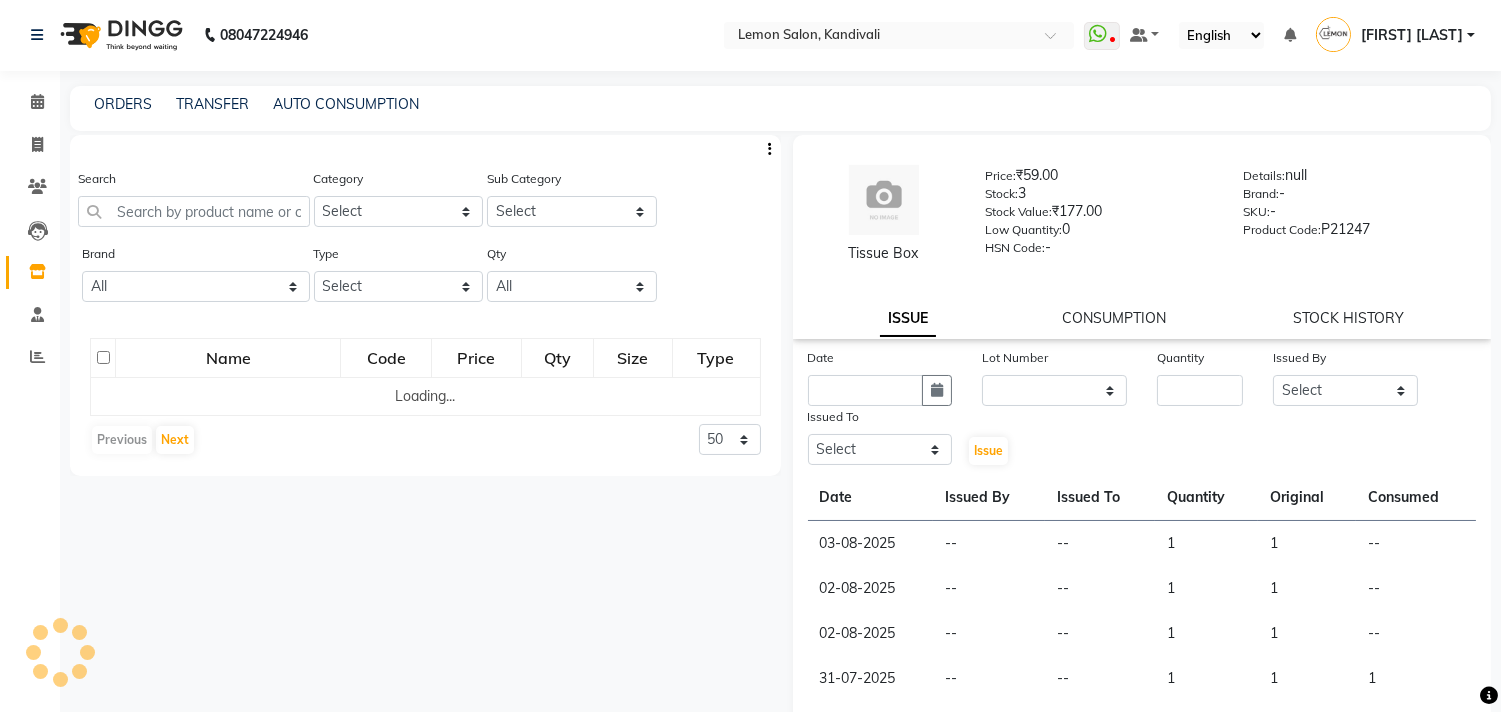 scroll, scrollTop: 0, scrollLeft: 0, axis: both 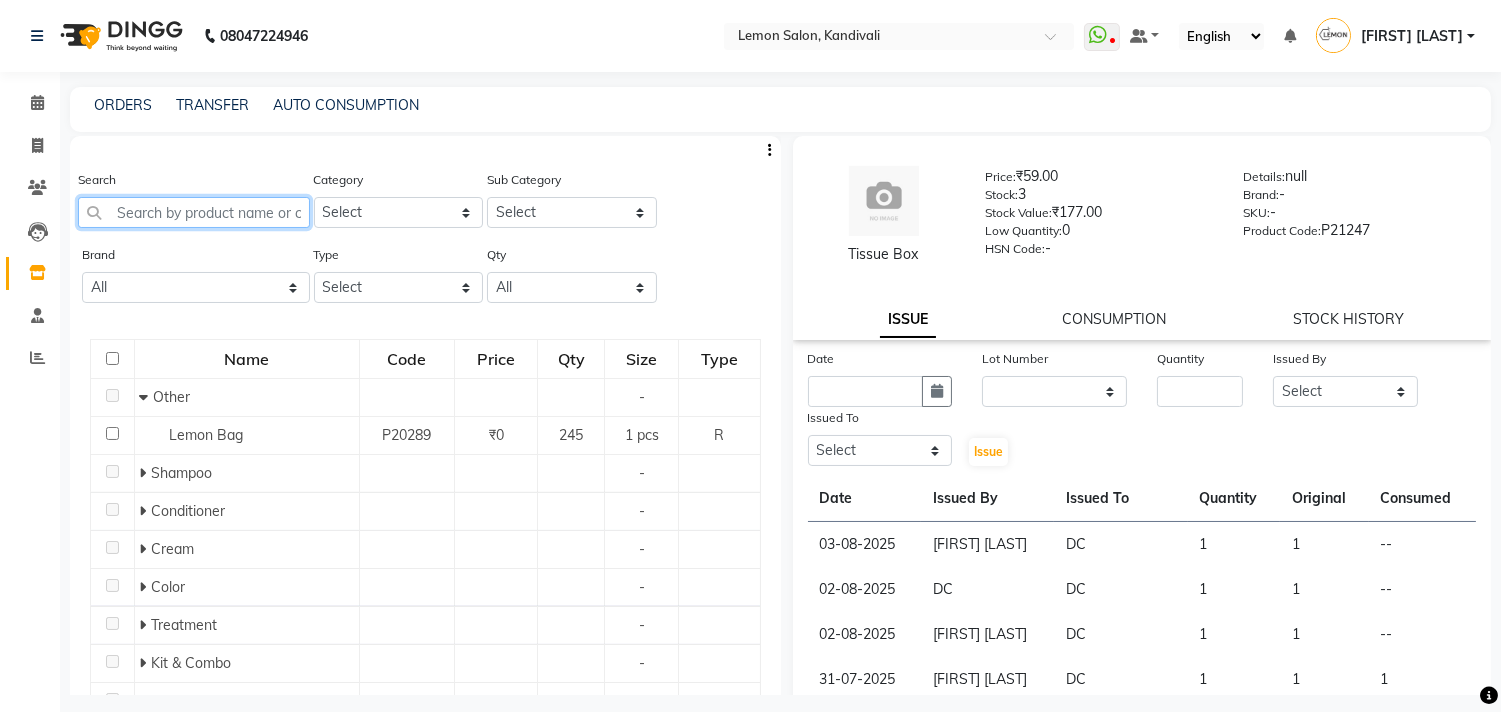 click 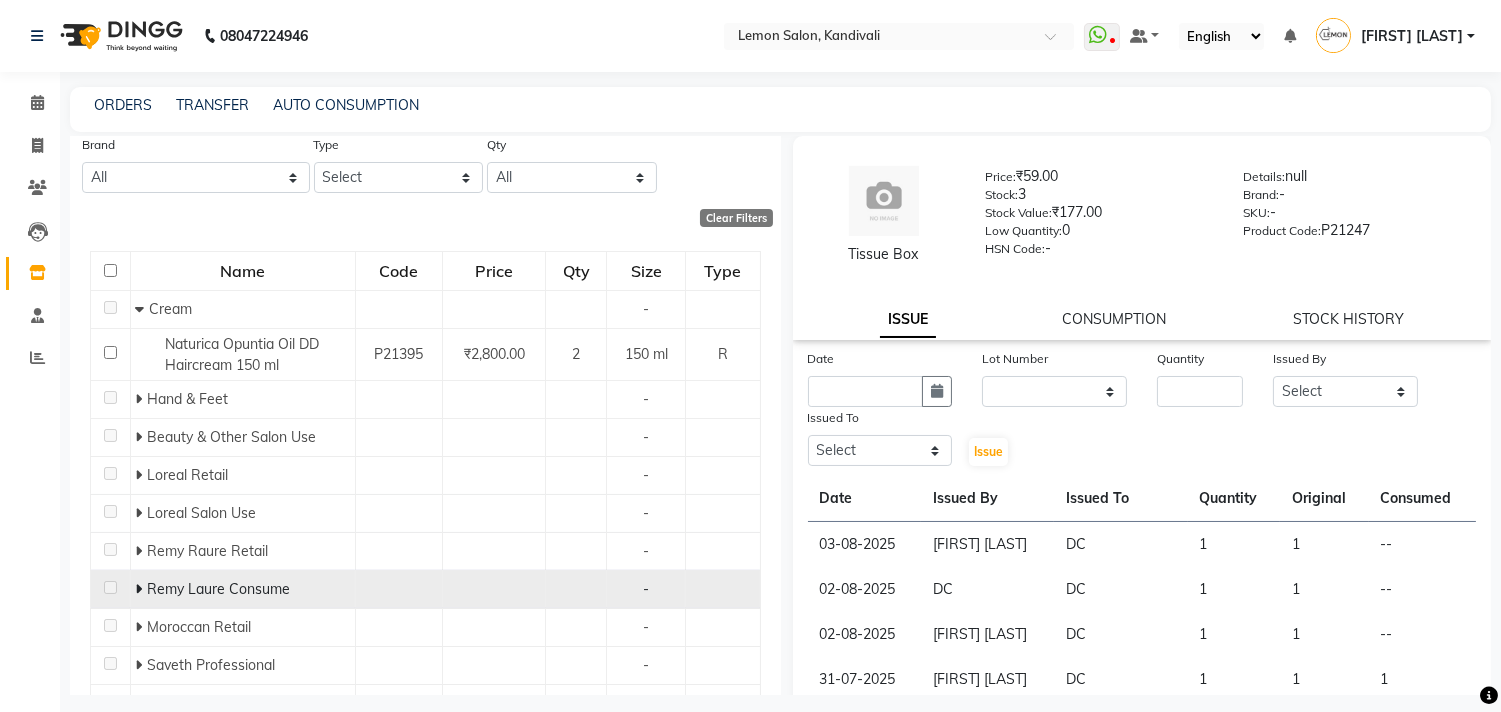 scroll, scrollTop: 111, scrollLeft: 0, axis: vertical 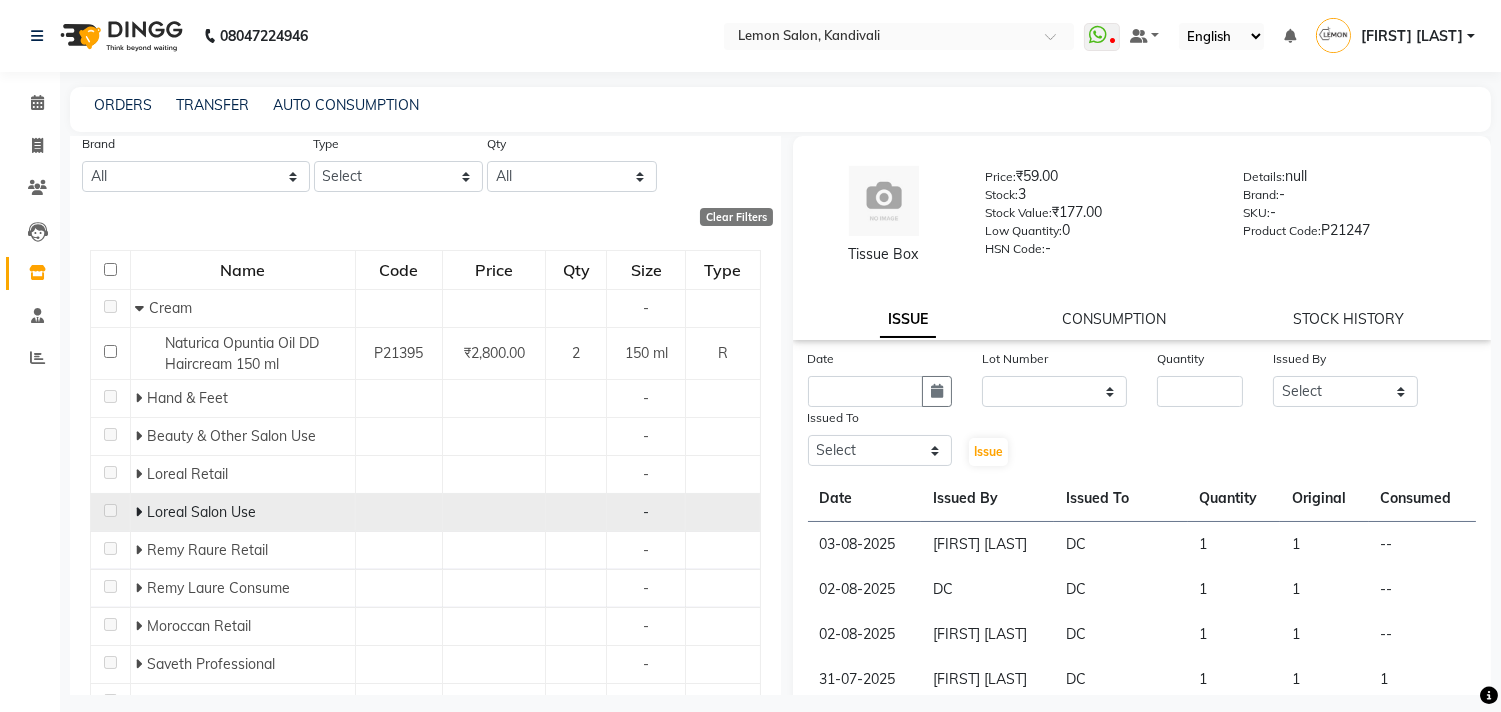 type on "CREAM" 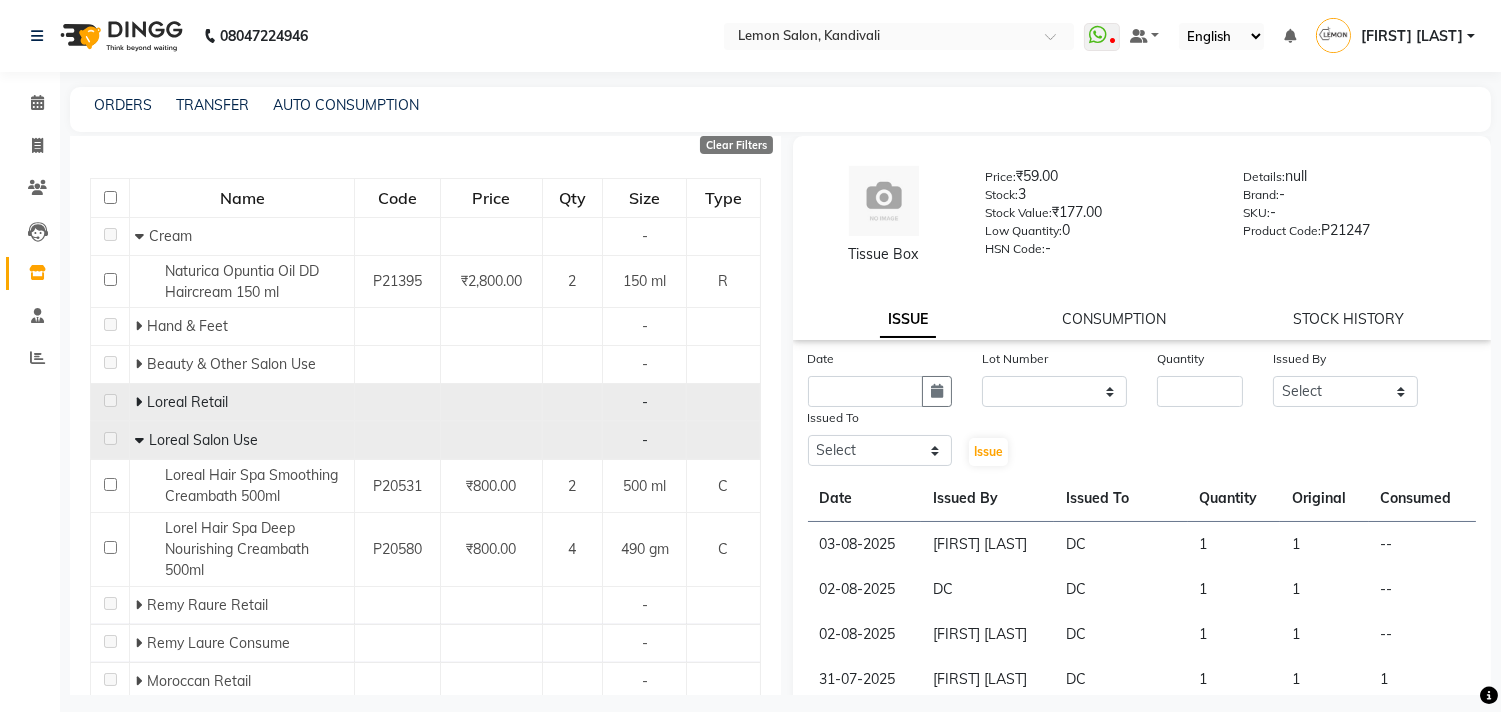 scroll, scrollTop: 222, scrollLeft: 0, axis: vertical 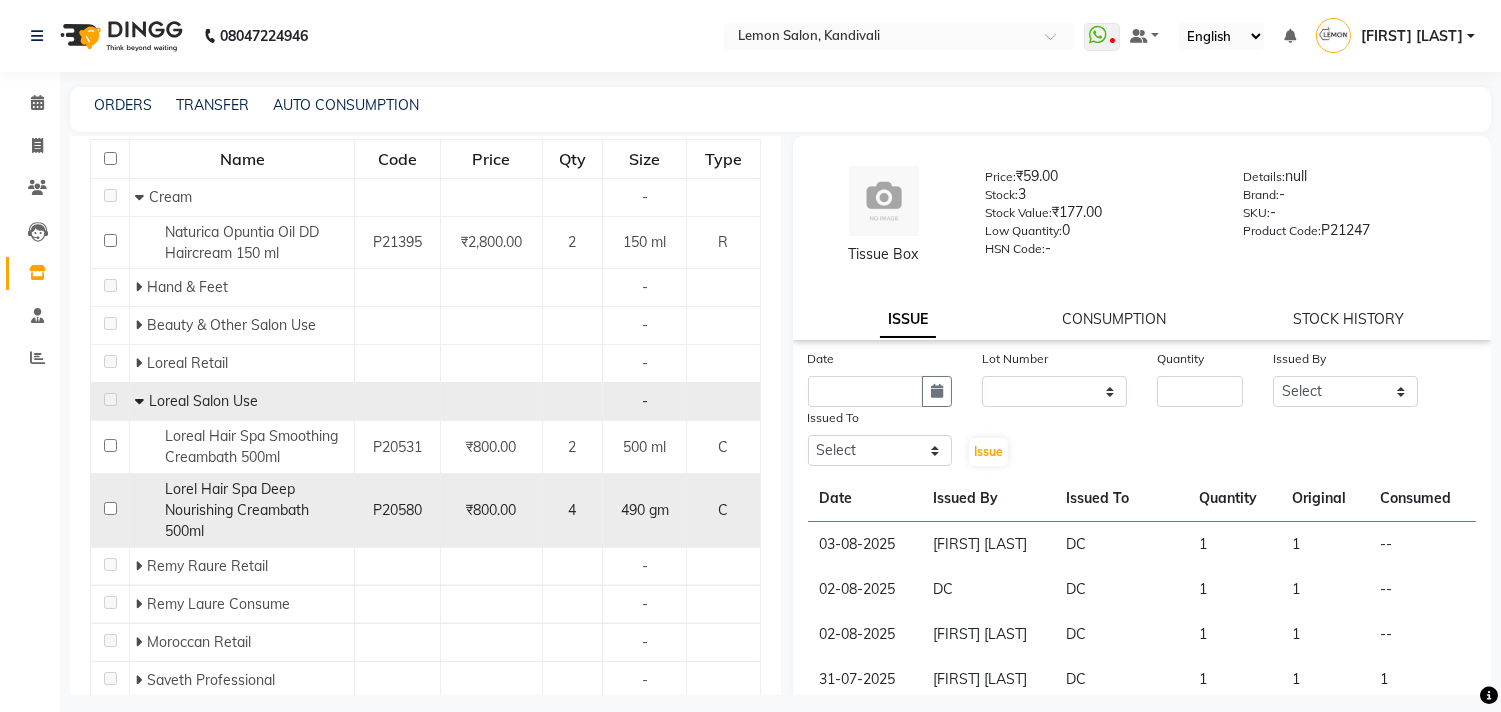 click 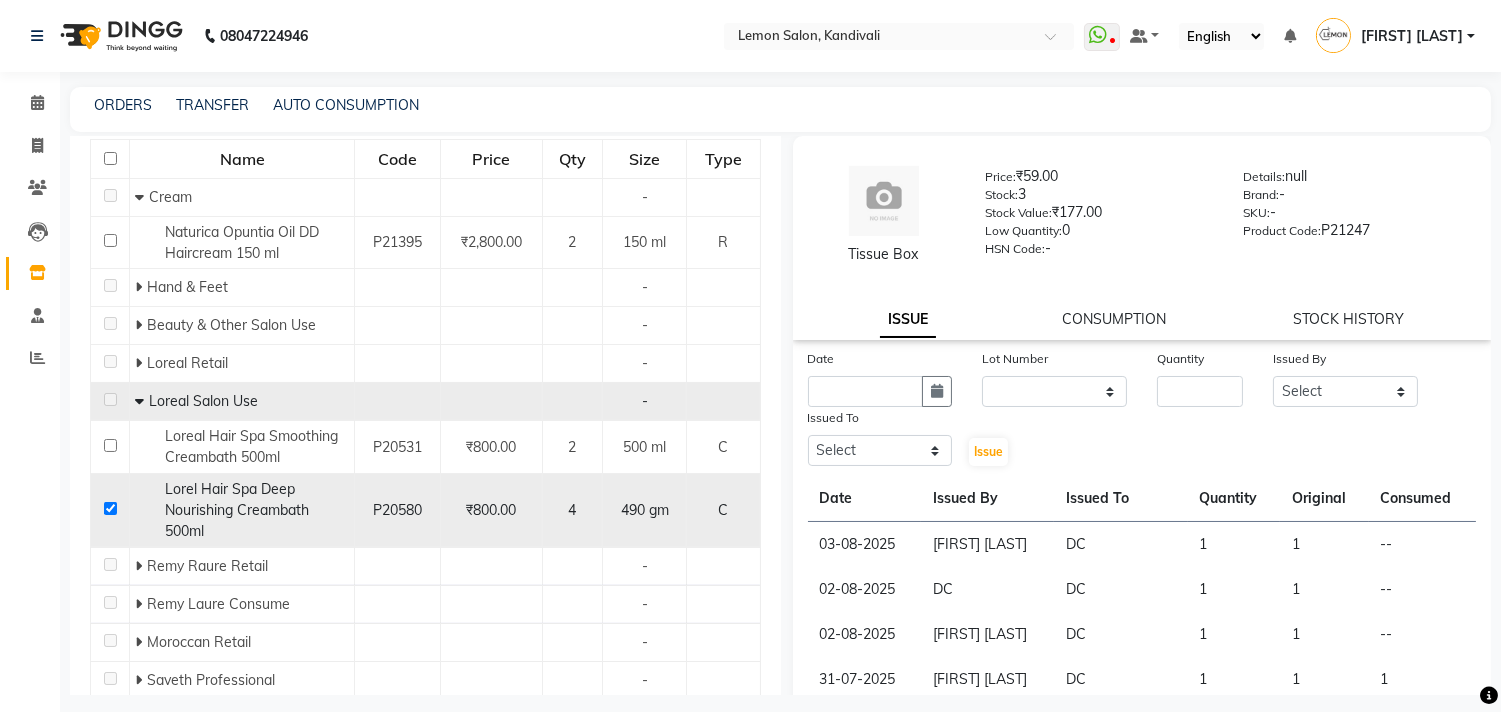 checkbox on "true" 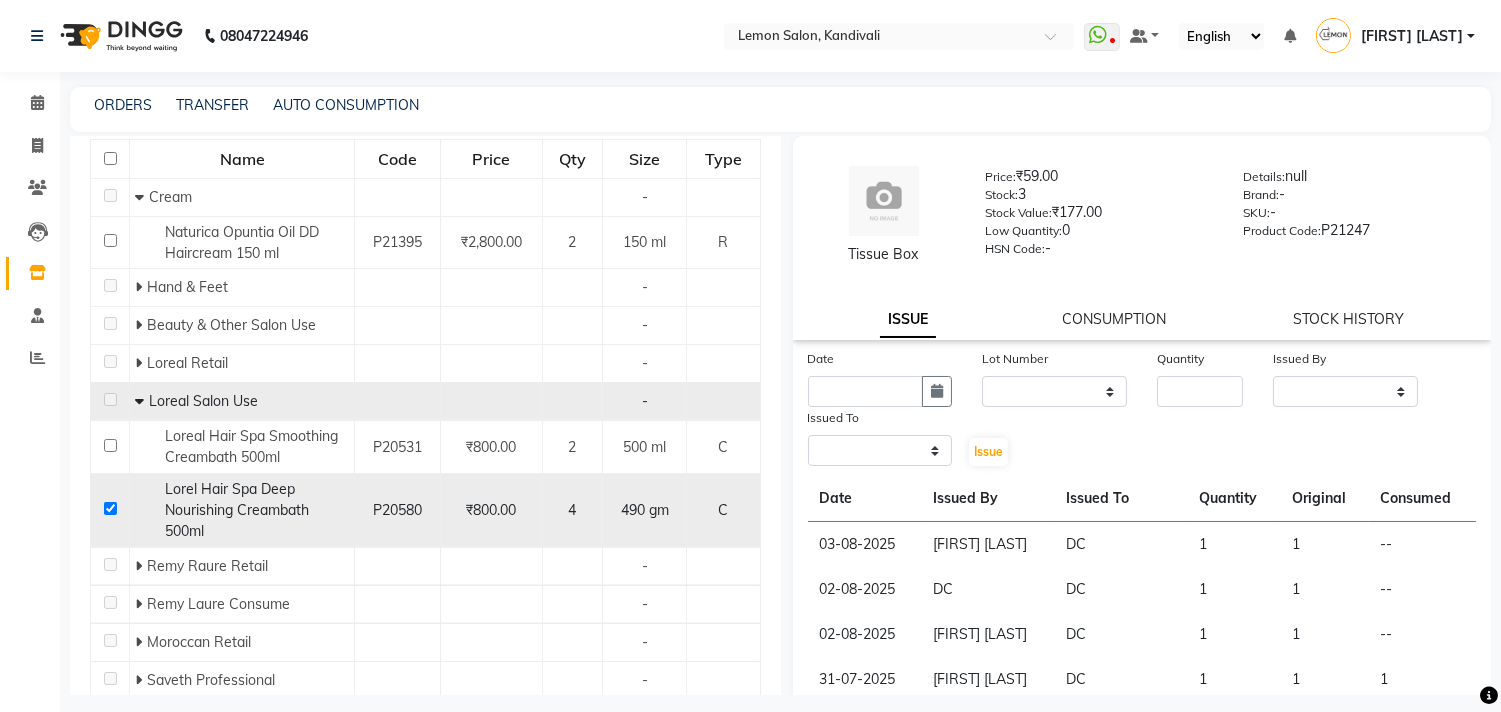 select 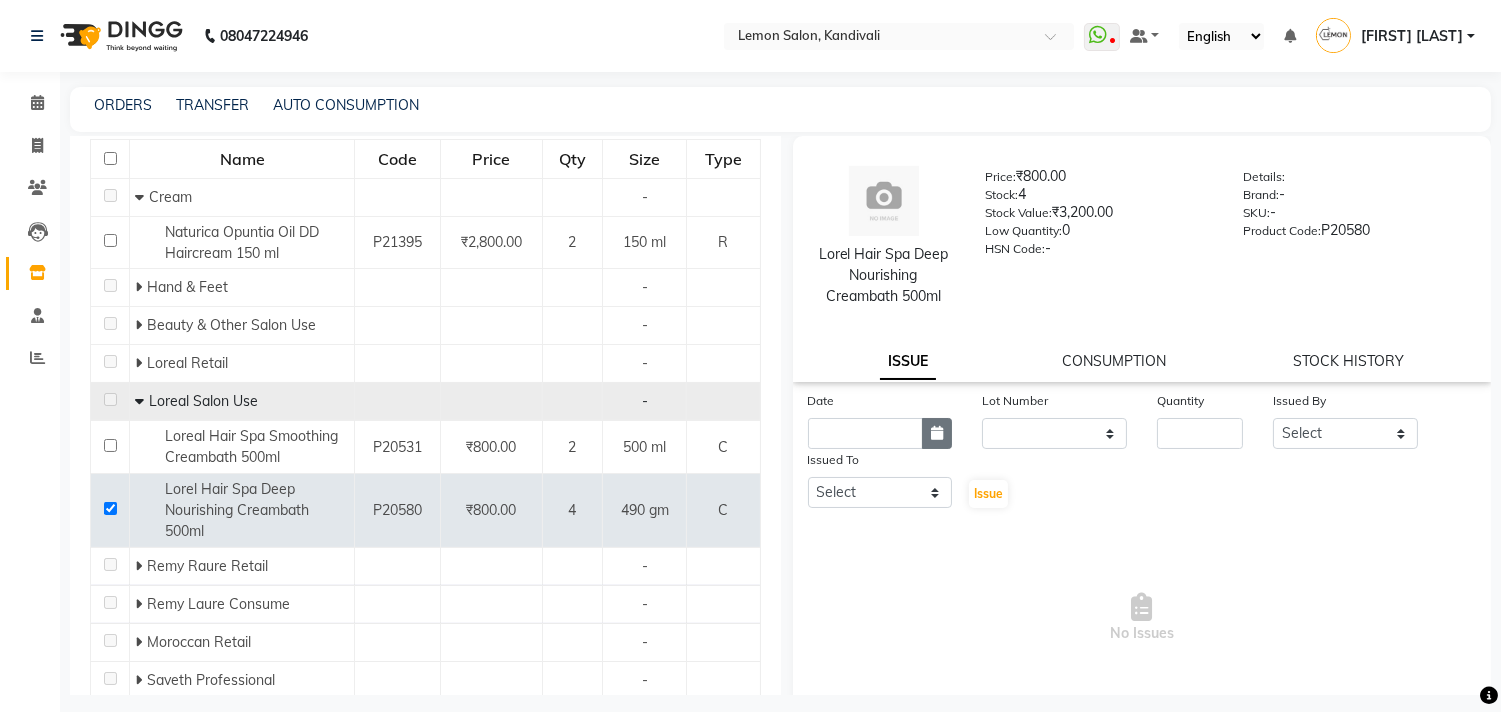 click 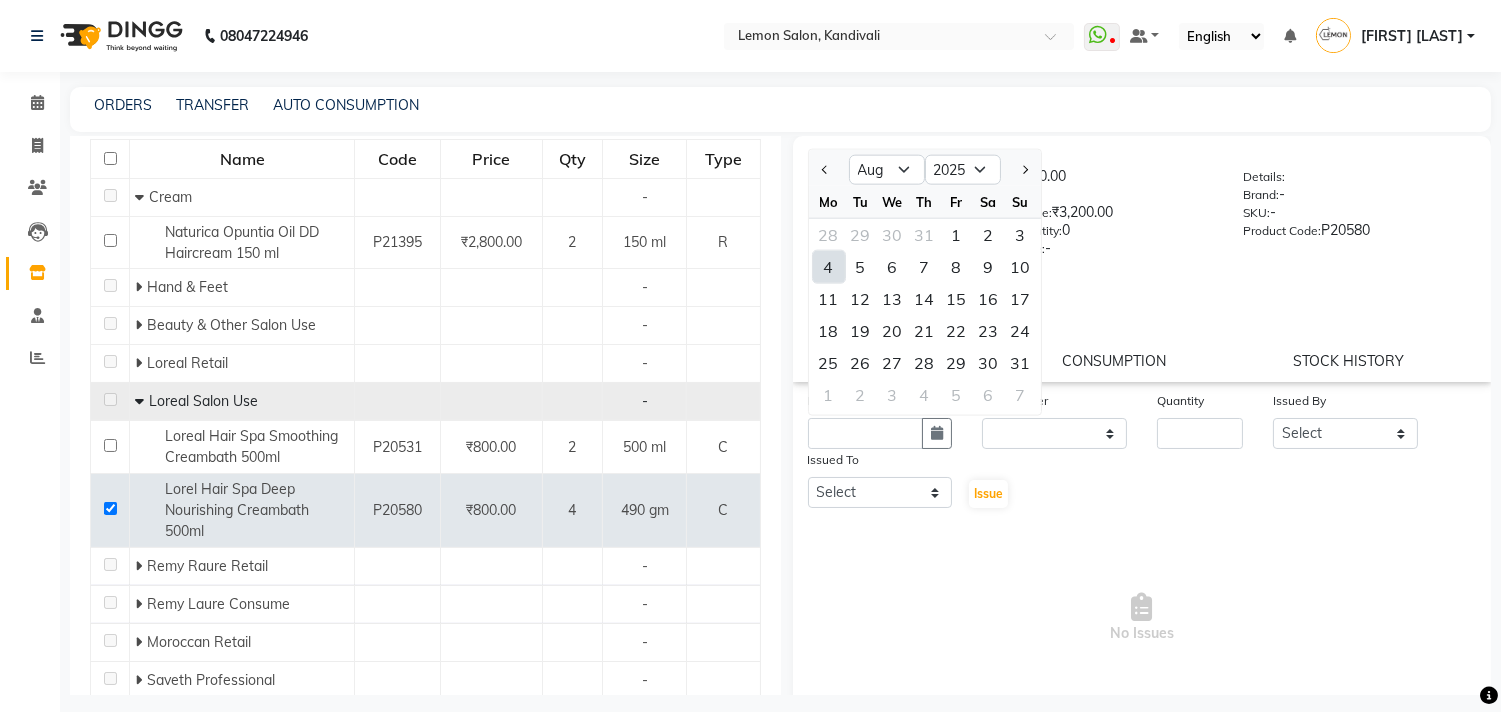 click on "4" 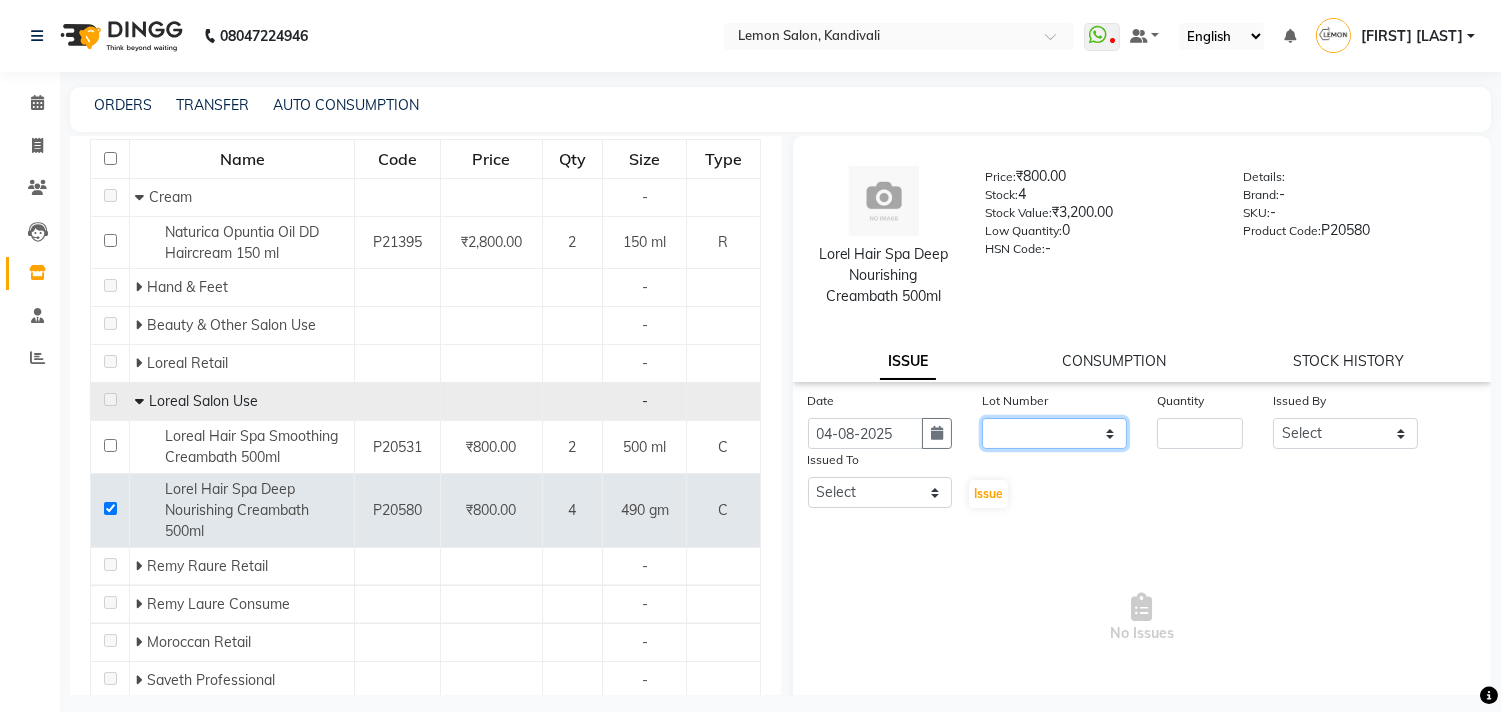 click on "None" 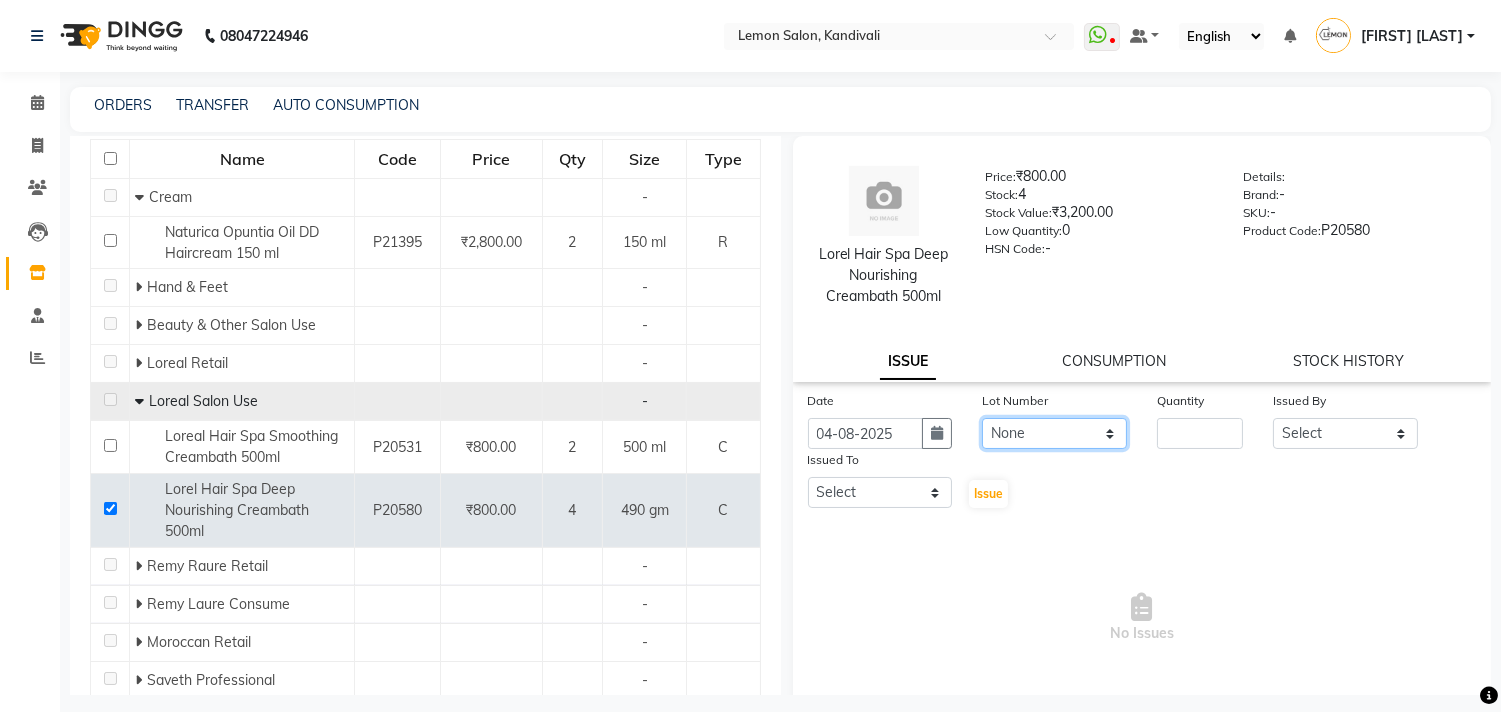 click on "None" 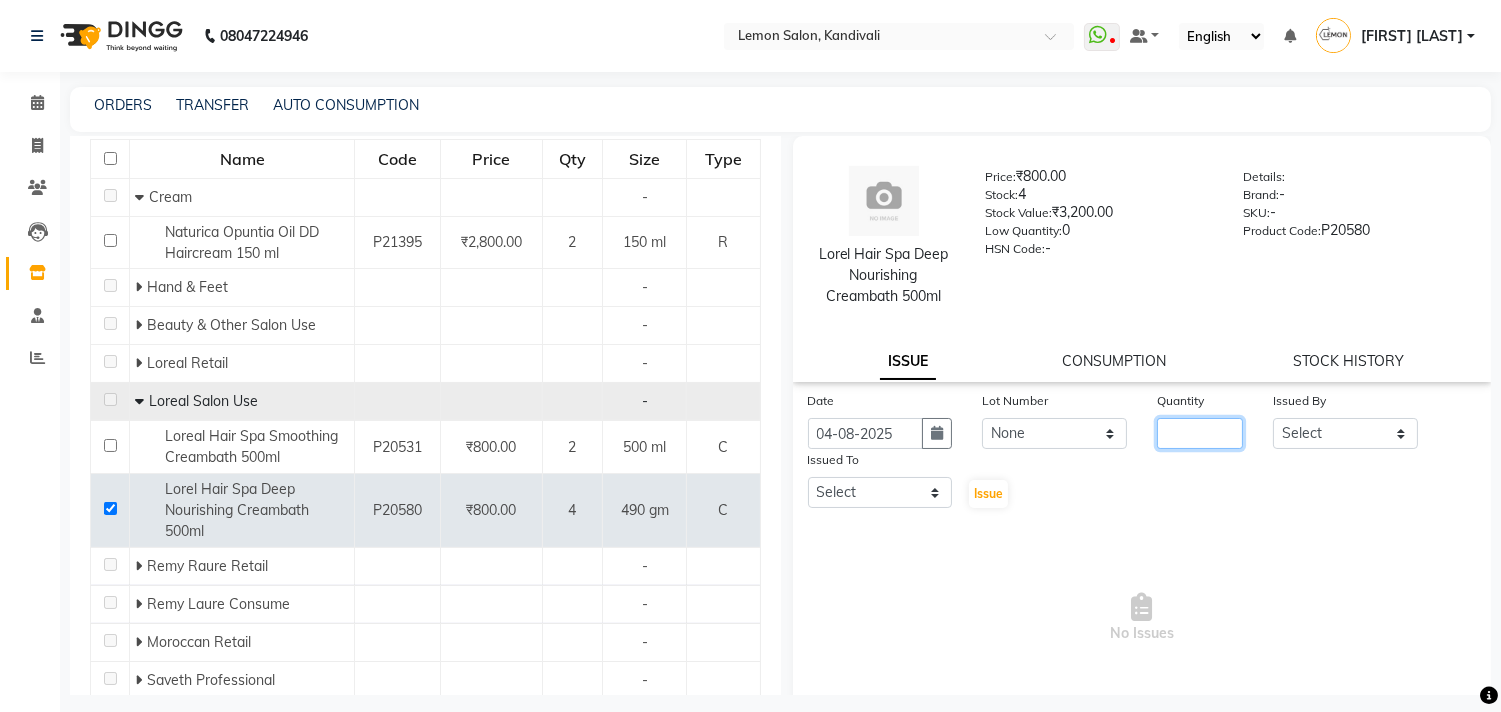click 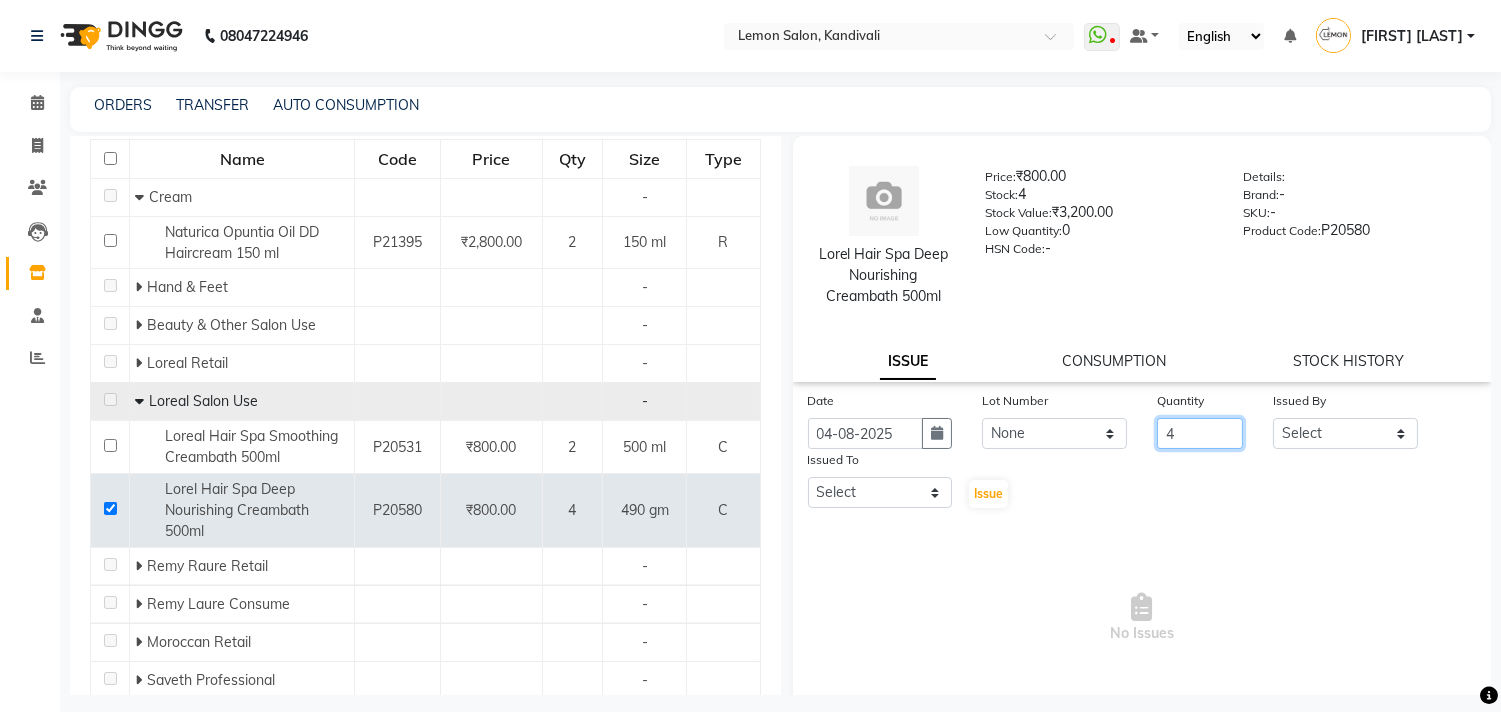 type on "4" 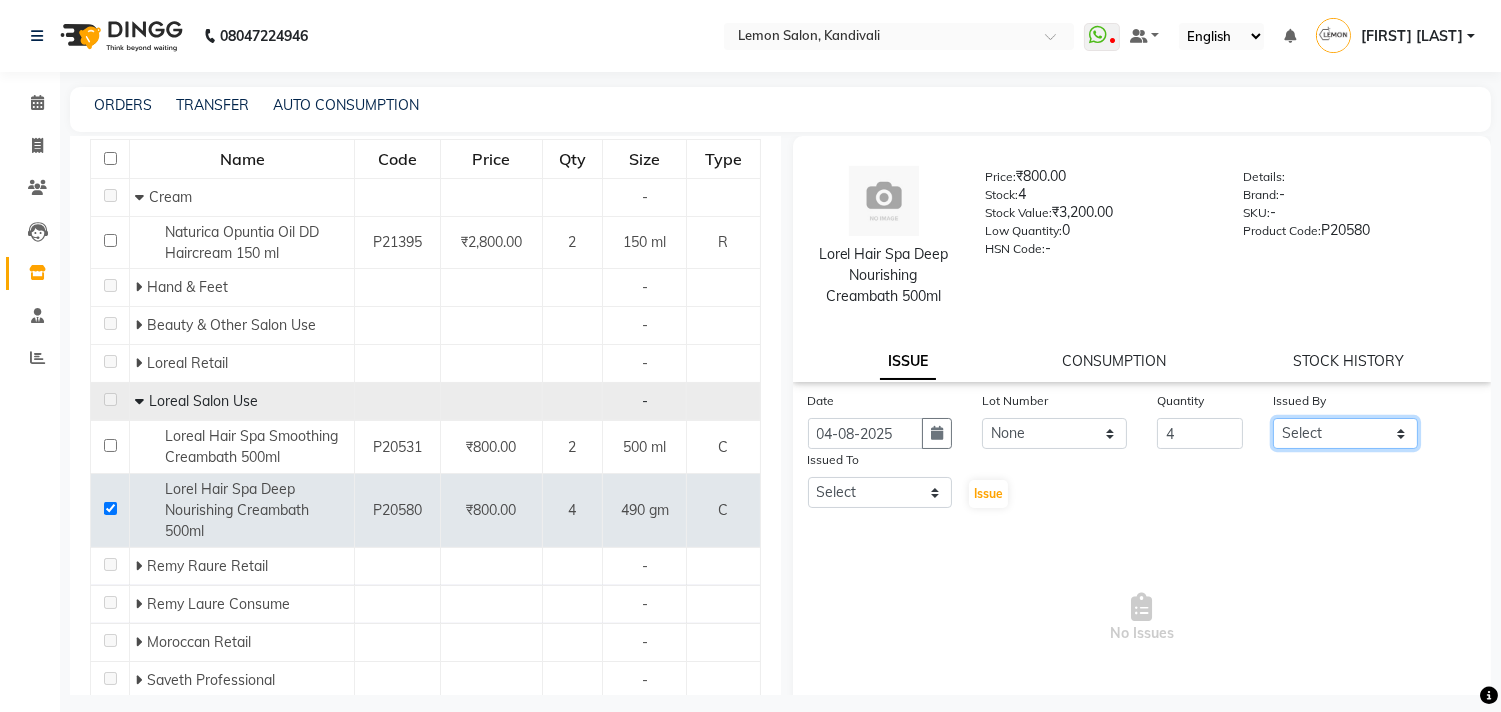 click on "Select Alam Arun Arndive DC Faheem Malik Gufran Salmani Payal Maurya Riya Adawade Shoeb Salmani Kandivali Swati Sharma Yunus Yusuf Shaikh" 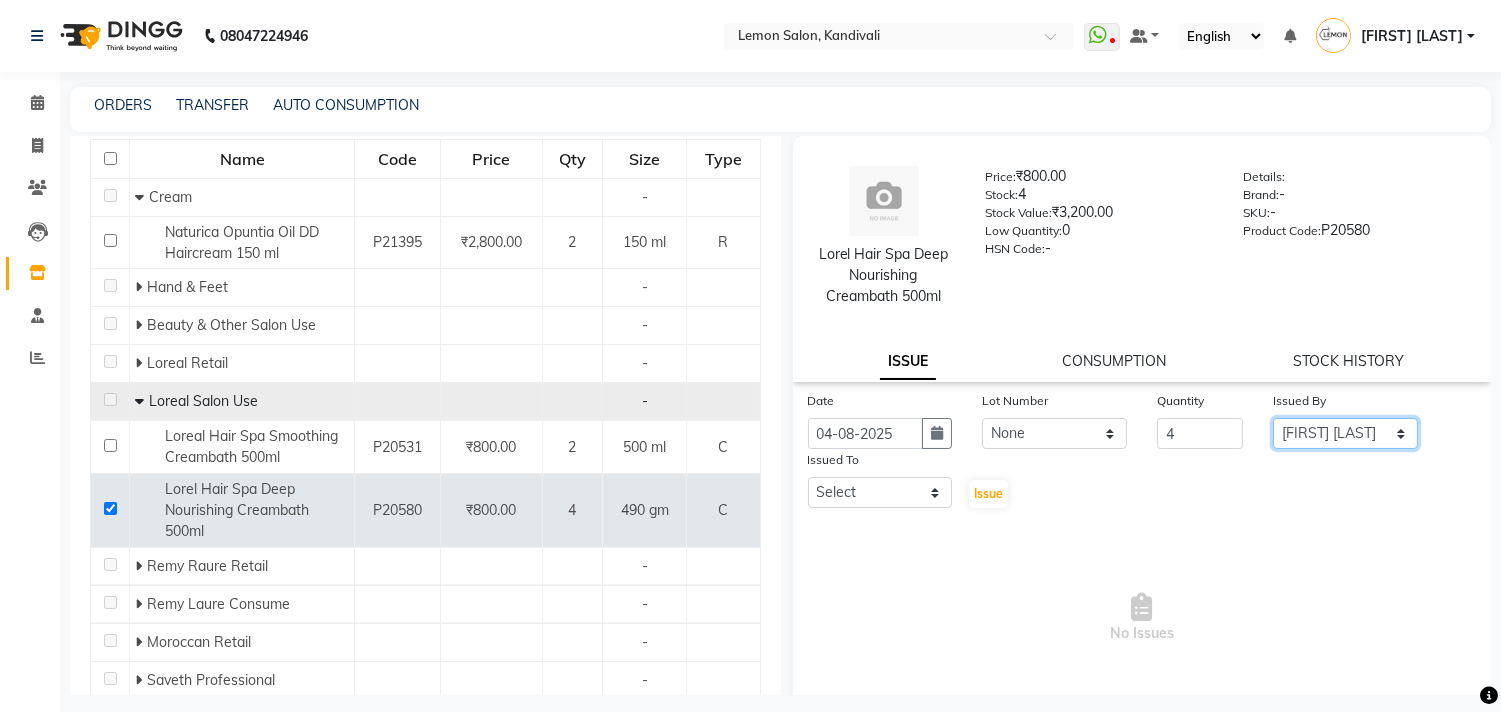 click on "Select Alam Arun Arndive DC Faheem Malik Gufran Salmani Payal Maurya Riya Adawade Shoeb Salmani Kandivali Swati Sharma Yunus Yusuf Shaikh" 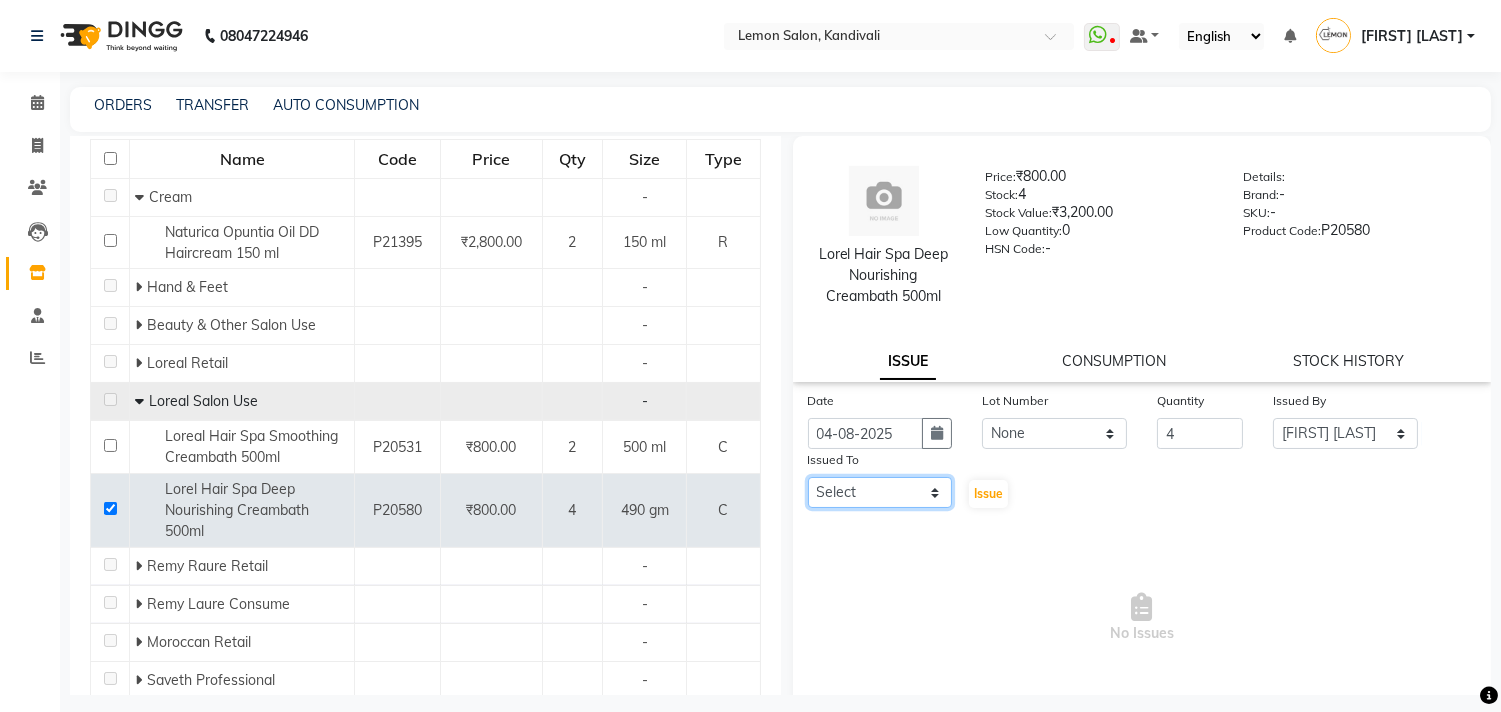 drag, startPoint x: 835, startPoint y: 496, endPoint x: 837, endPoint y: 482, distance: 14.142136 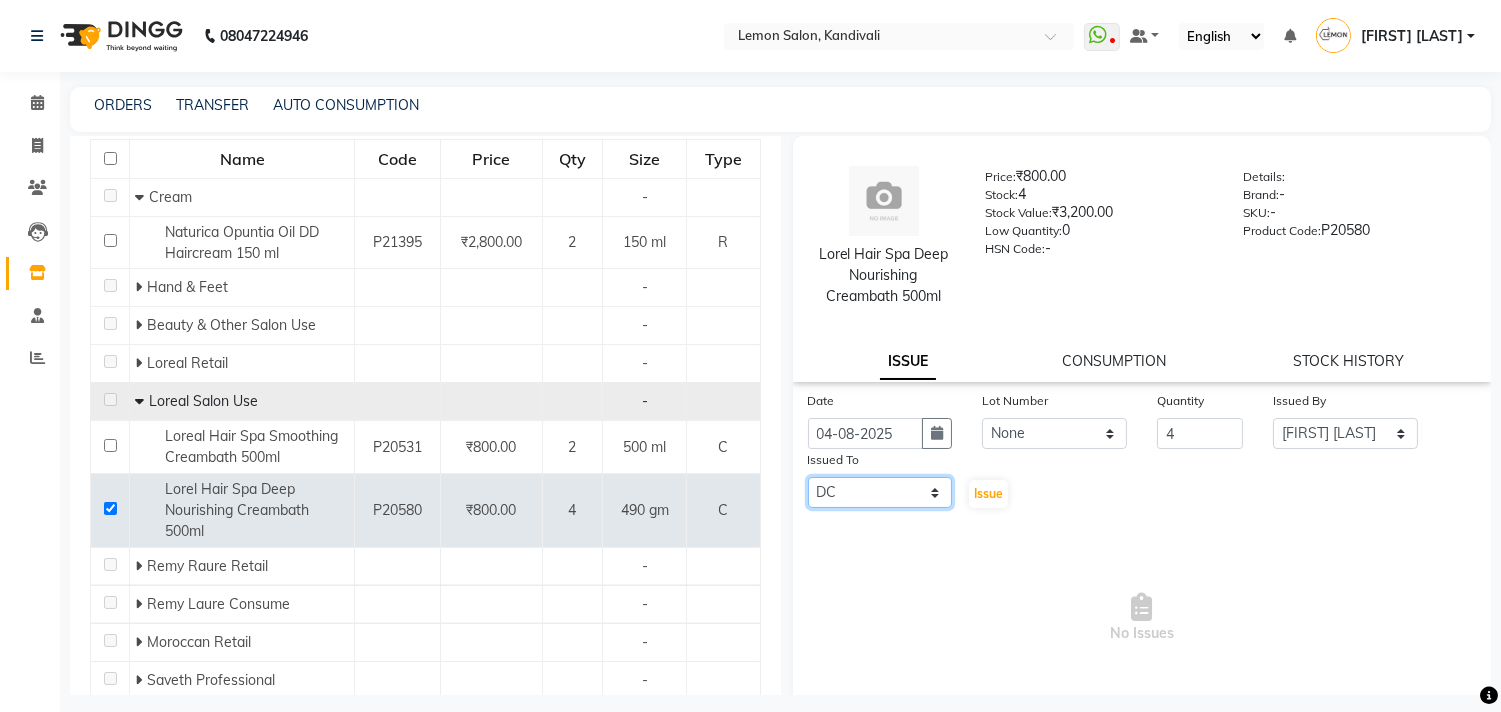 click on "Select Alam Arun Arndive DC Faheem Malik Gufran Salmani Payal Maurya Riya Adawade Shoeb Salmani Kandivali Swati Sharma Yunus Yusuf Shaikh" 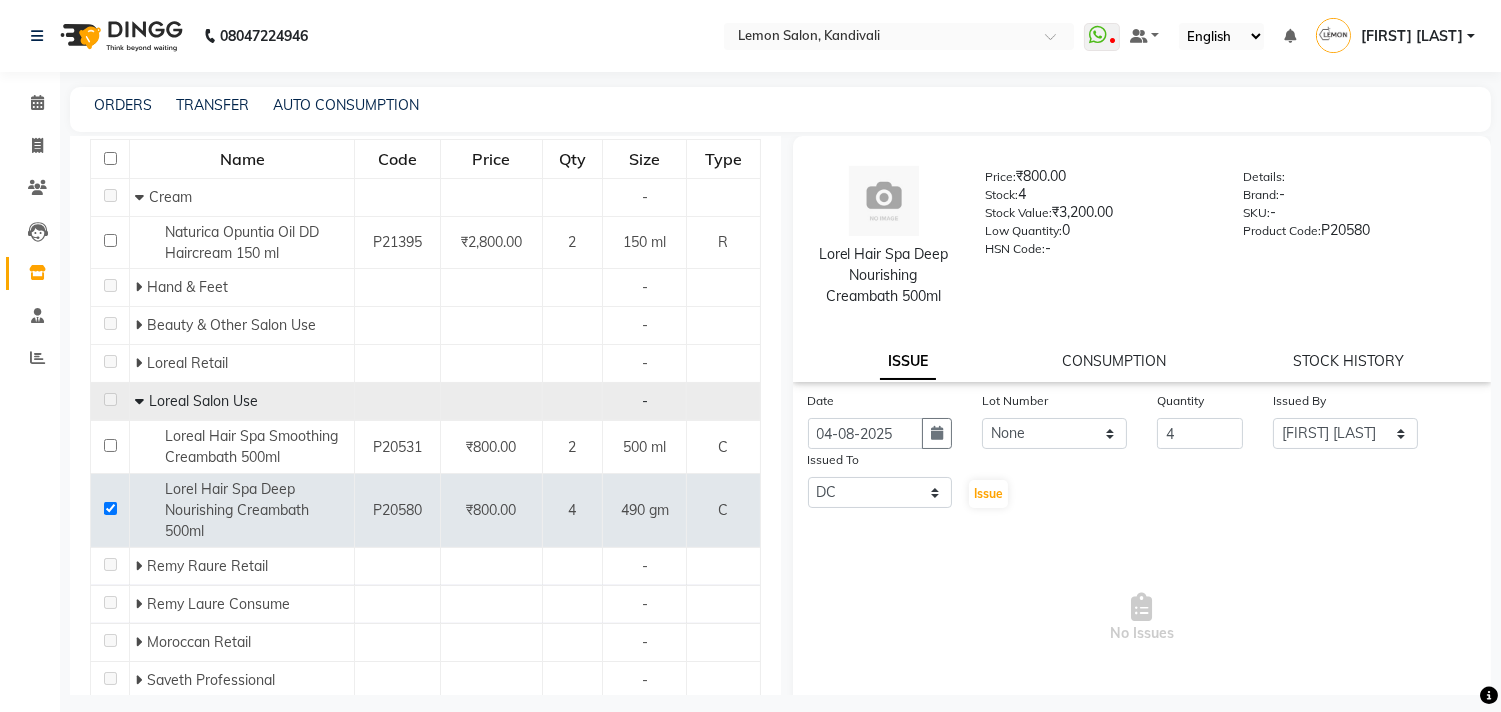 click on "Issue" 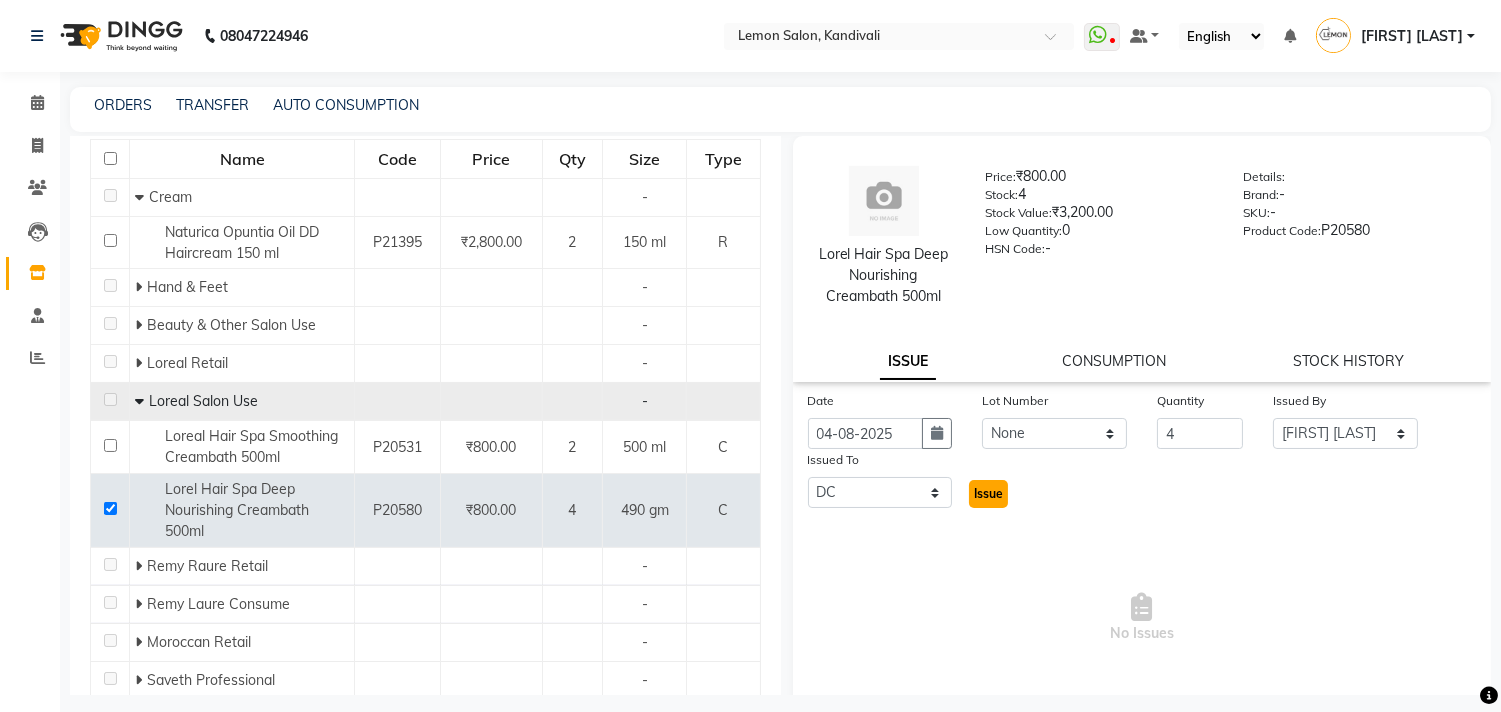 click on "Issue" 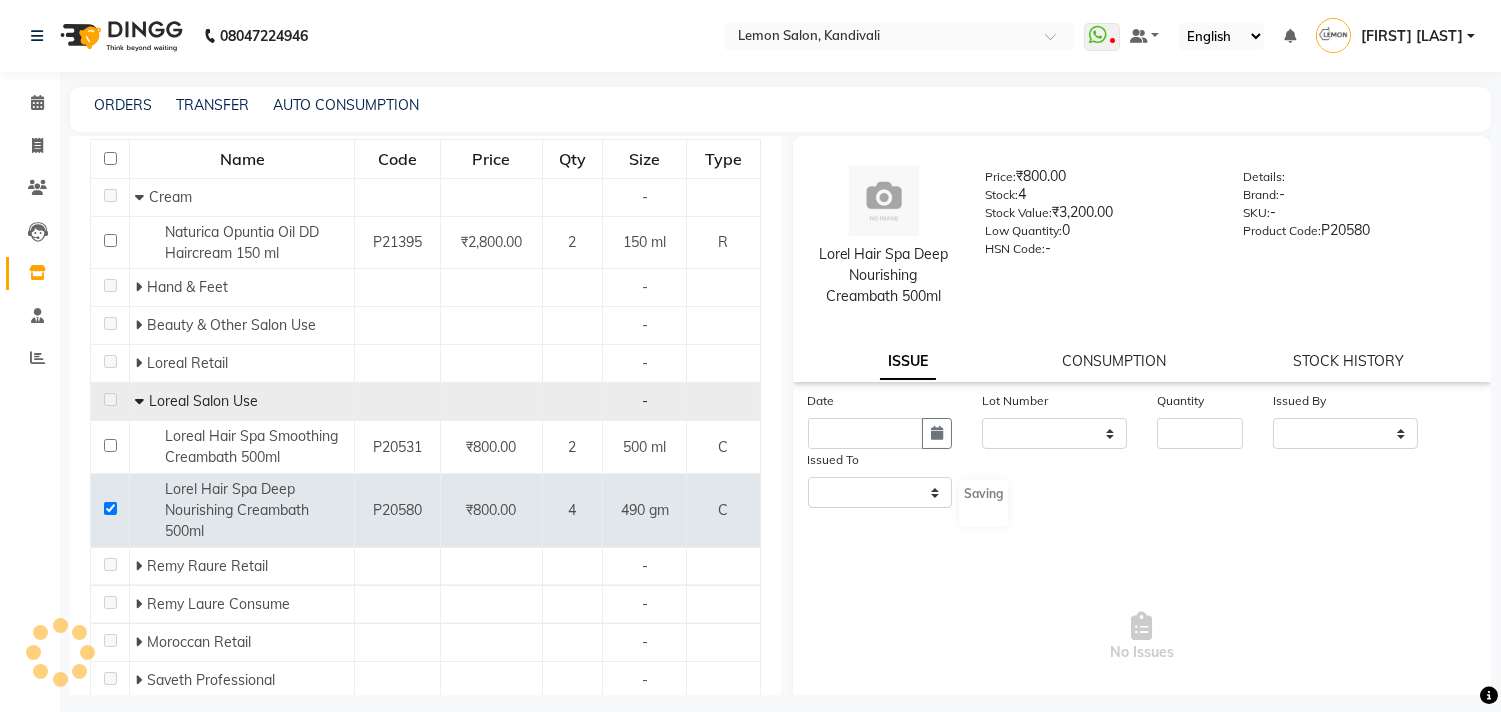 select 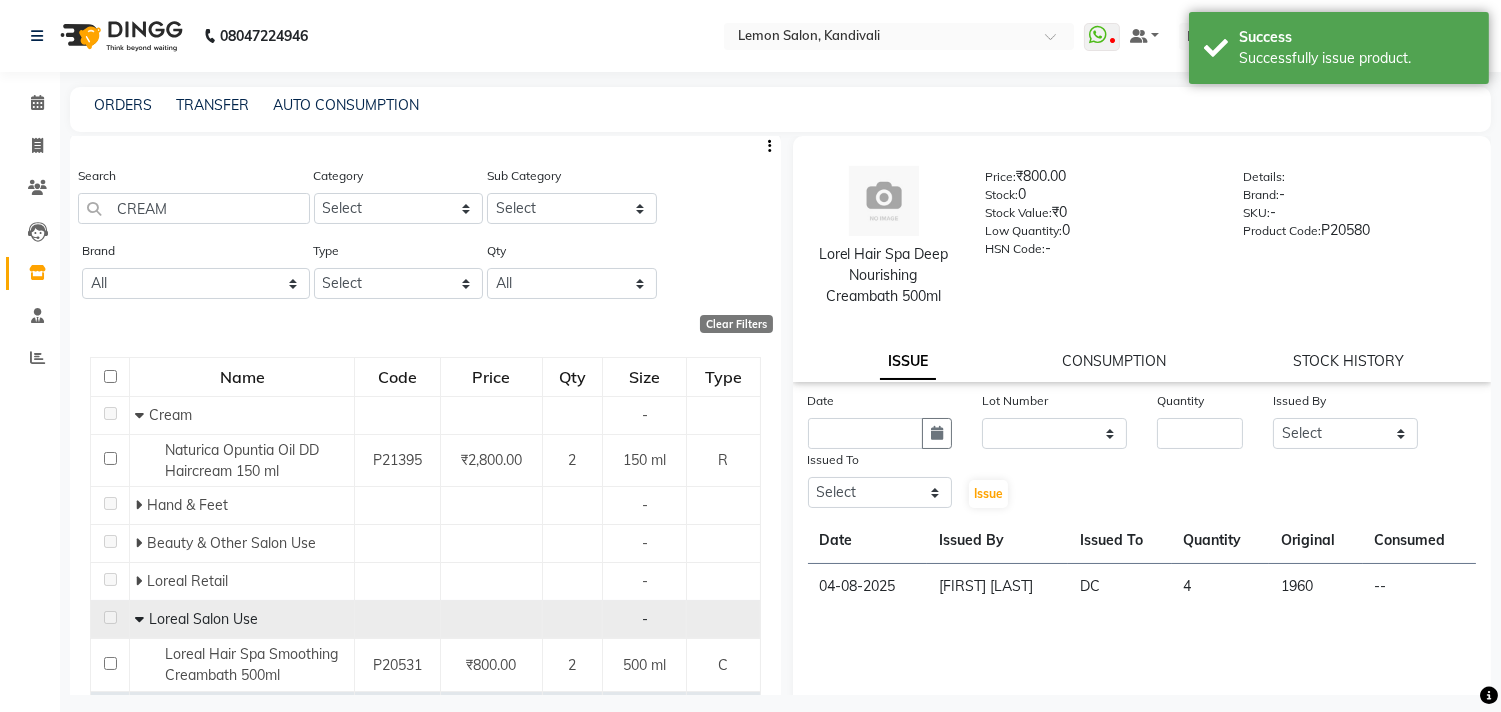 scroll, scrollTop: 0, scrollLeft: 0, axis: both 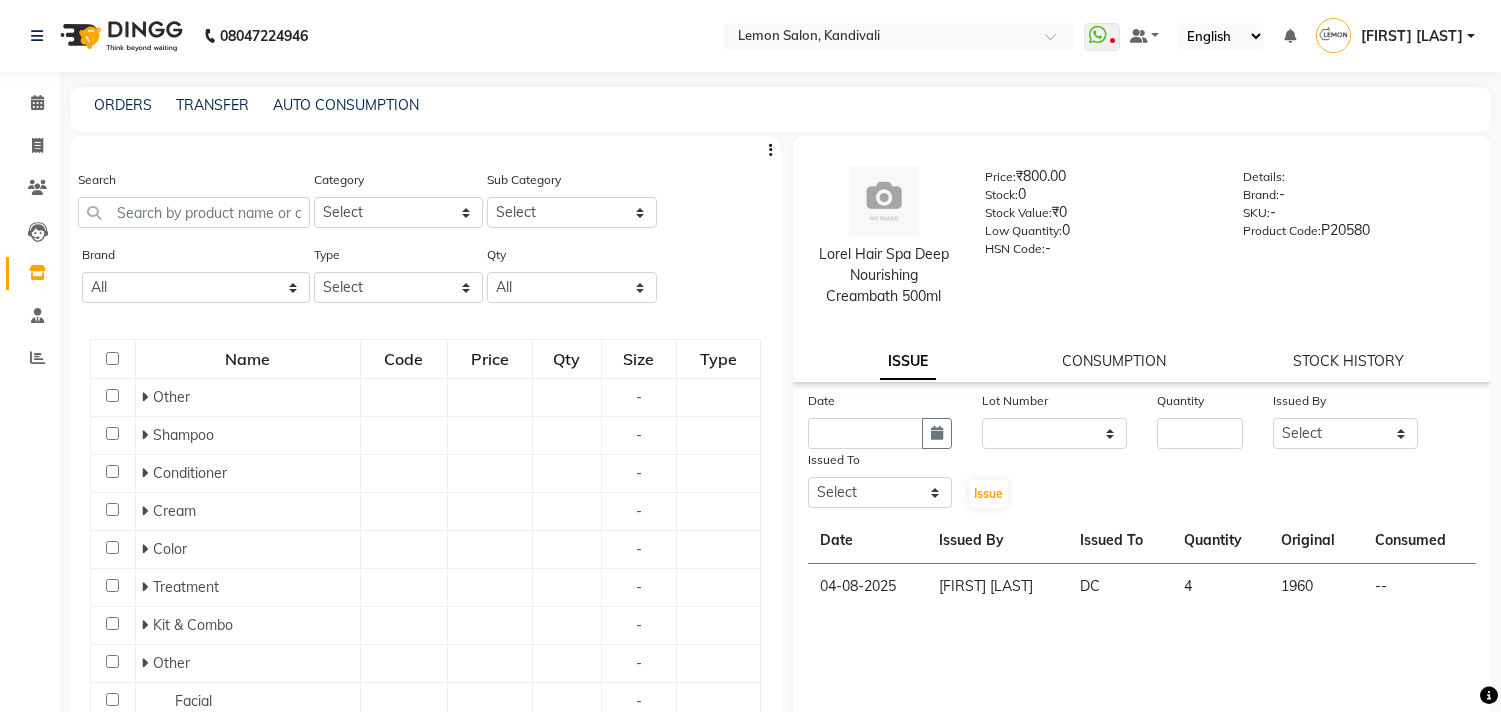 select 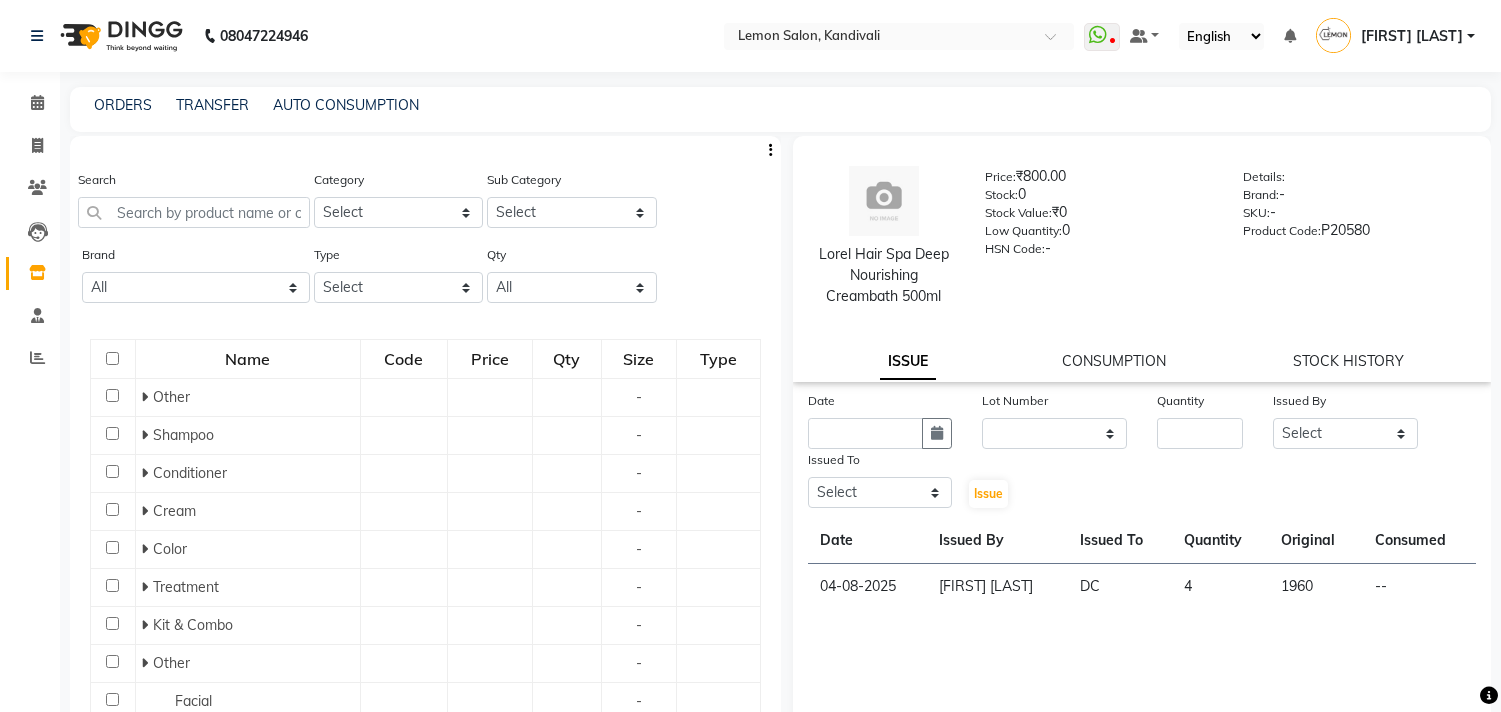scroll, scrollTop: 0, scrollLeft: 0, axis: both 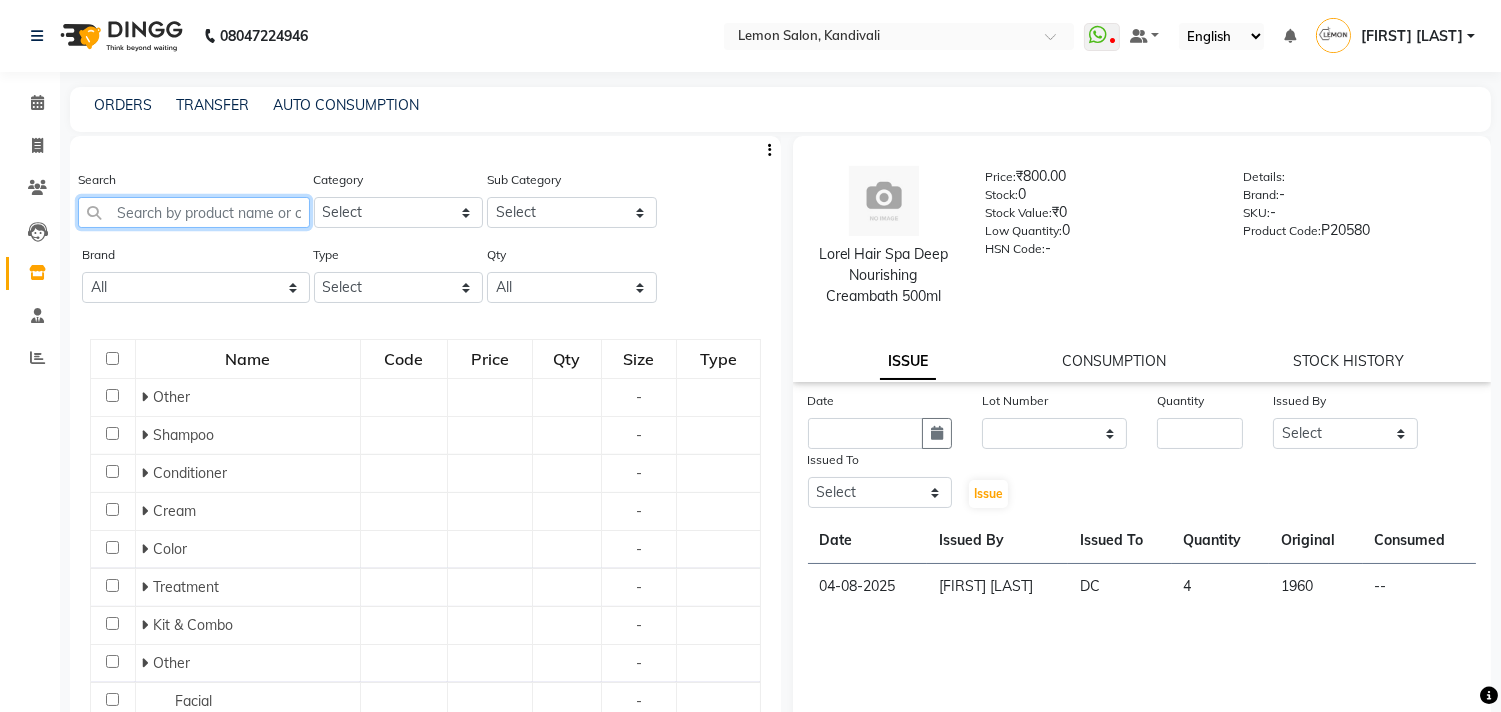click 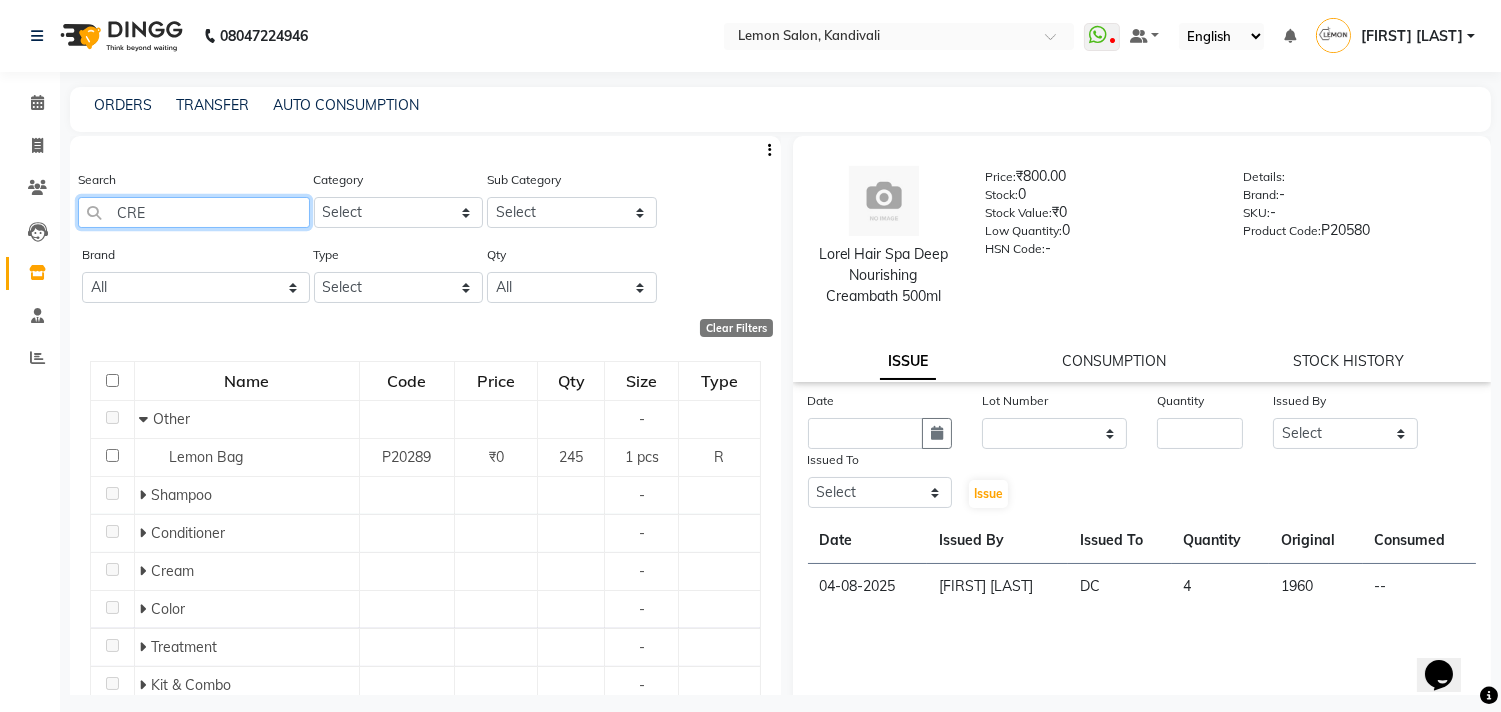 scroll, scrollTop: 0, scrollLeft: 0, axis: both 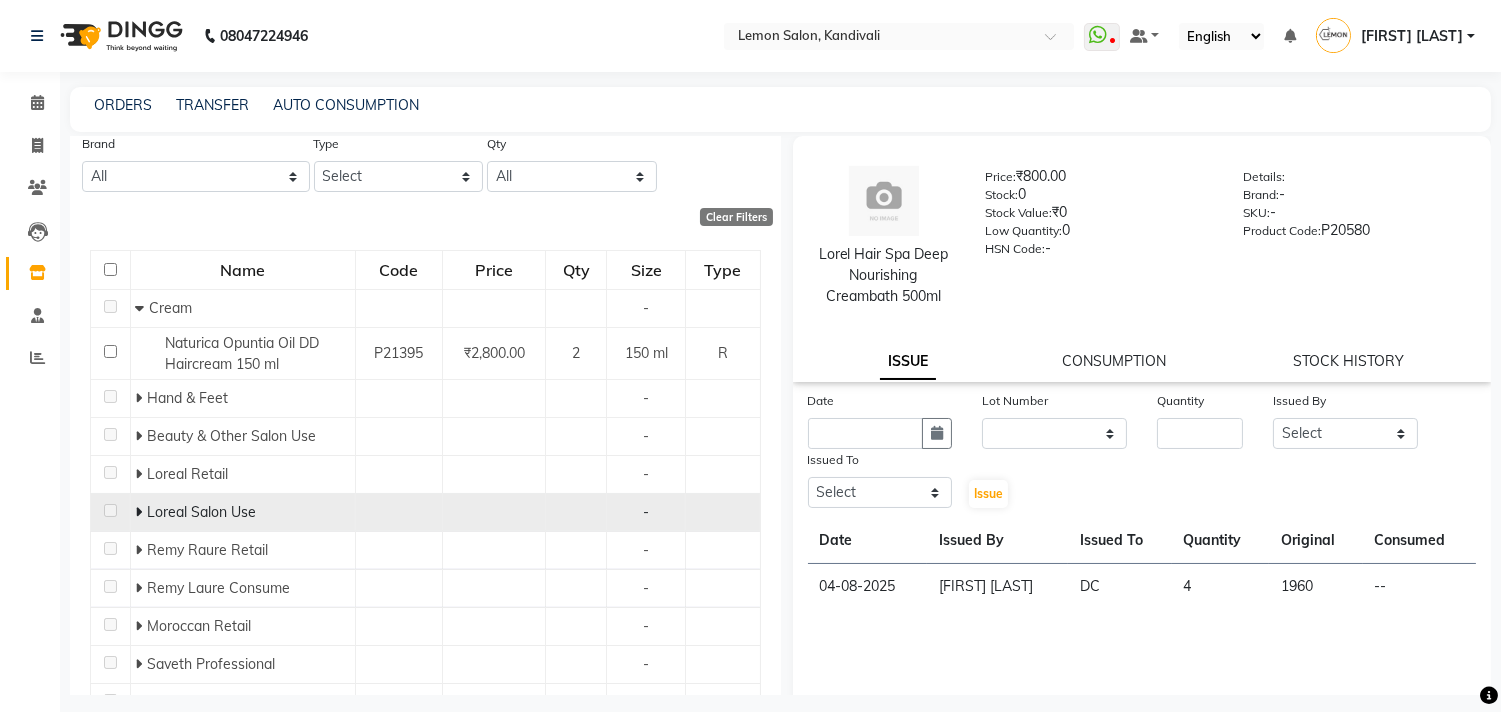 type on "CREAM" 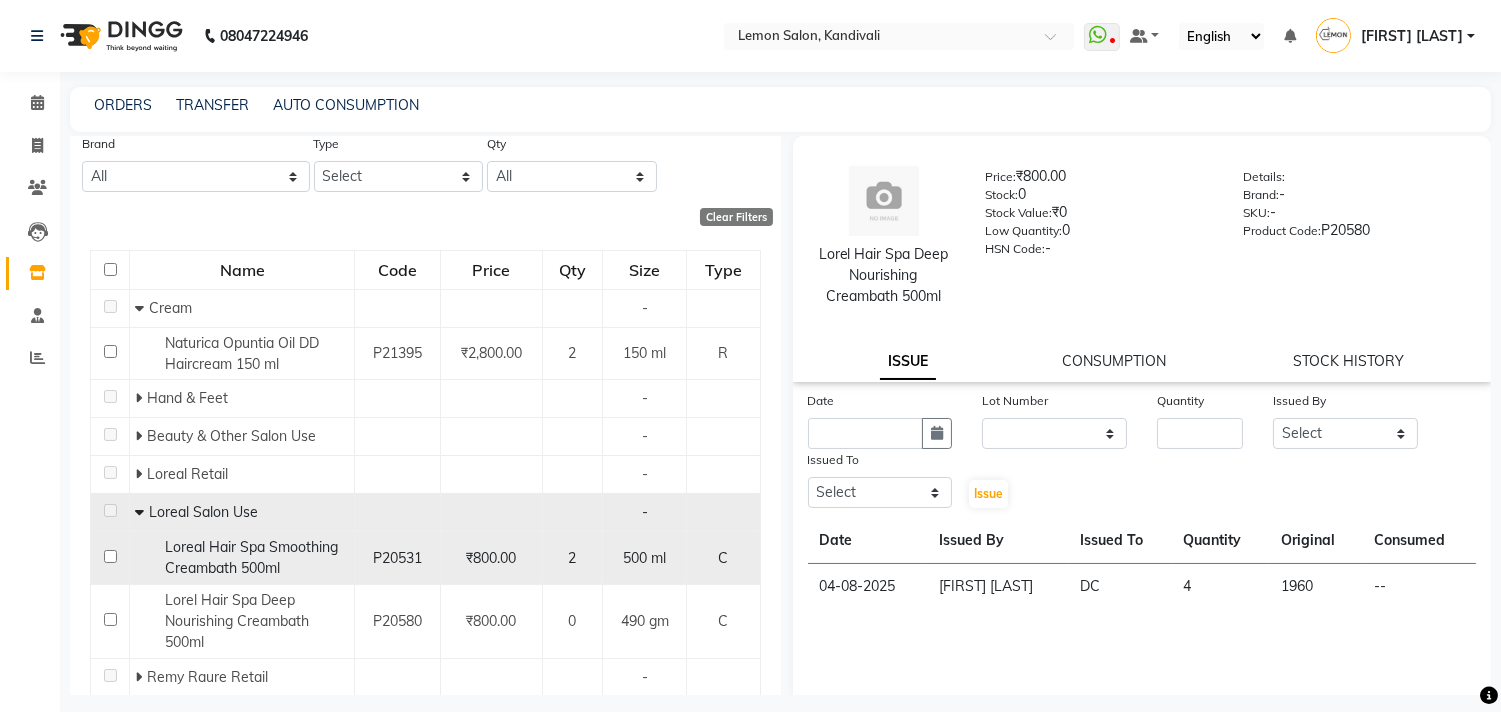 click 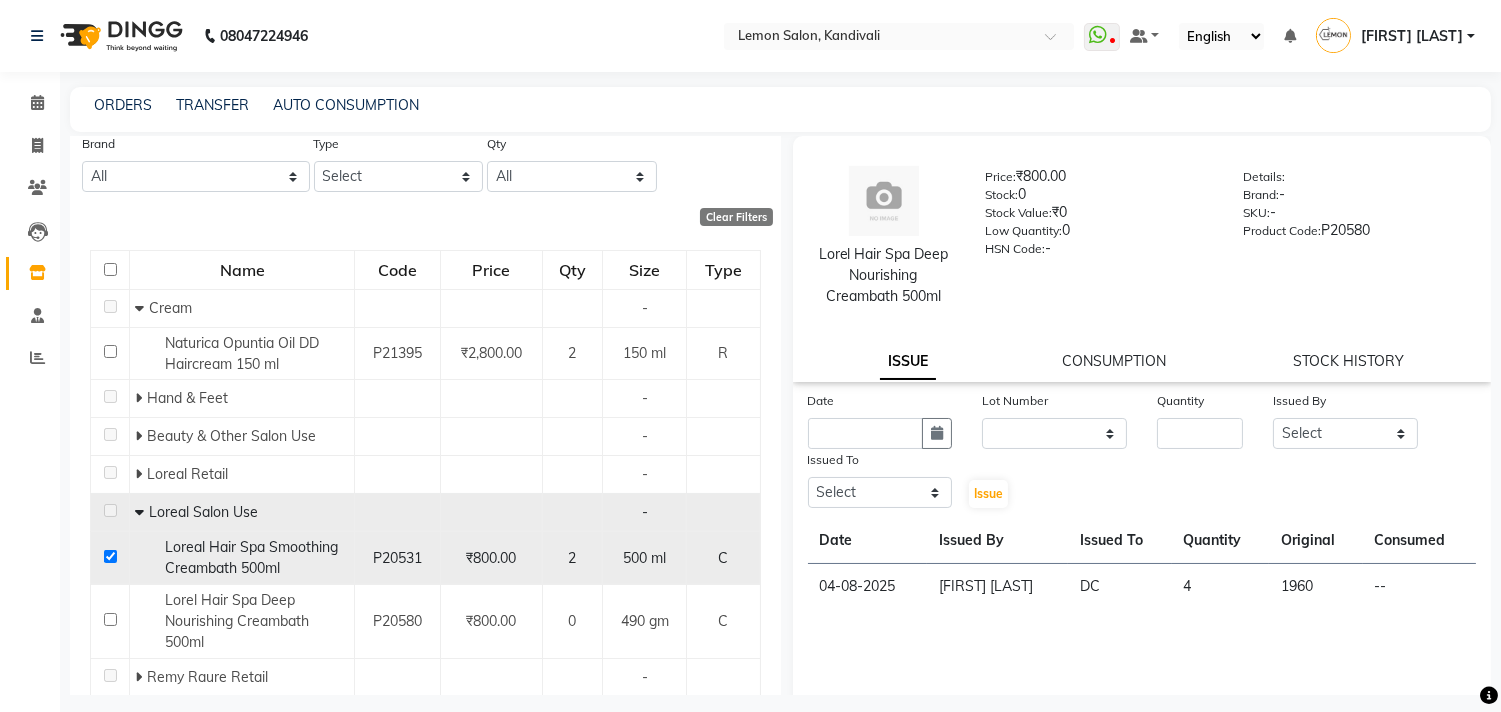 checkbox on "true" 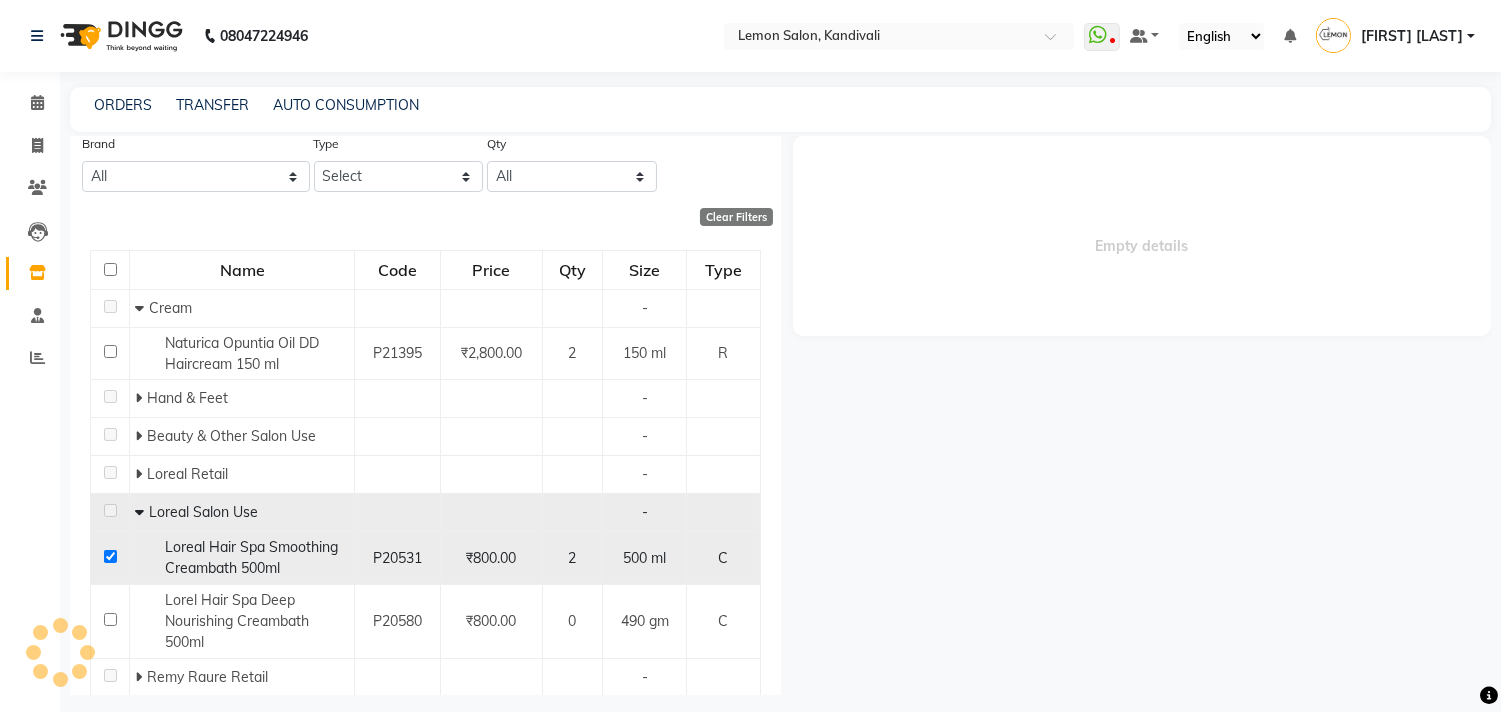 select 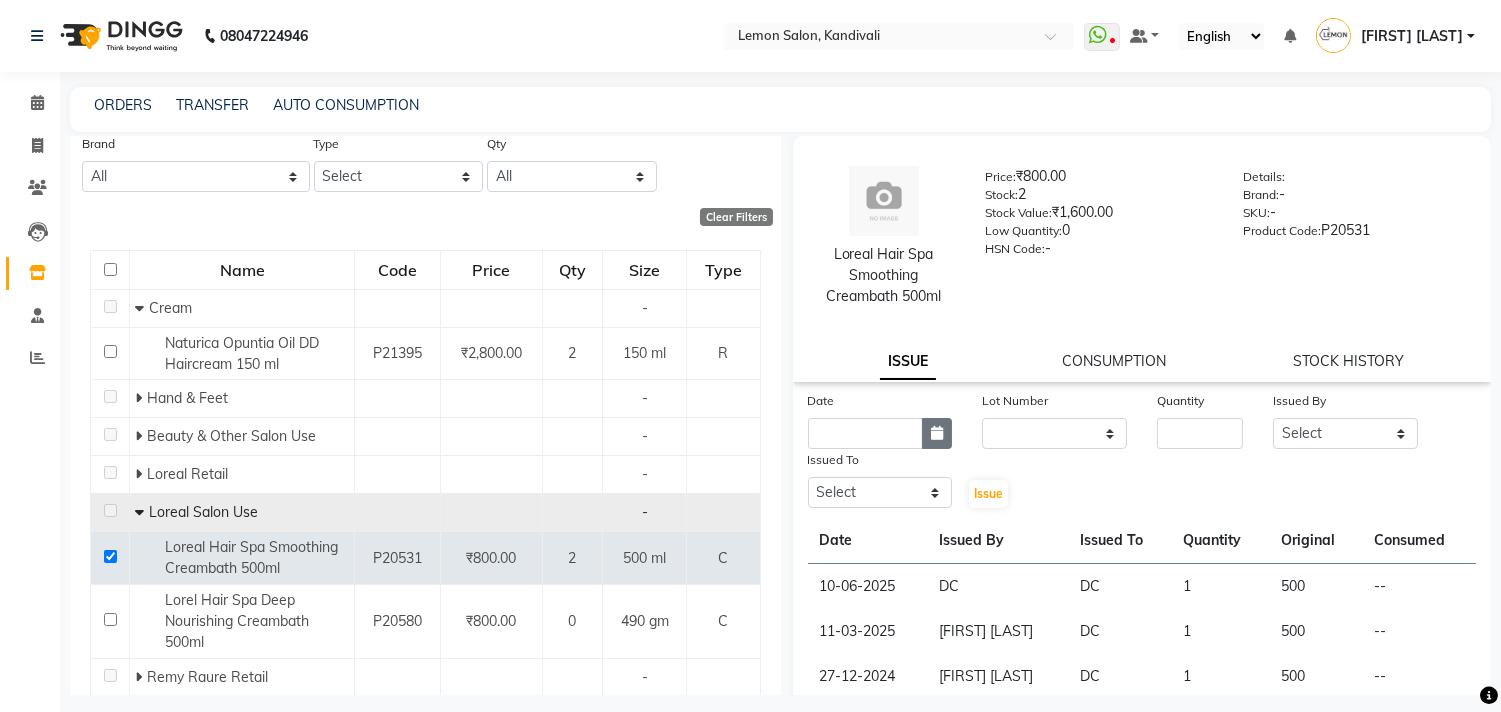click 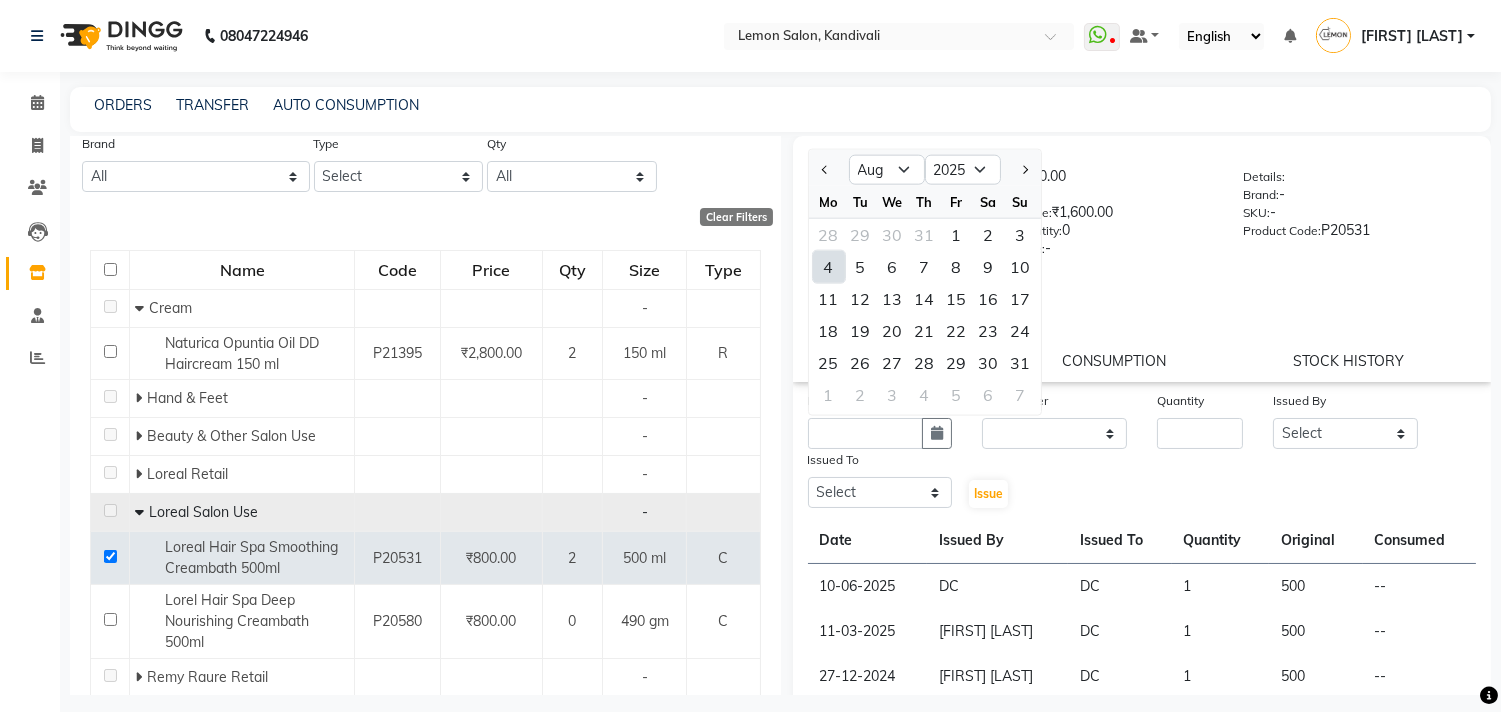 click on "4" 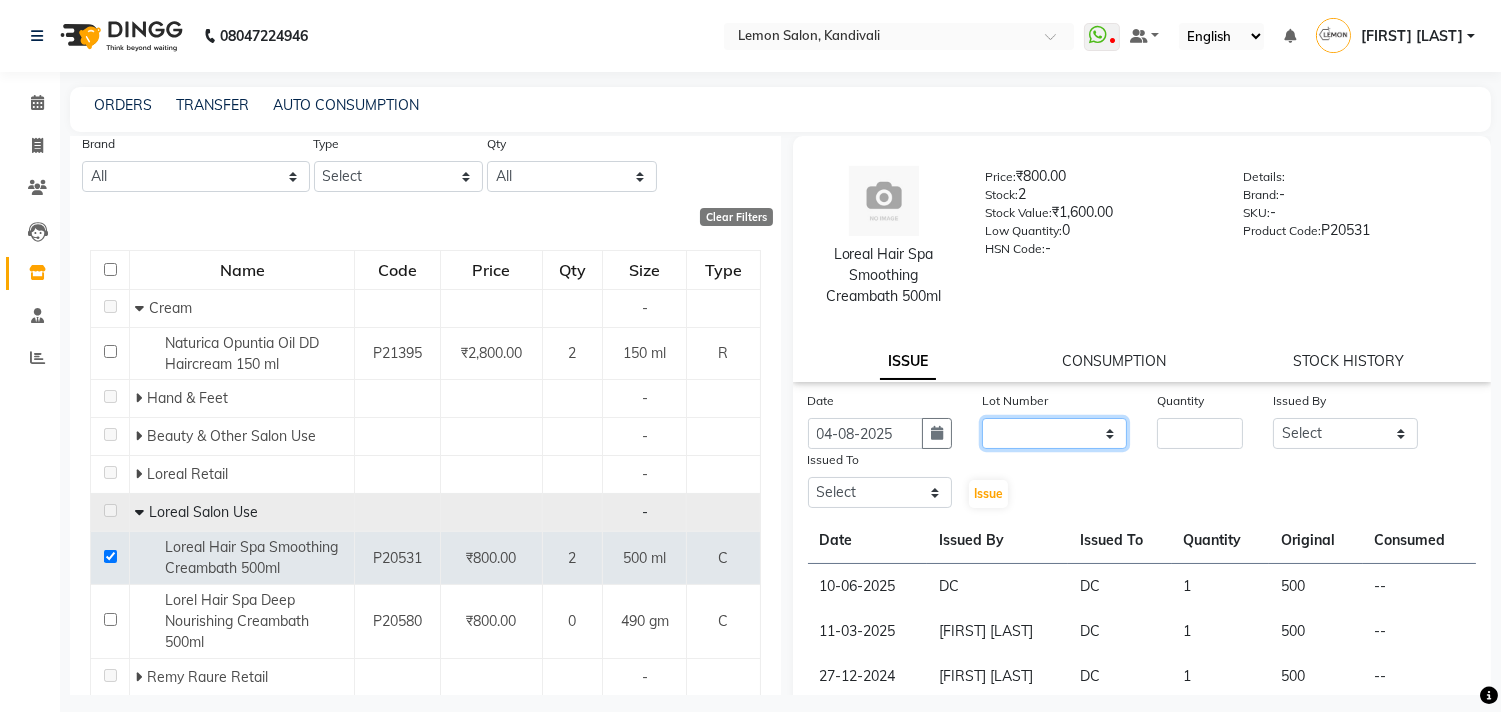 click on "None" 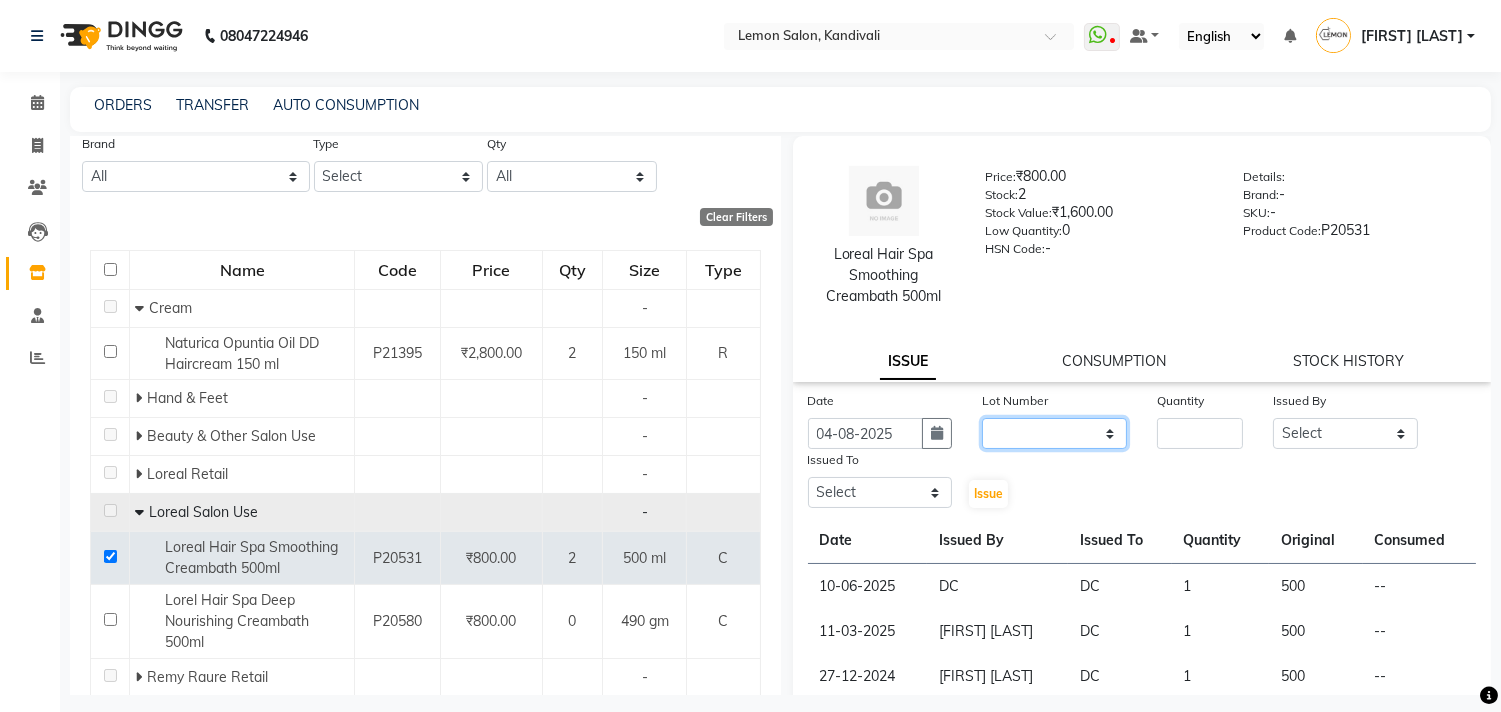 select on "0: null" 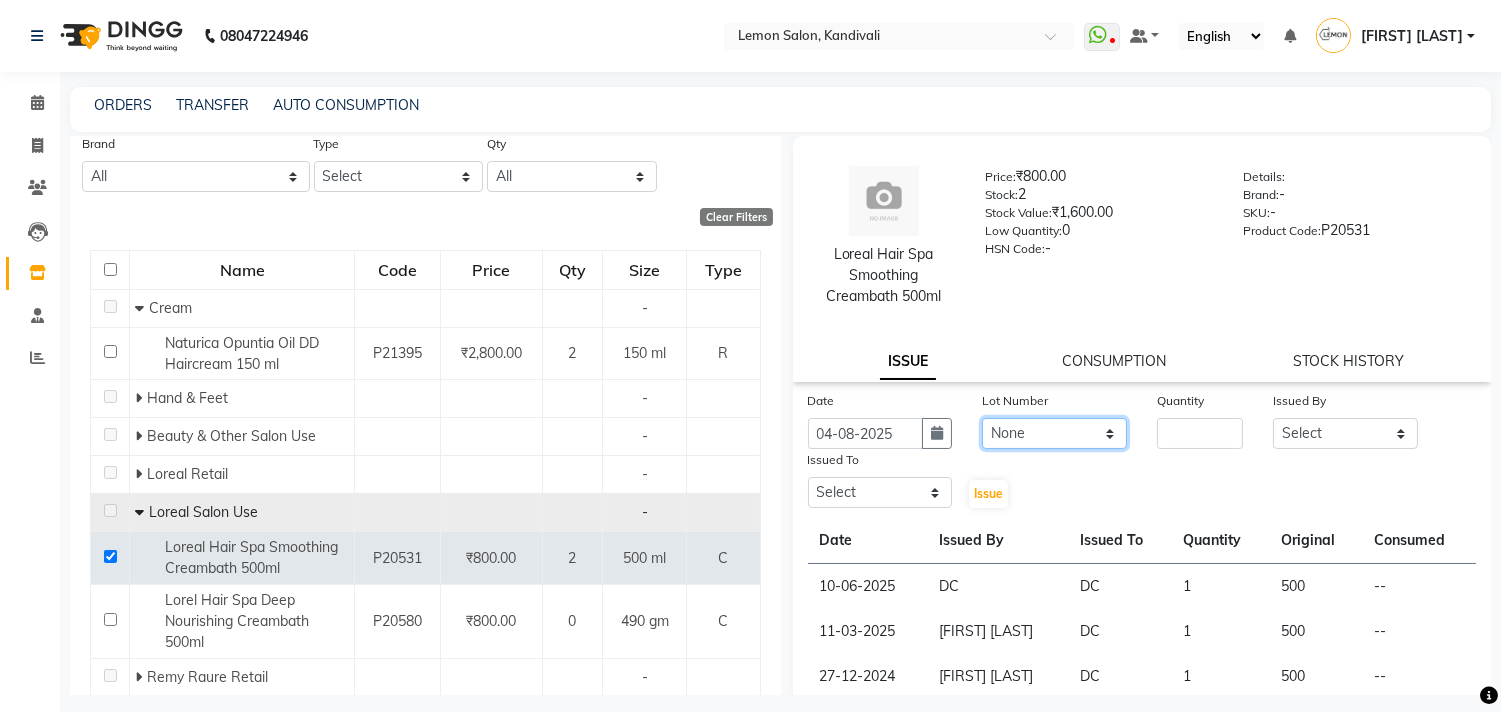 click on "None" 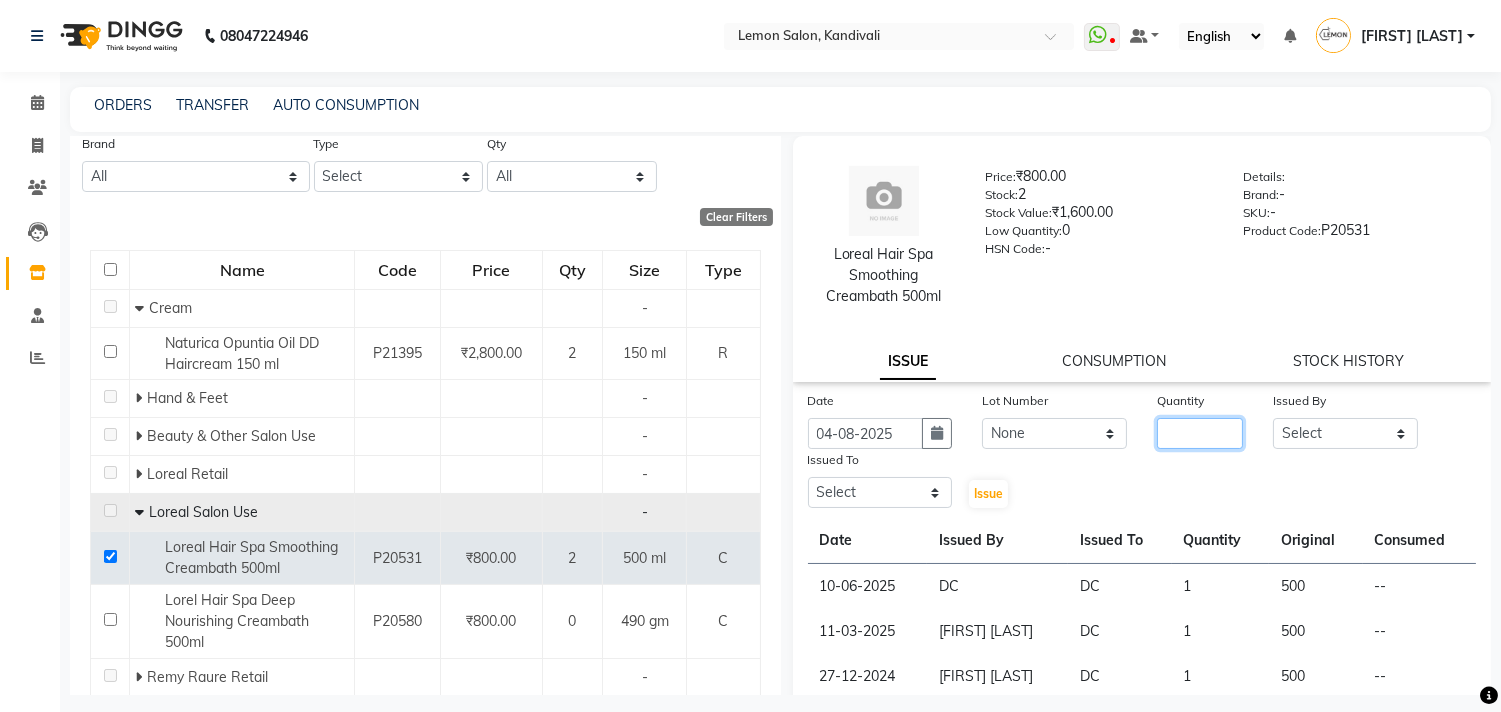 click 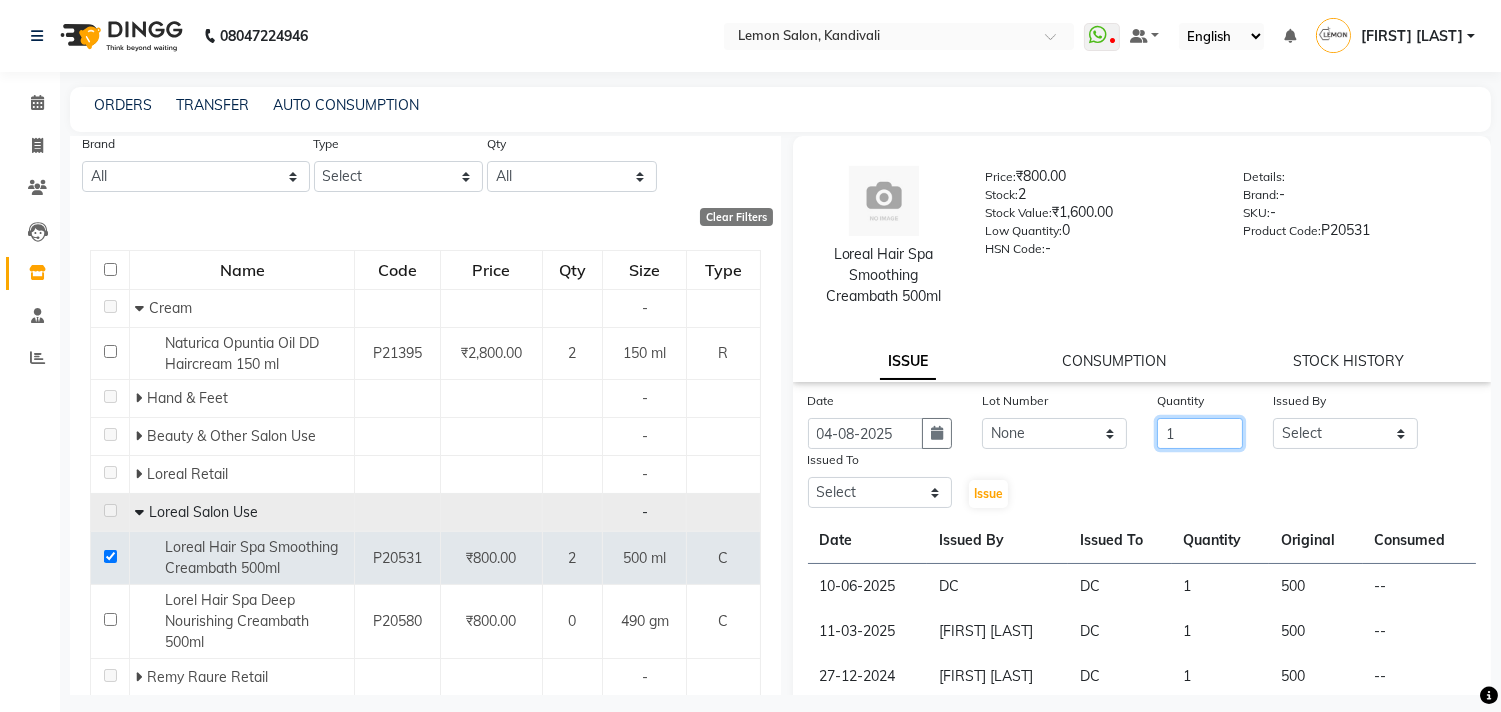 type on "1" 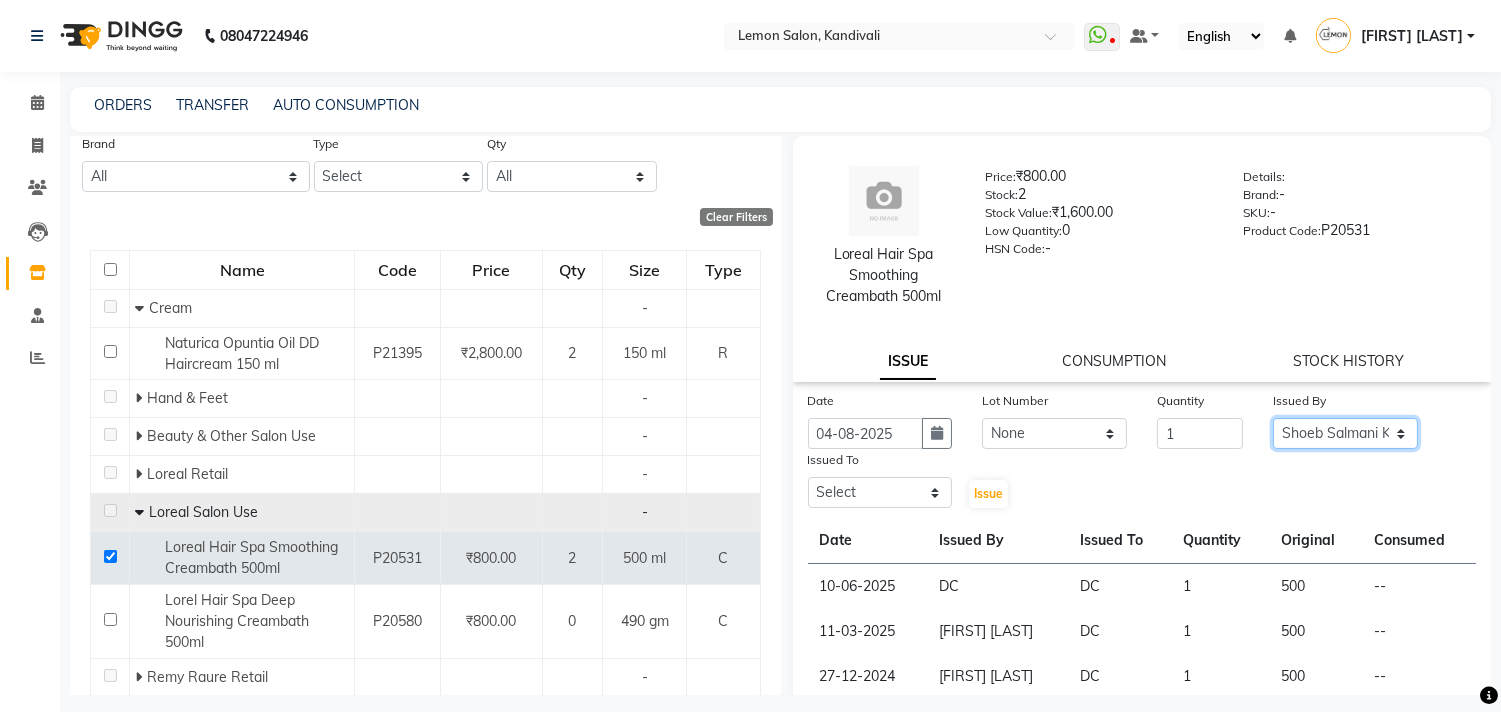 select on "8819" 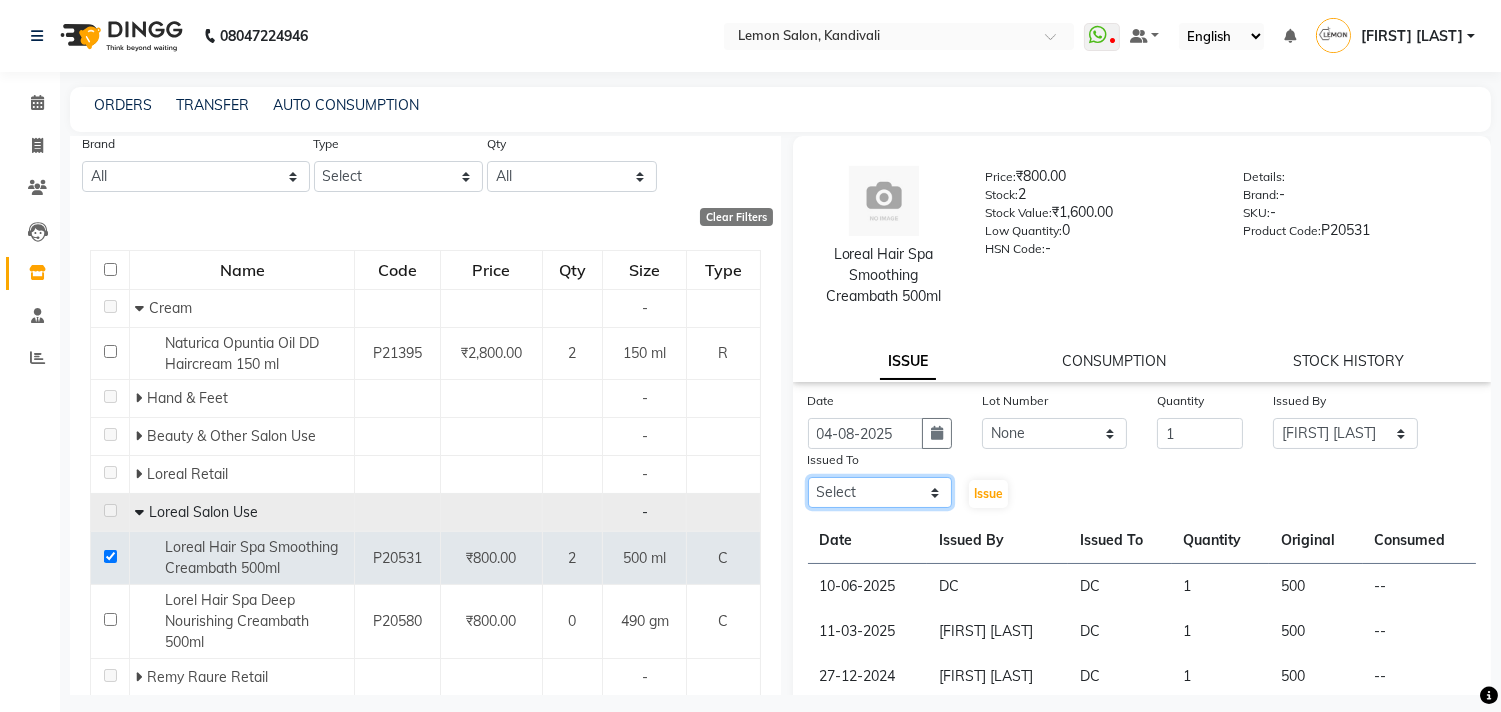 click on "Select Alam Arun Arndive DC Faheem Malik Gufran Salmani Payal Maurya Riya Adawade Shoeb Salmani Kandivali Swati Sharma Yunus Yusuf Shaikh" 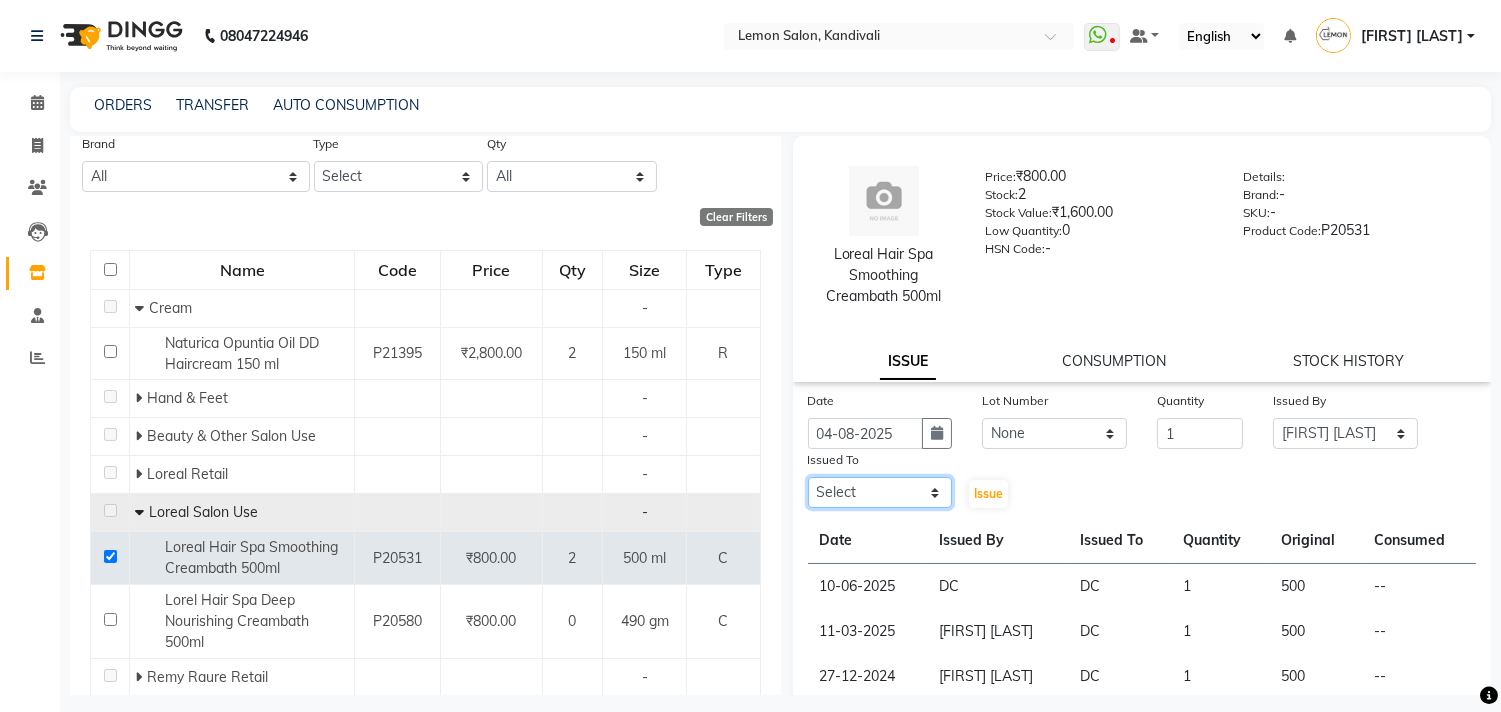 select on "7880" 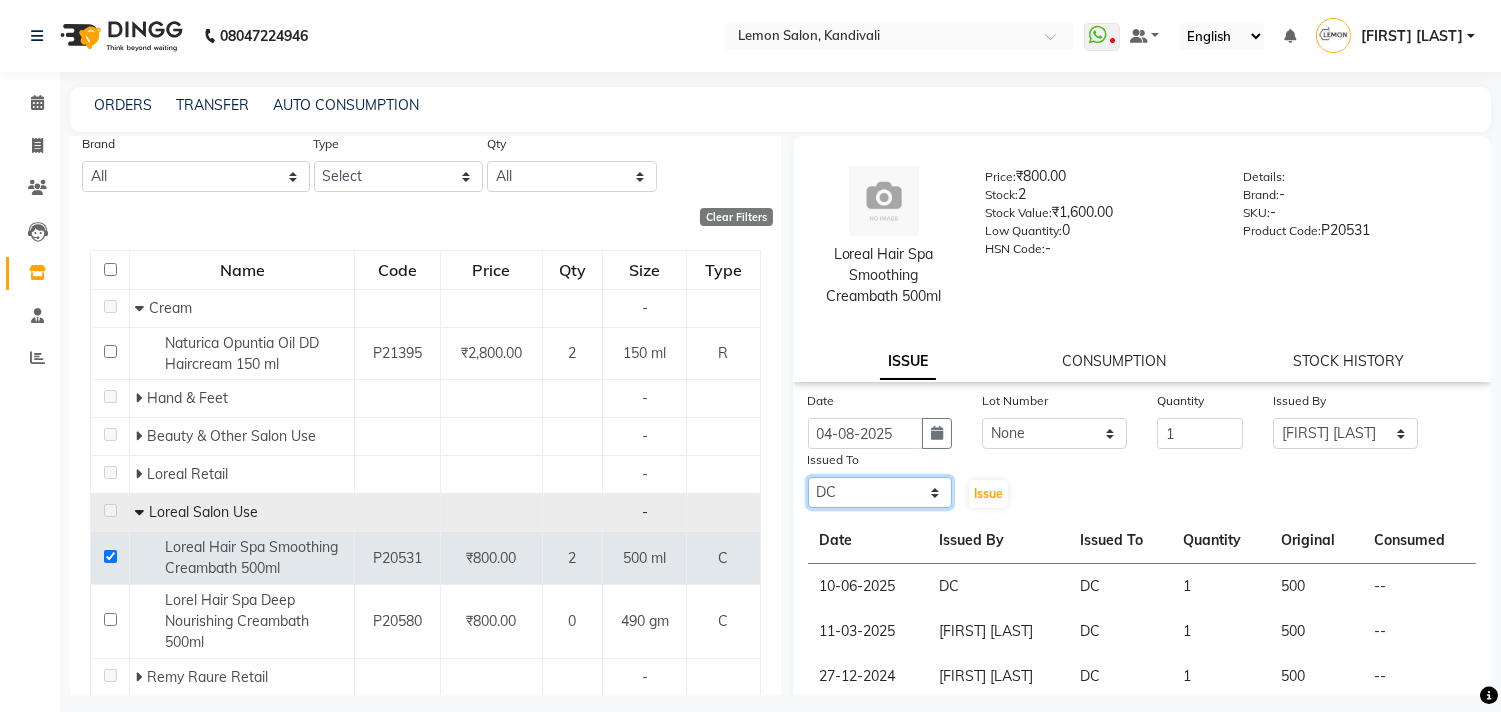click on "Select Alam Arun Arndive DC Faheem Malik Gufran Salmani Payal Maurya Riya Adawade Shoeb Salmani Kandivali Swati Sharma Yunus Yusuf Shaikh" 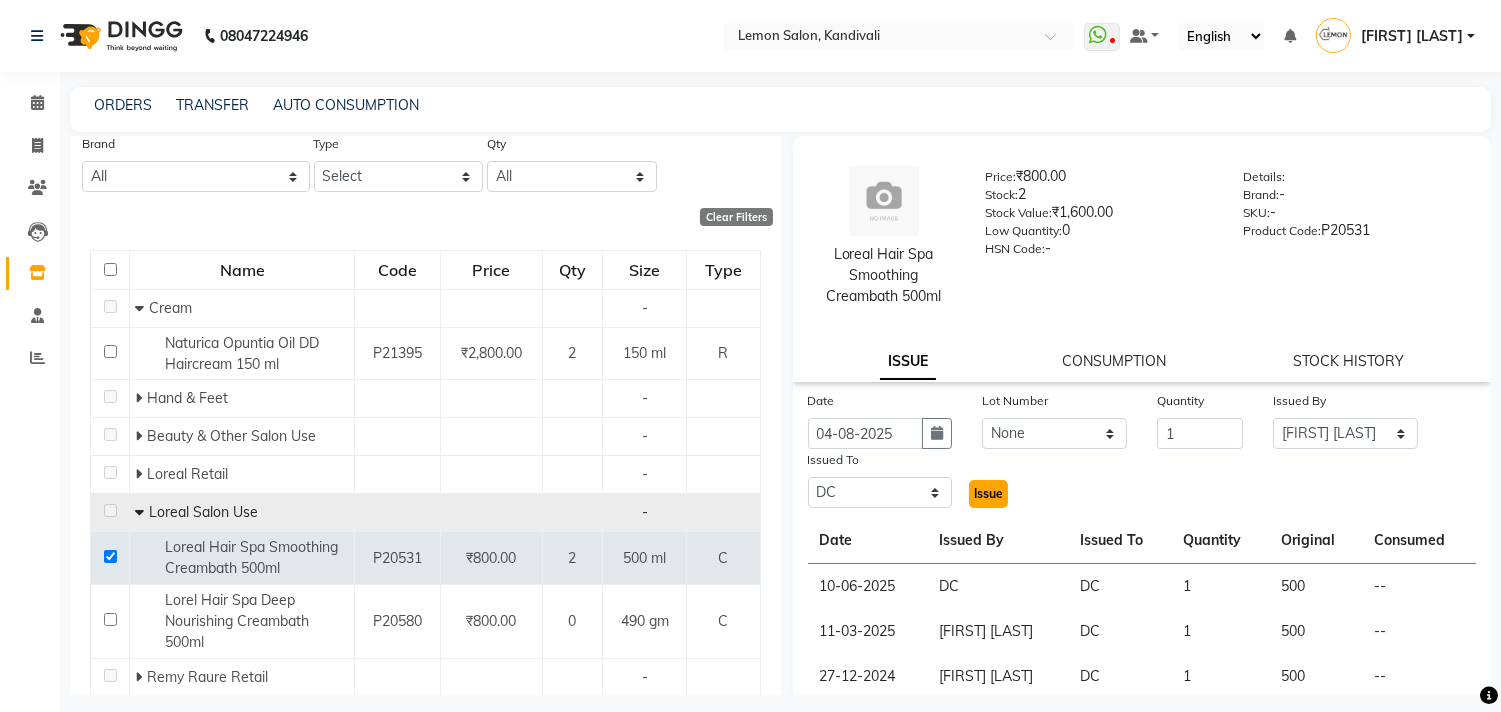 click on "Issue" 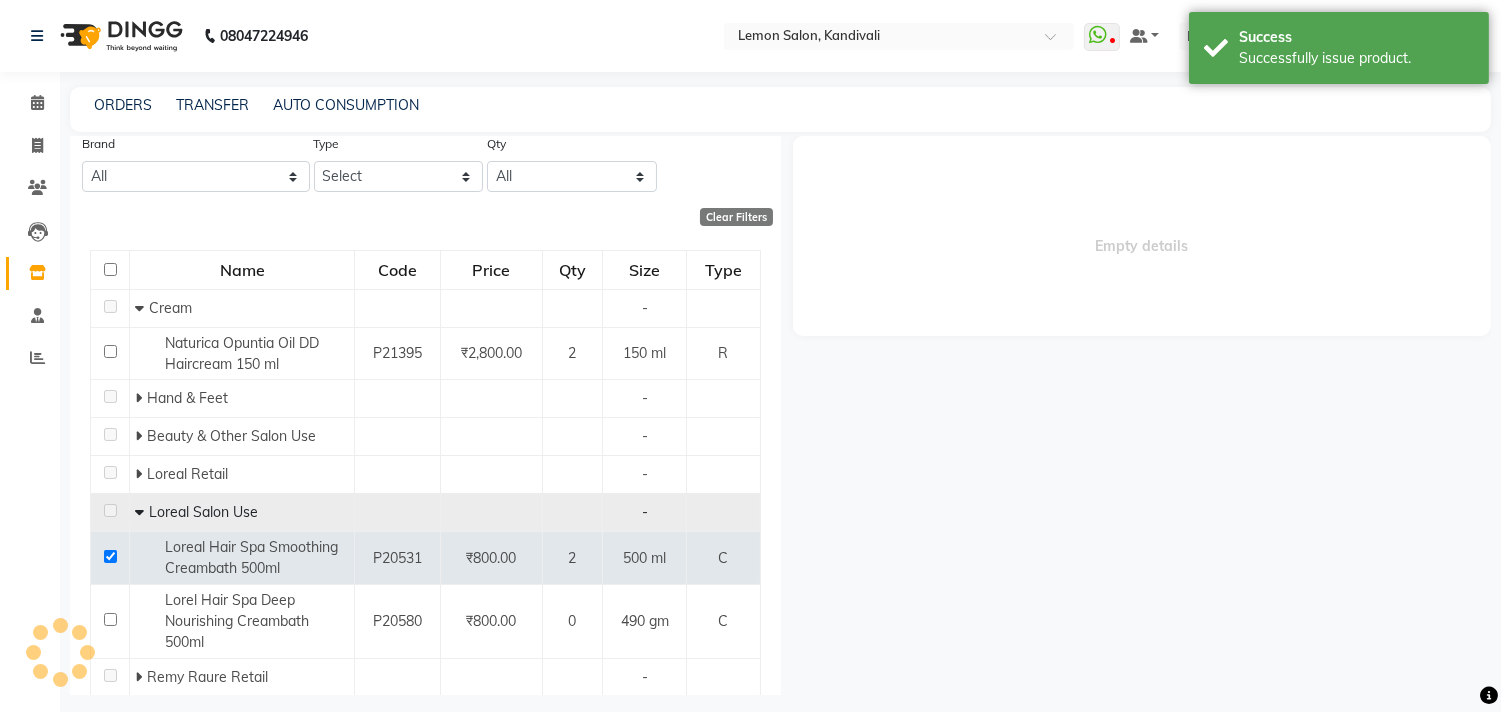 select 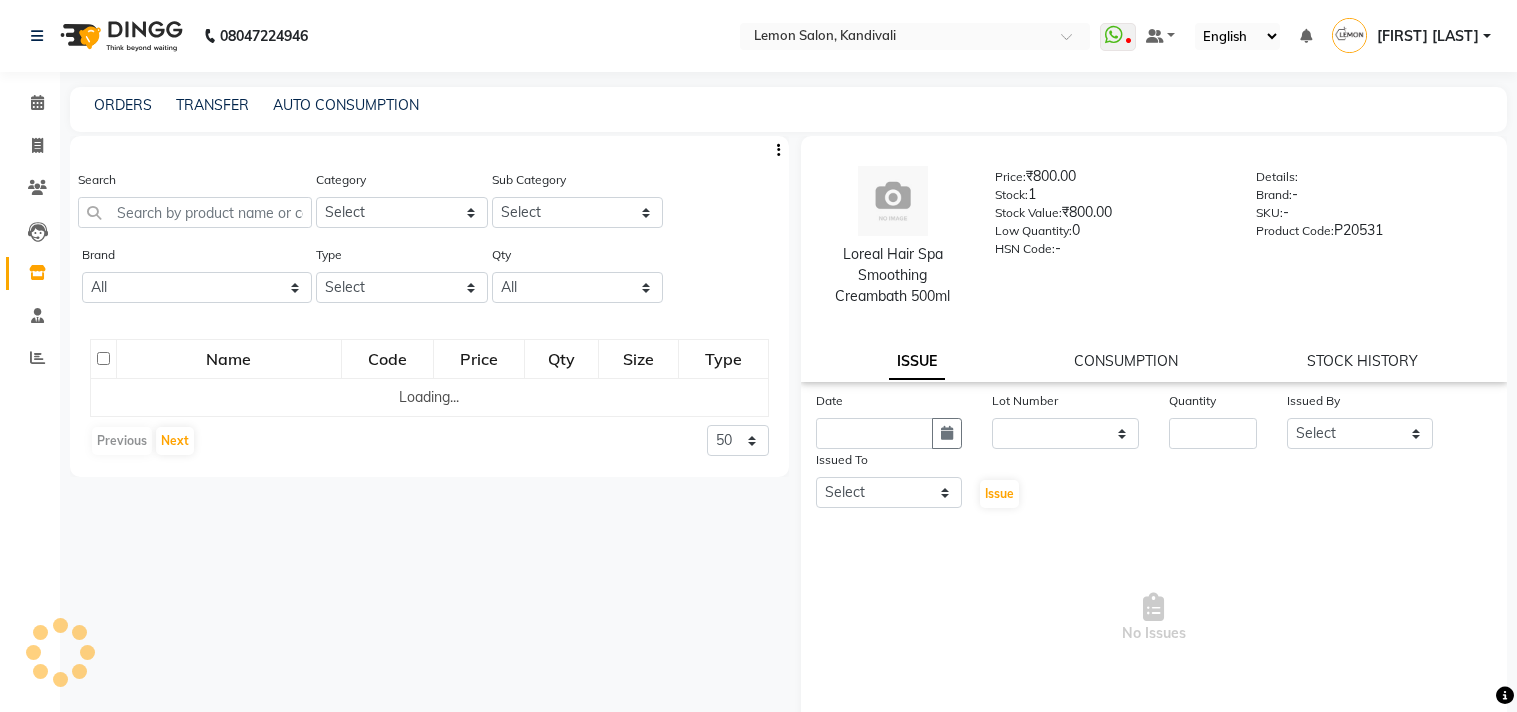 select 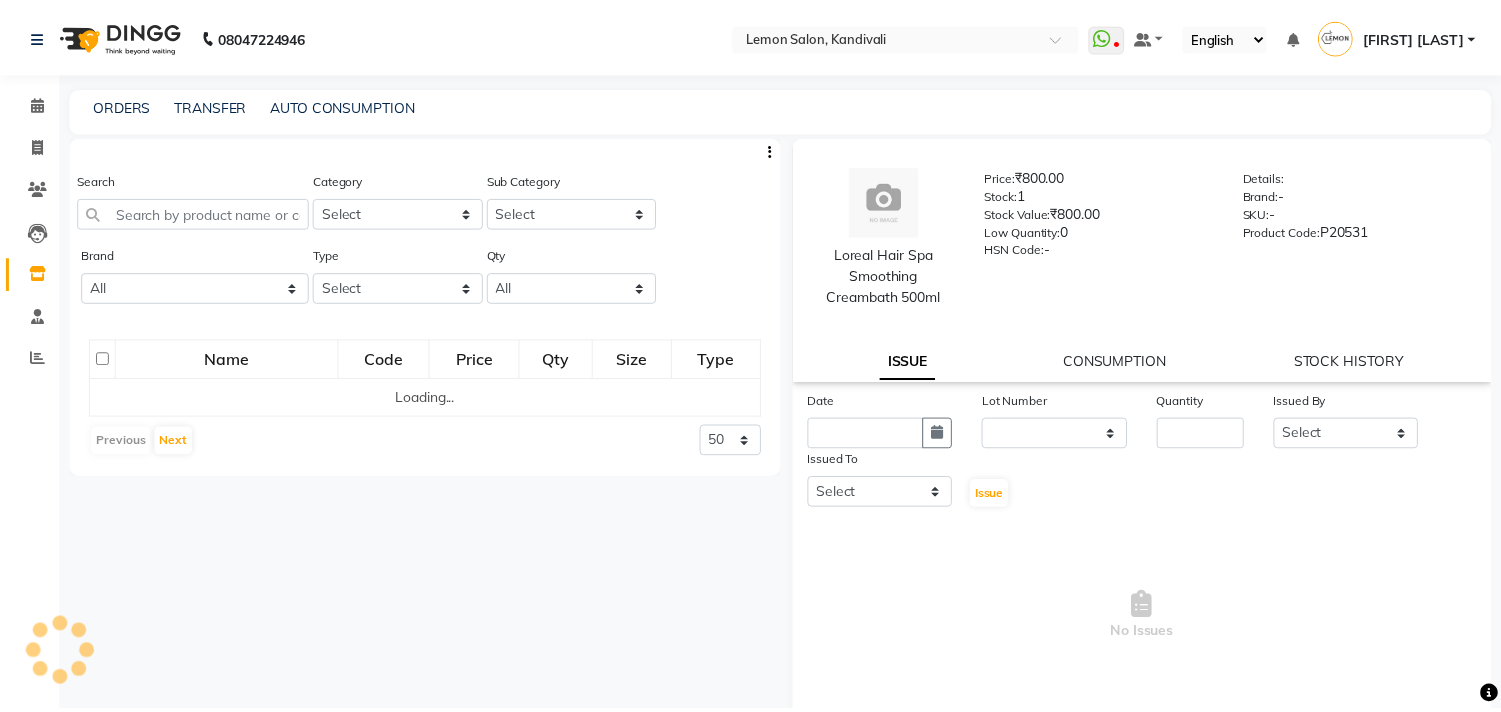 scroll, scrollTop: 0, scrollLeft: 0, axis: both 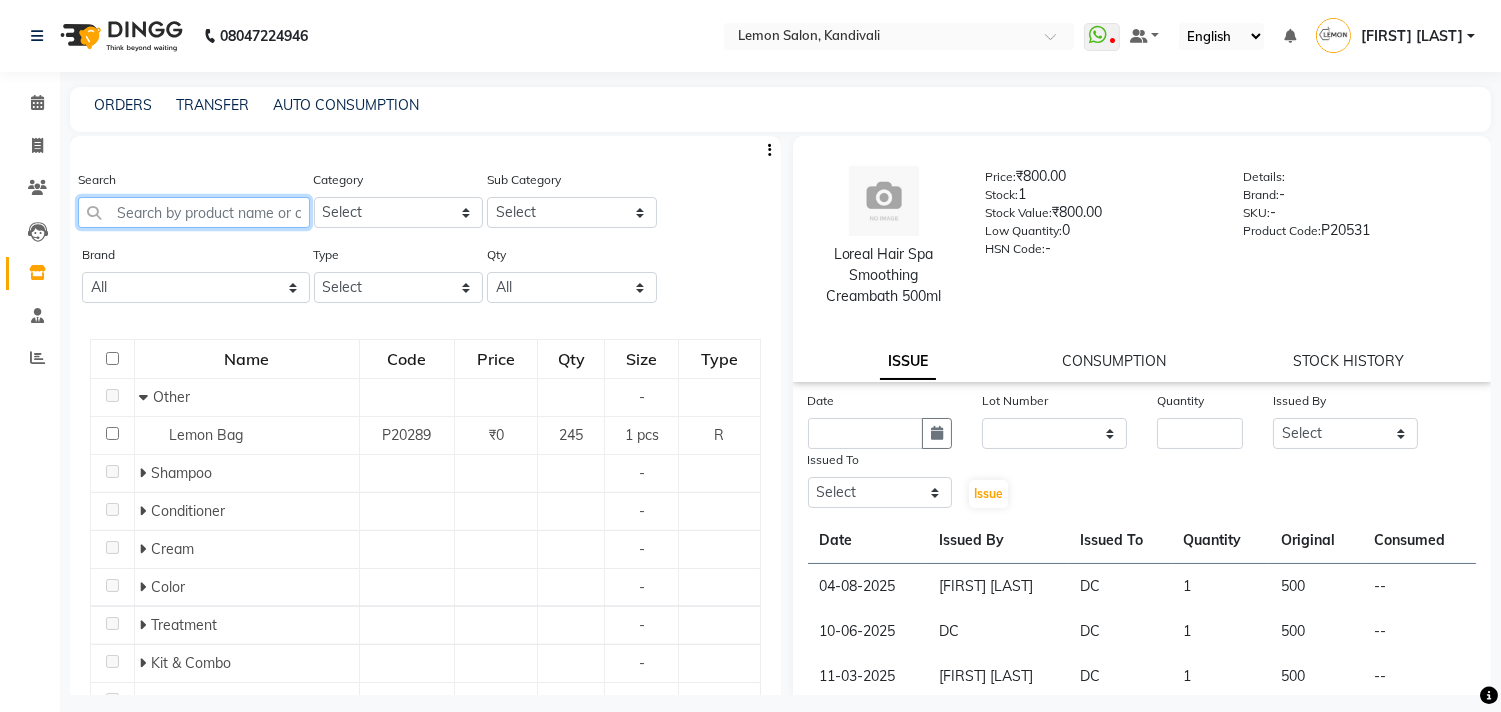 click 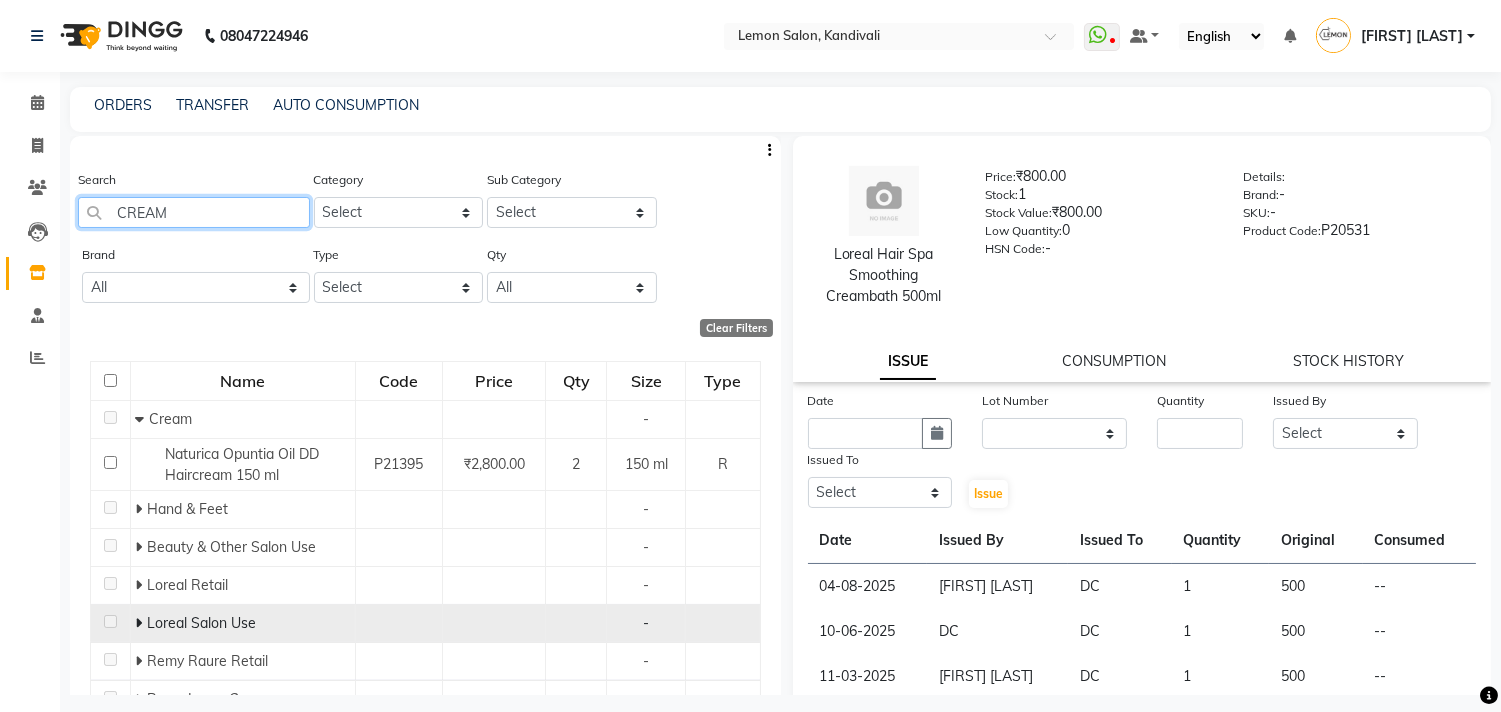 type on "CREAM" 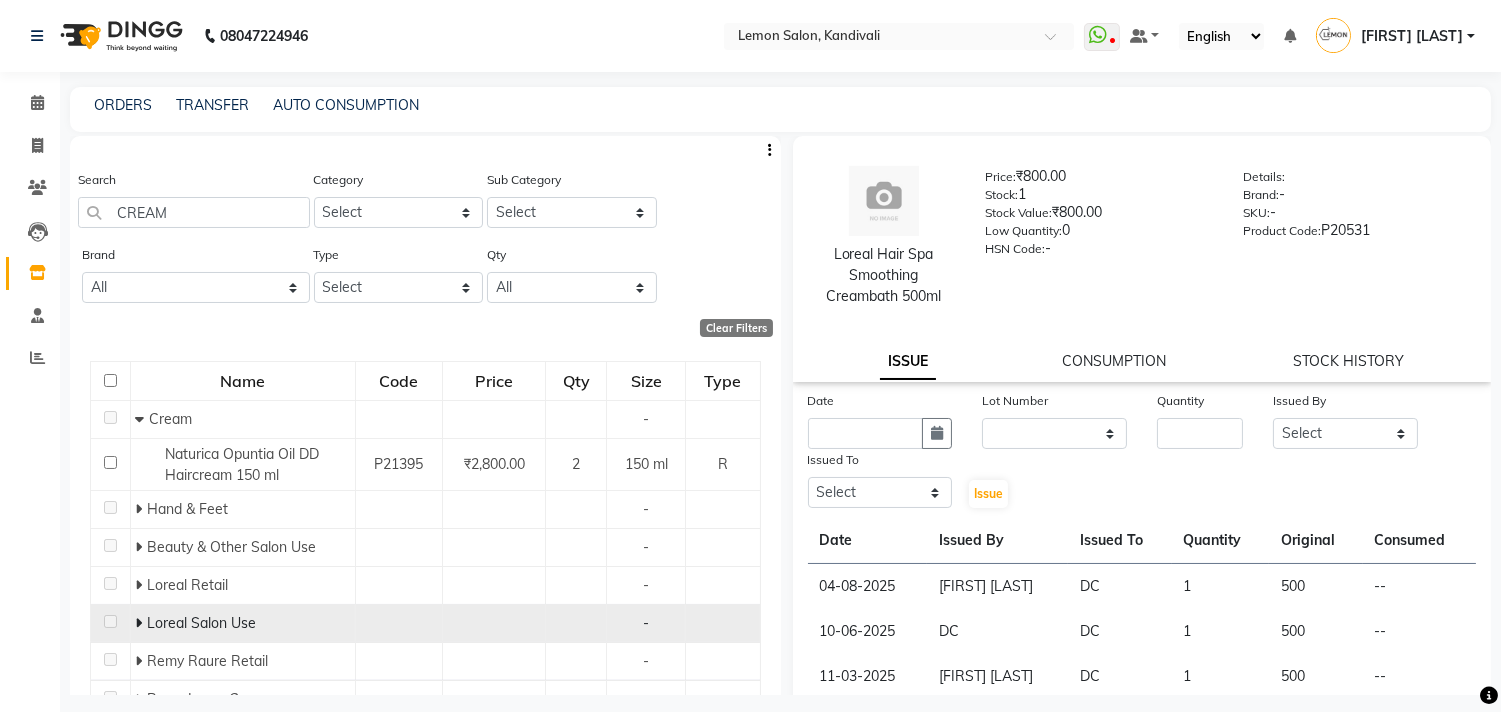 click 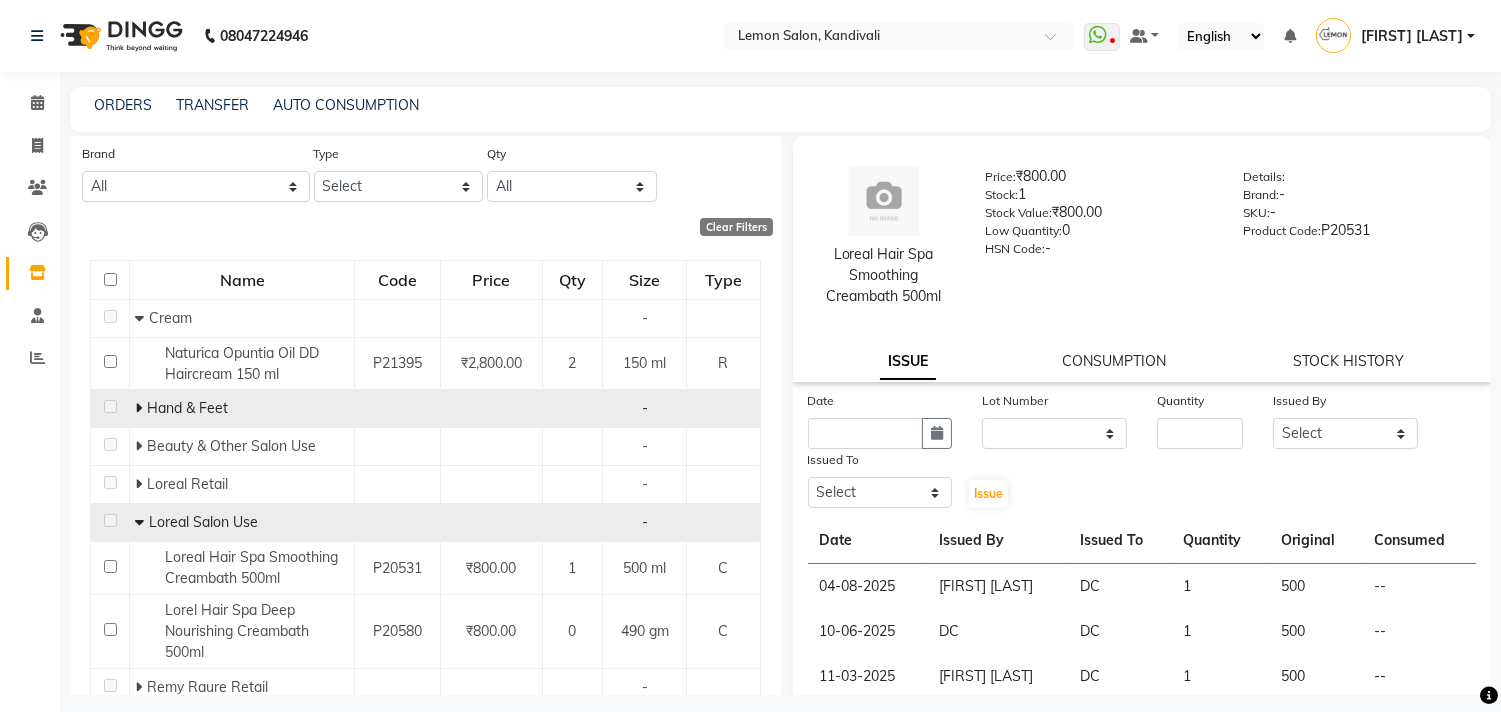scroll, scrollTop: 222, scrollLeft: 0, axis: vertical 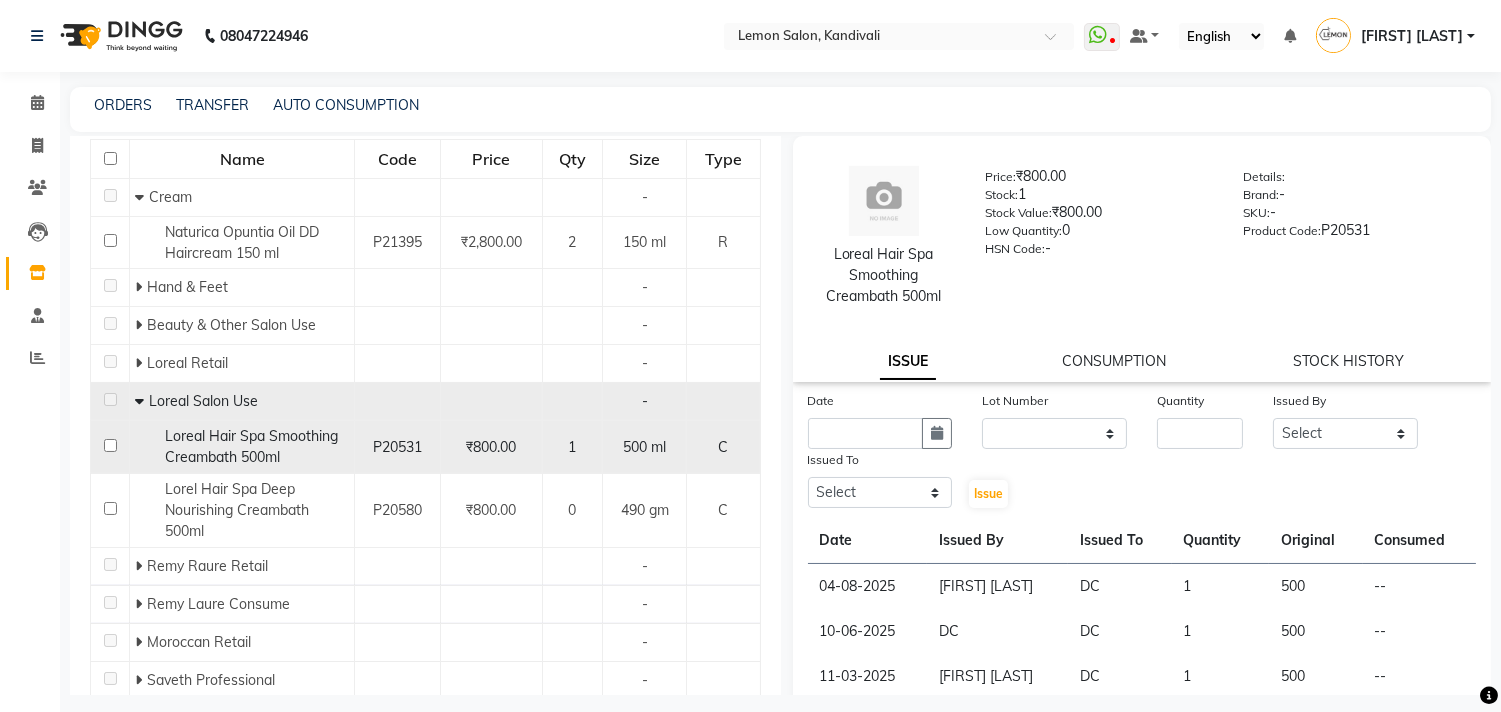 click 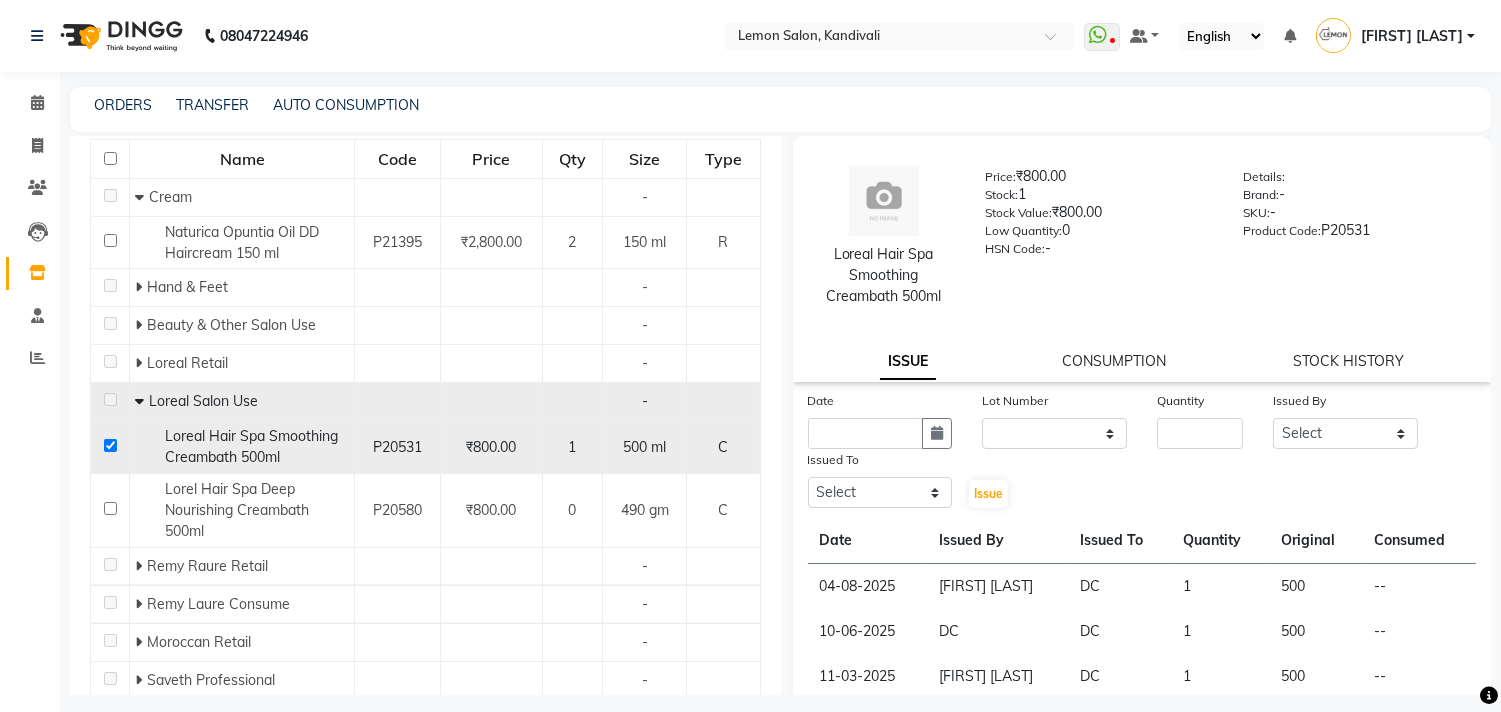 checkbox on "true" 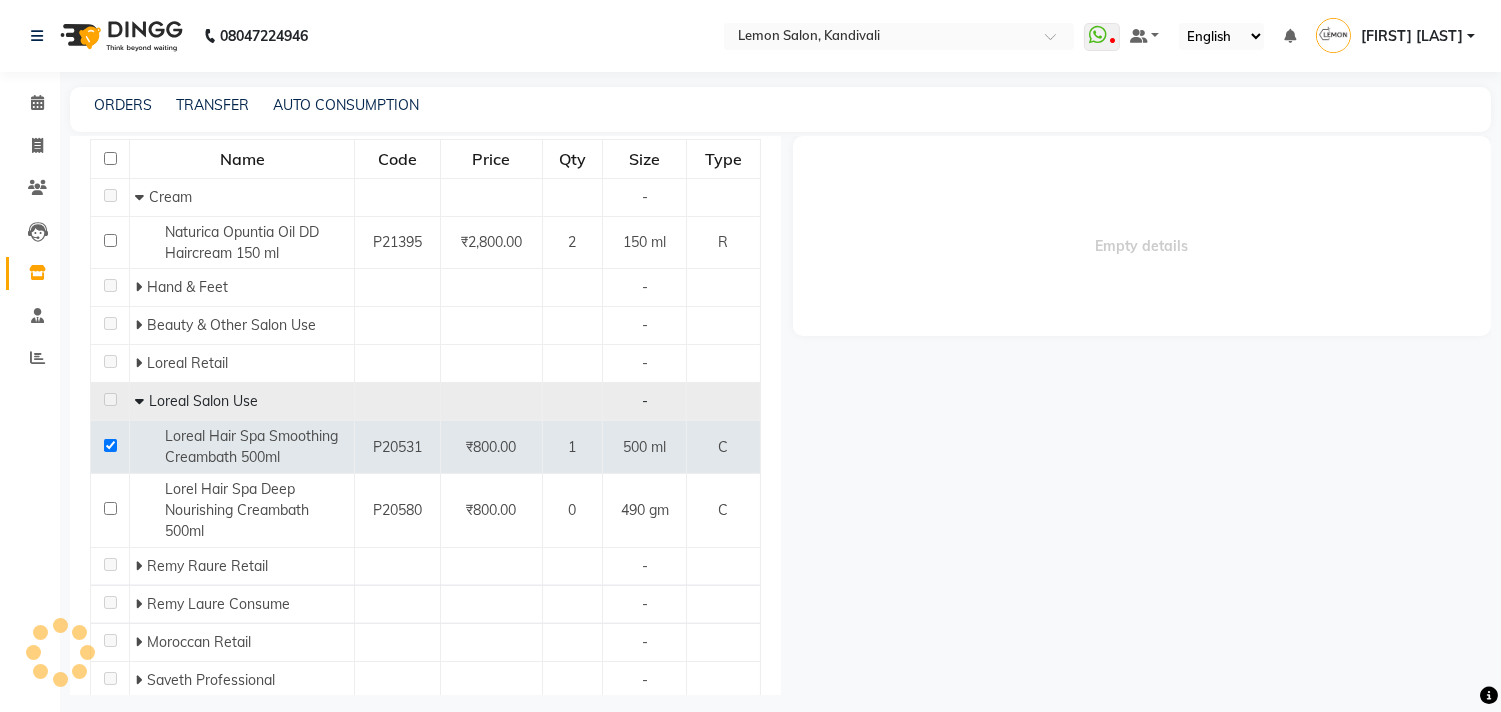 select 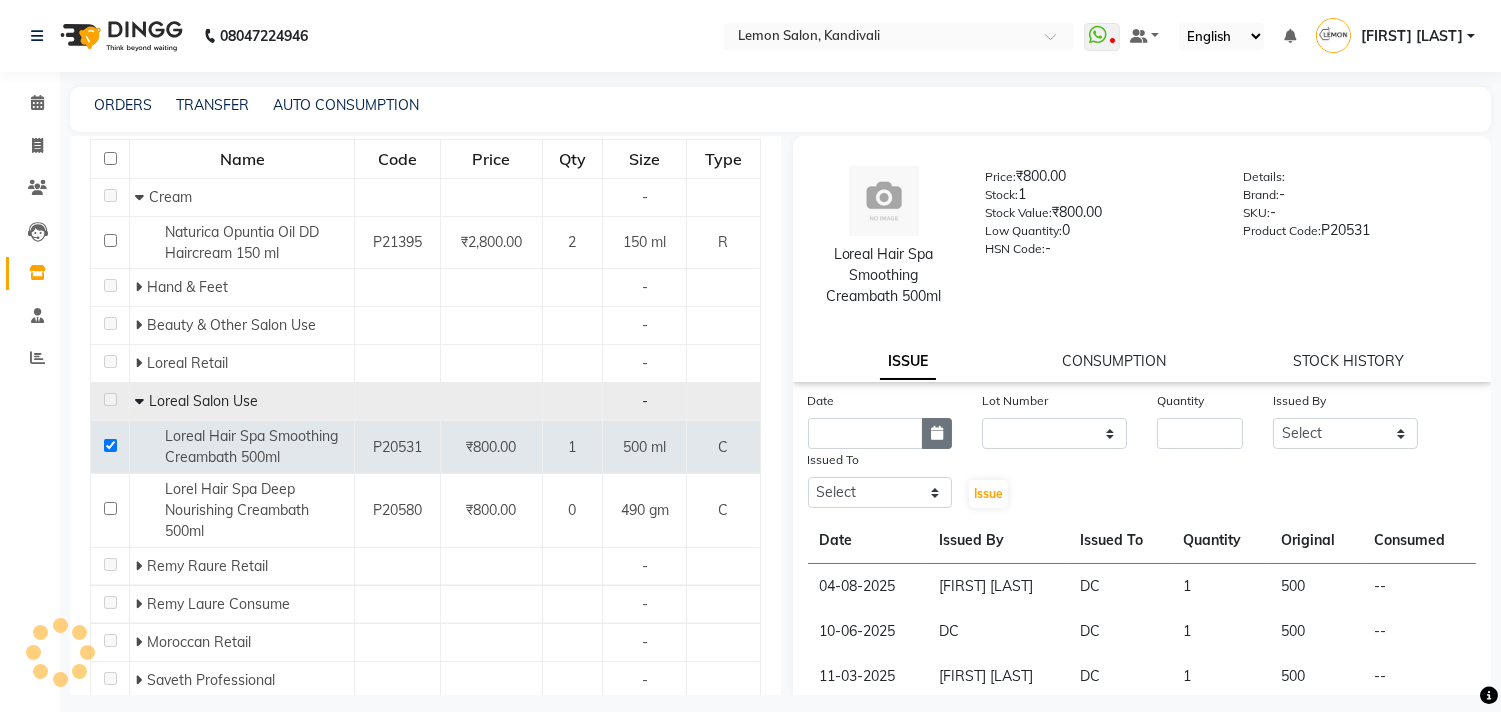 click 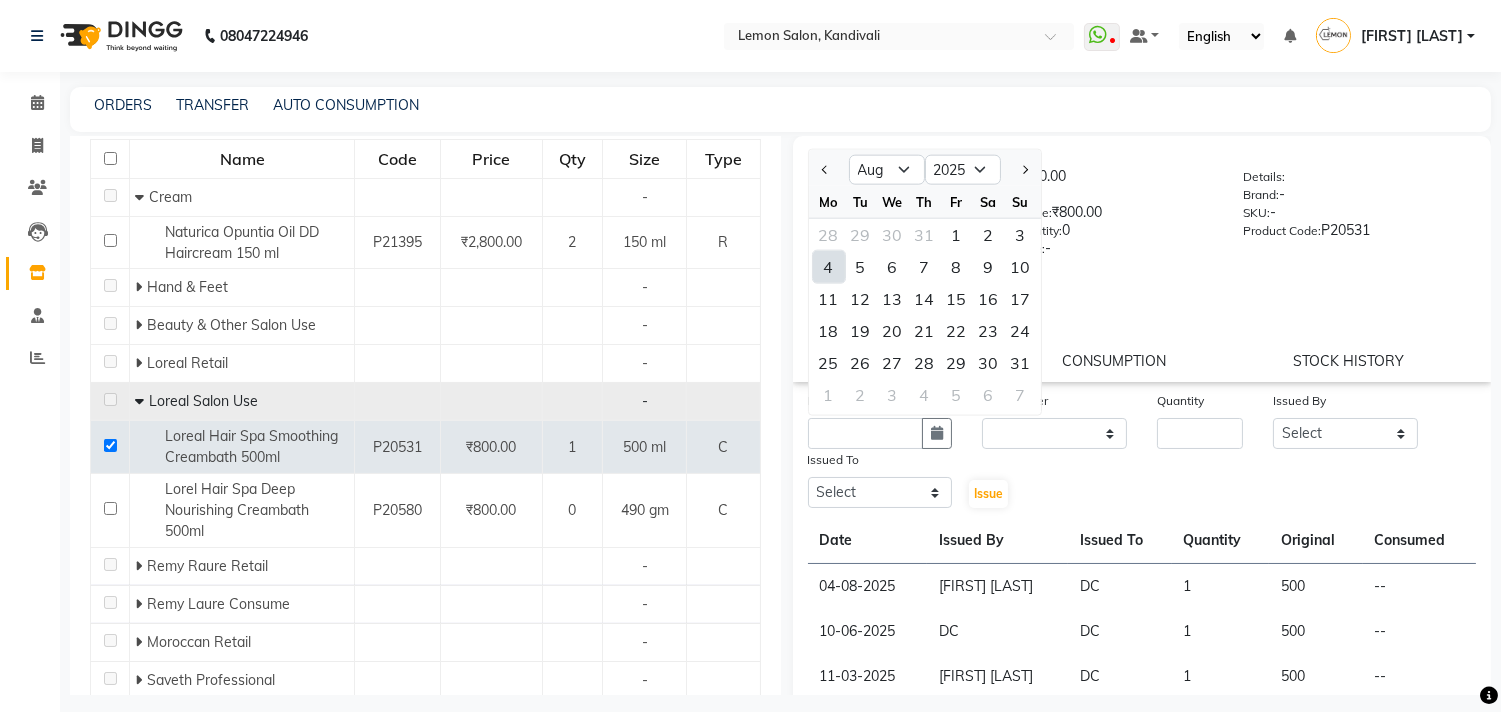 click on "4" 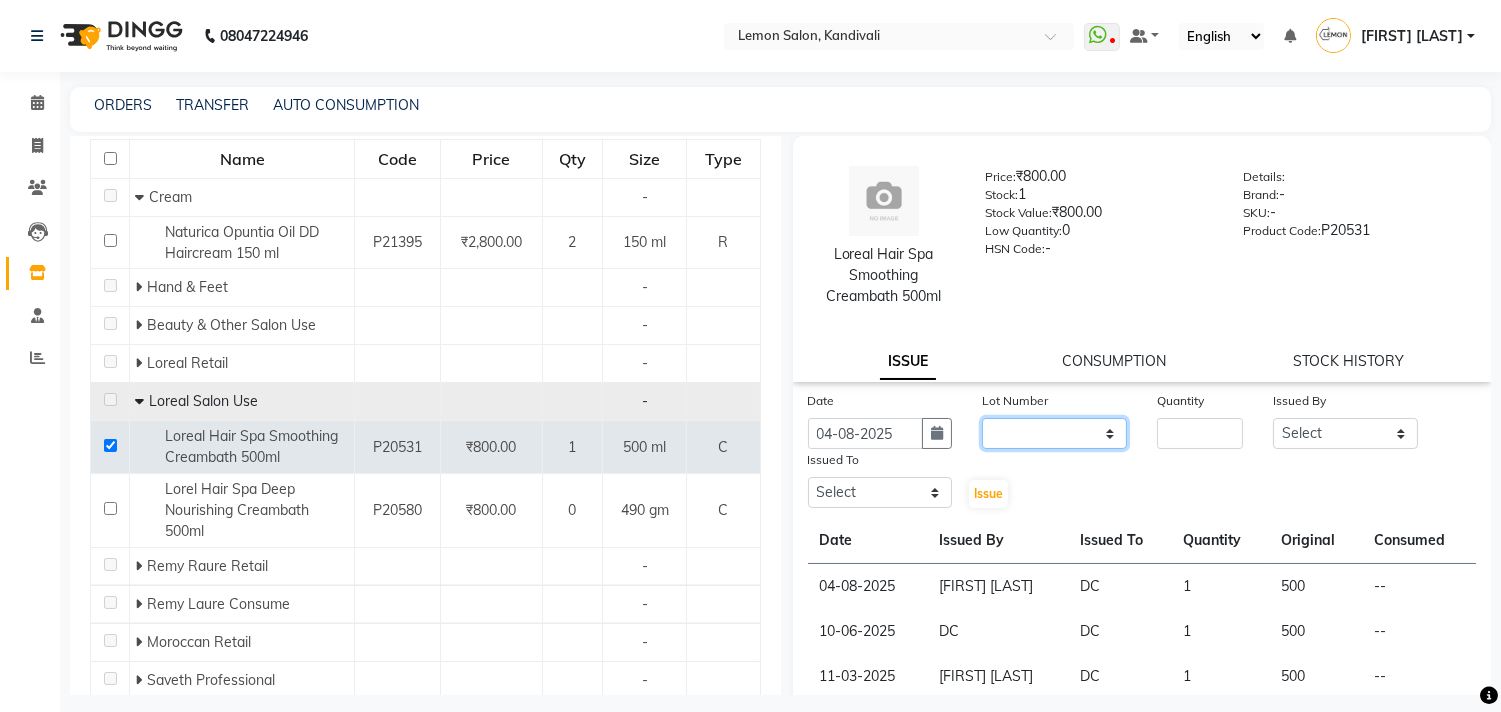 click on "None" 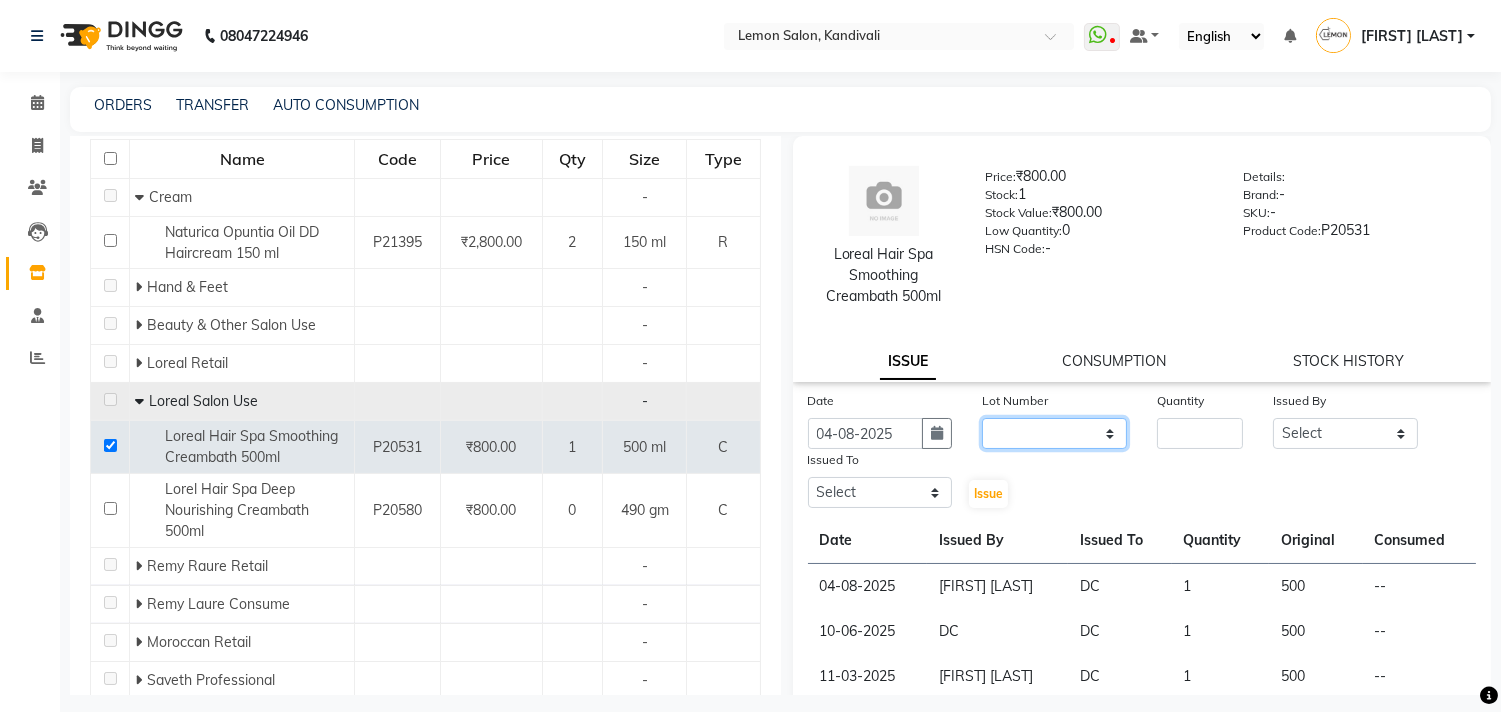 select on "0: null" 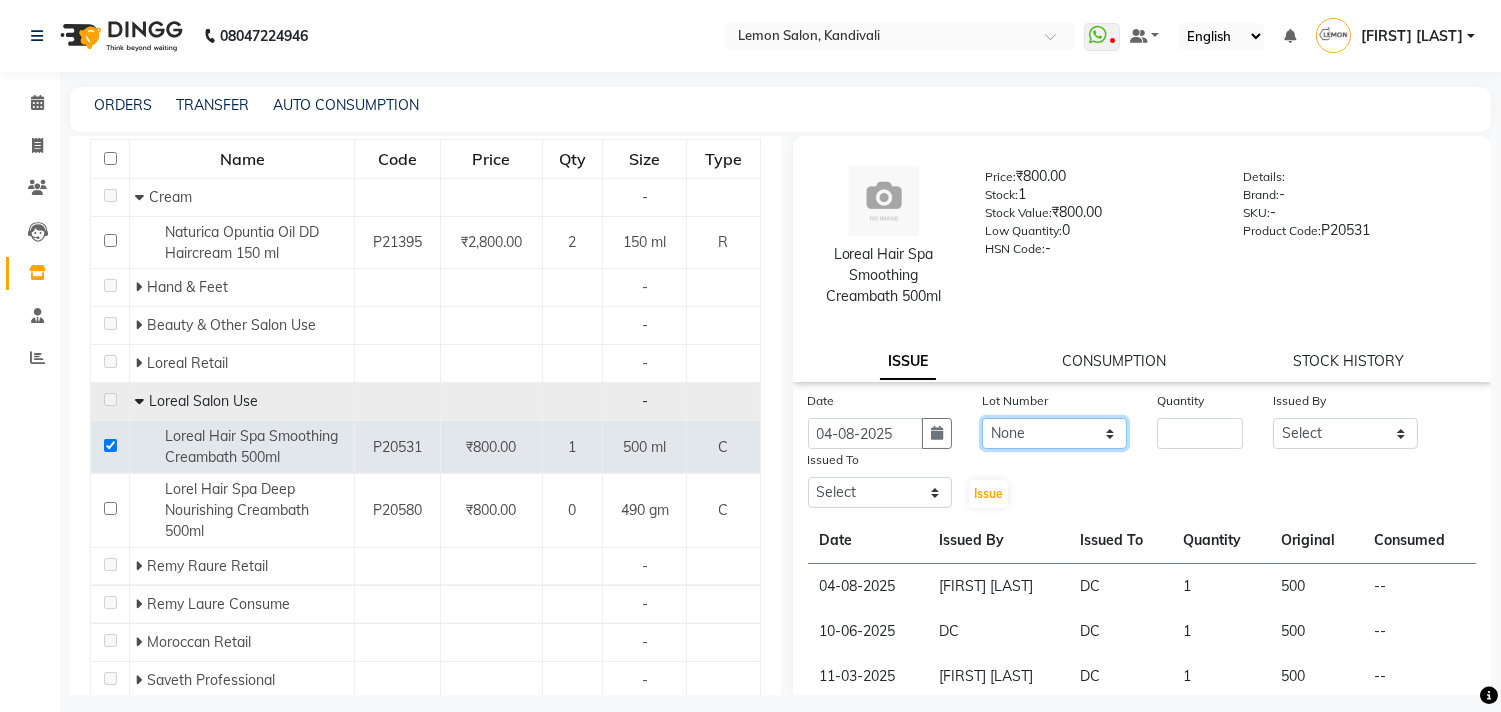 click on "None" 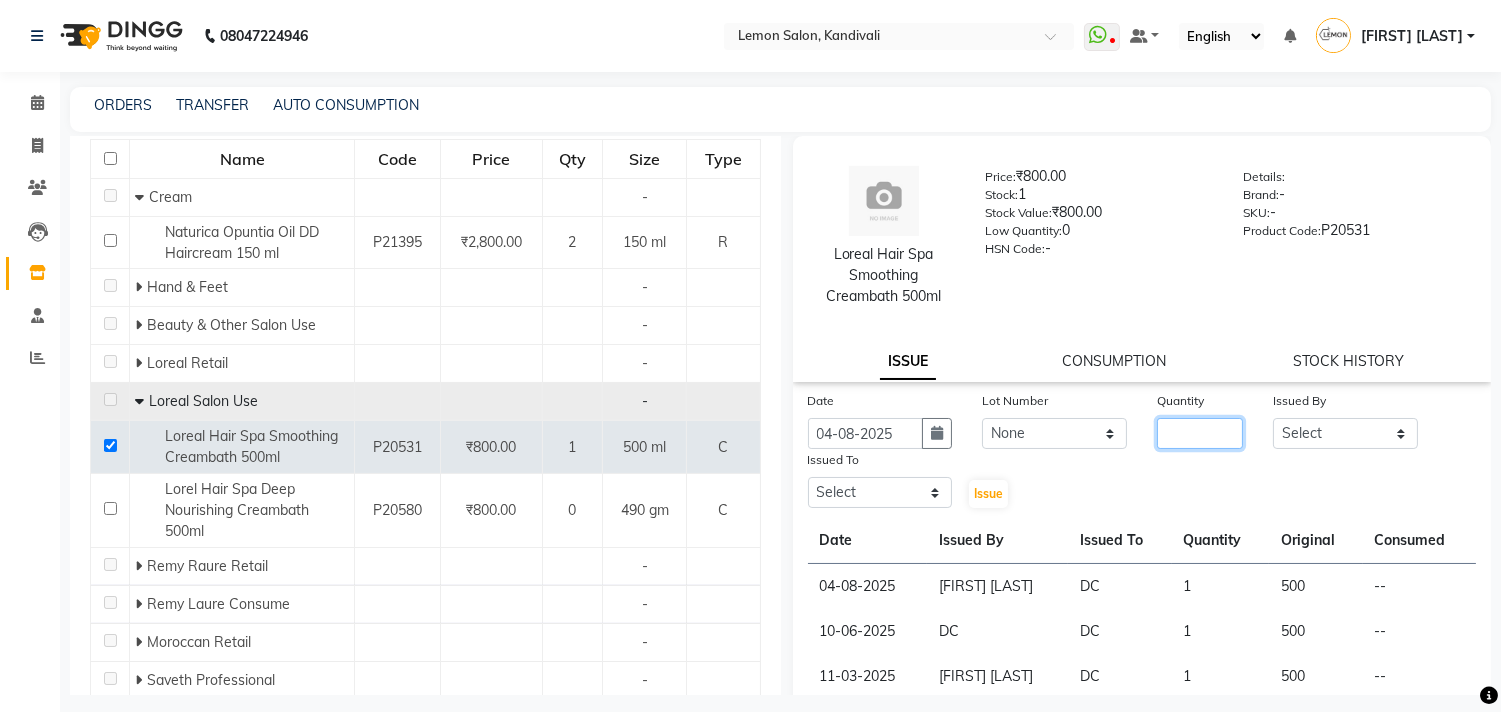 click 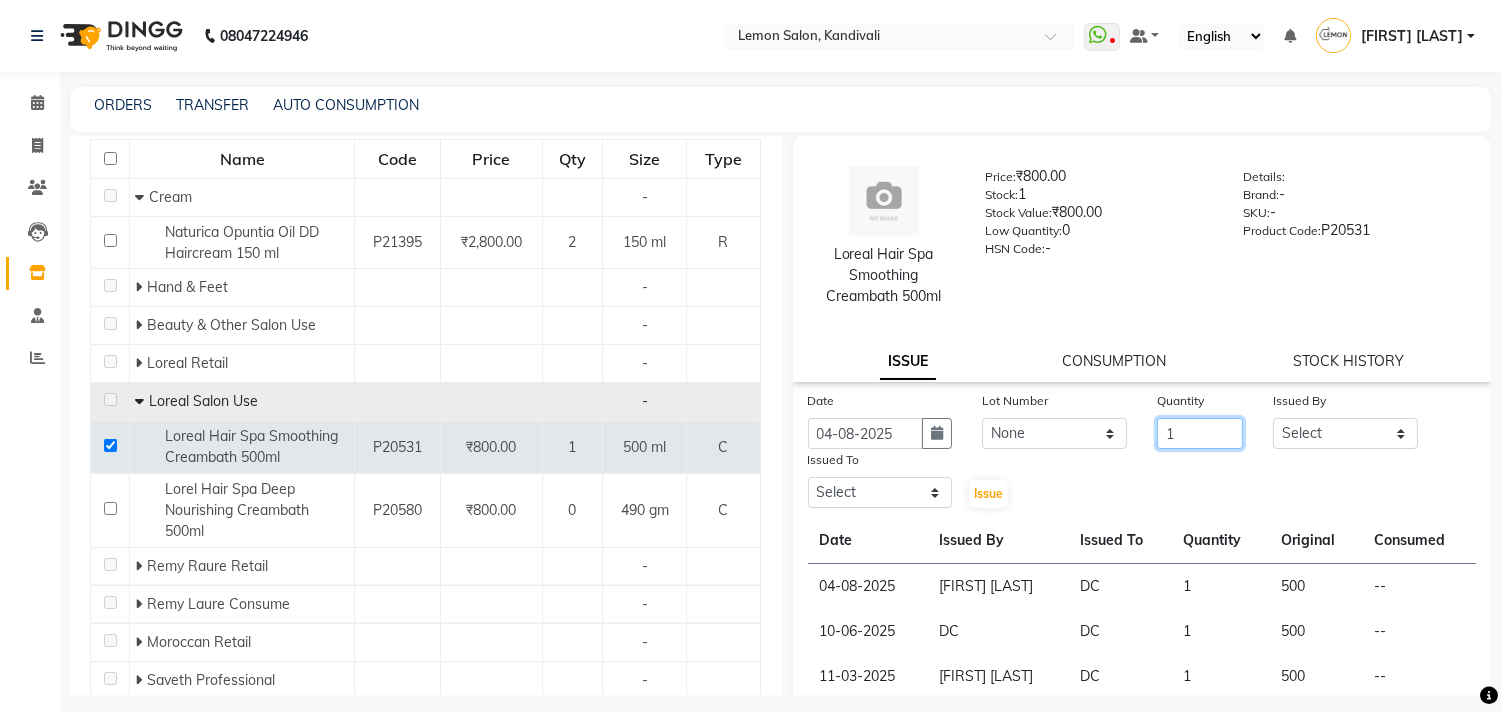 type on "1" 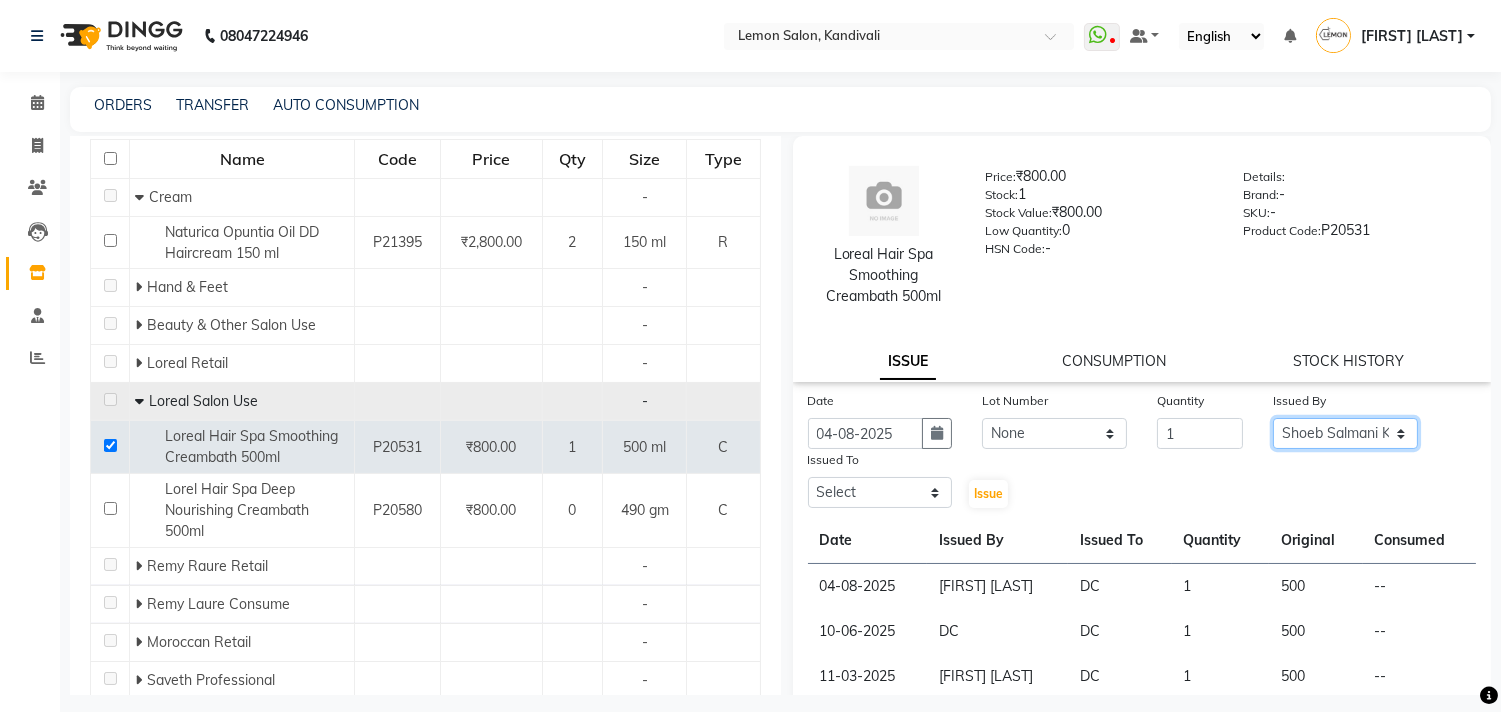 select on "8819" 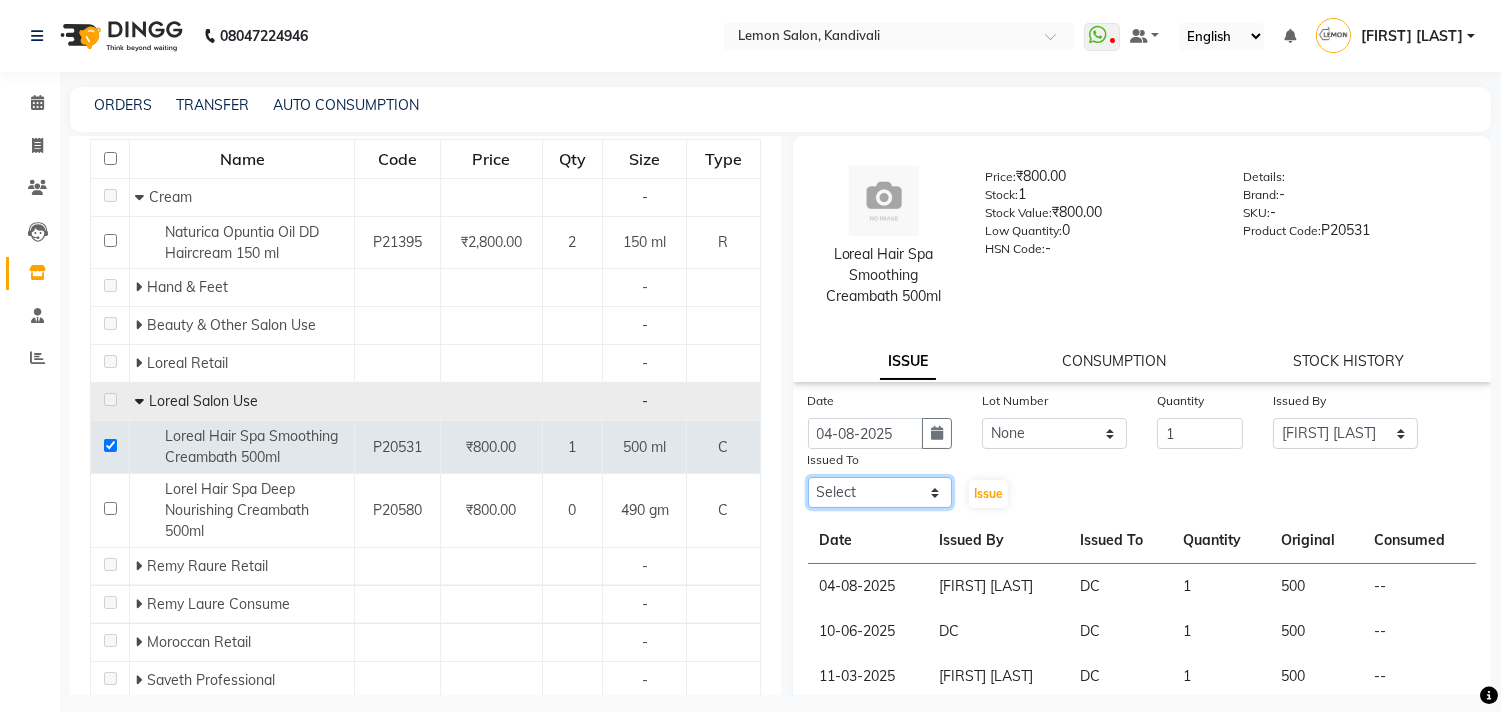 click on "Select Alam Arun Arndive DC Faheem Malik Gufran Salmani Payal Maurya Riya Adawade Shoeb Salmani Kandivali Swati Sharma Yunus Yusuf Shaikh" 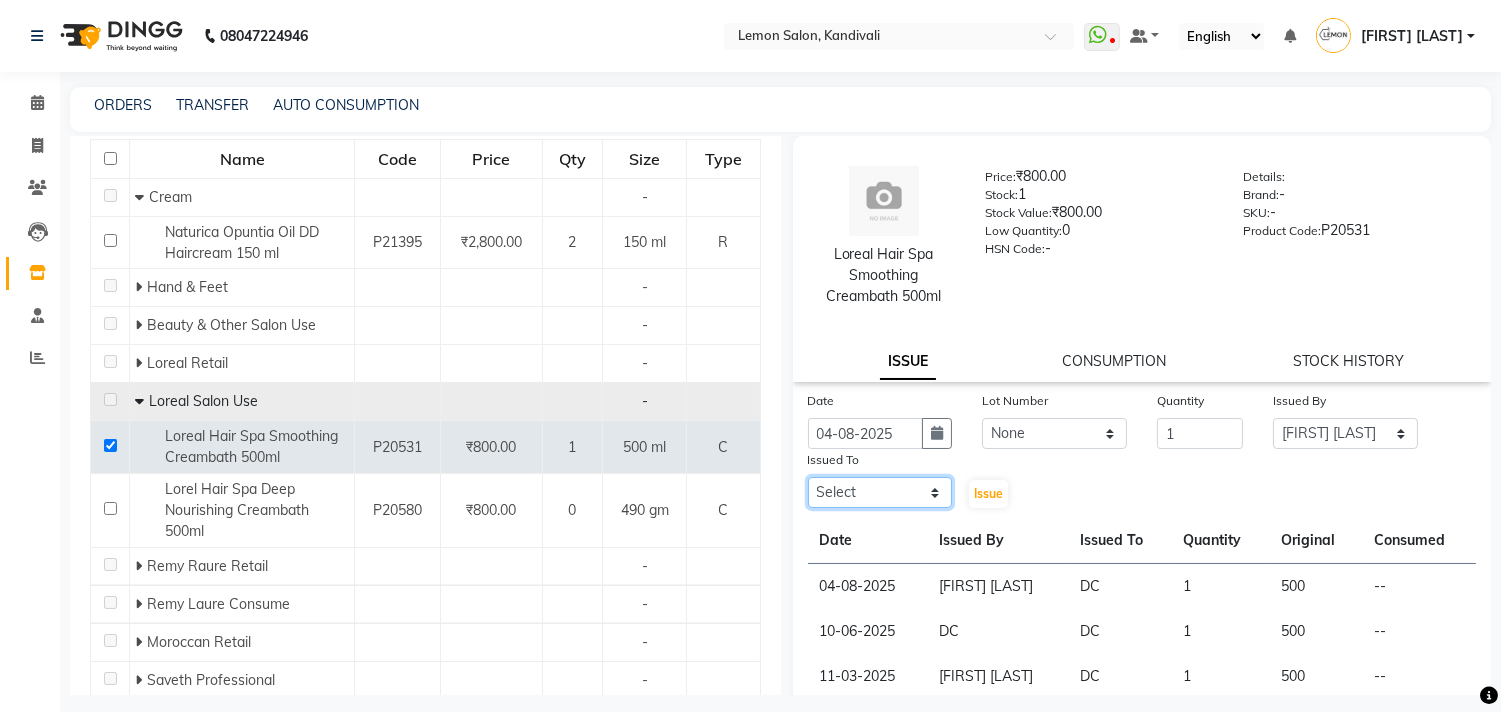 select on "7880" 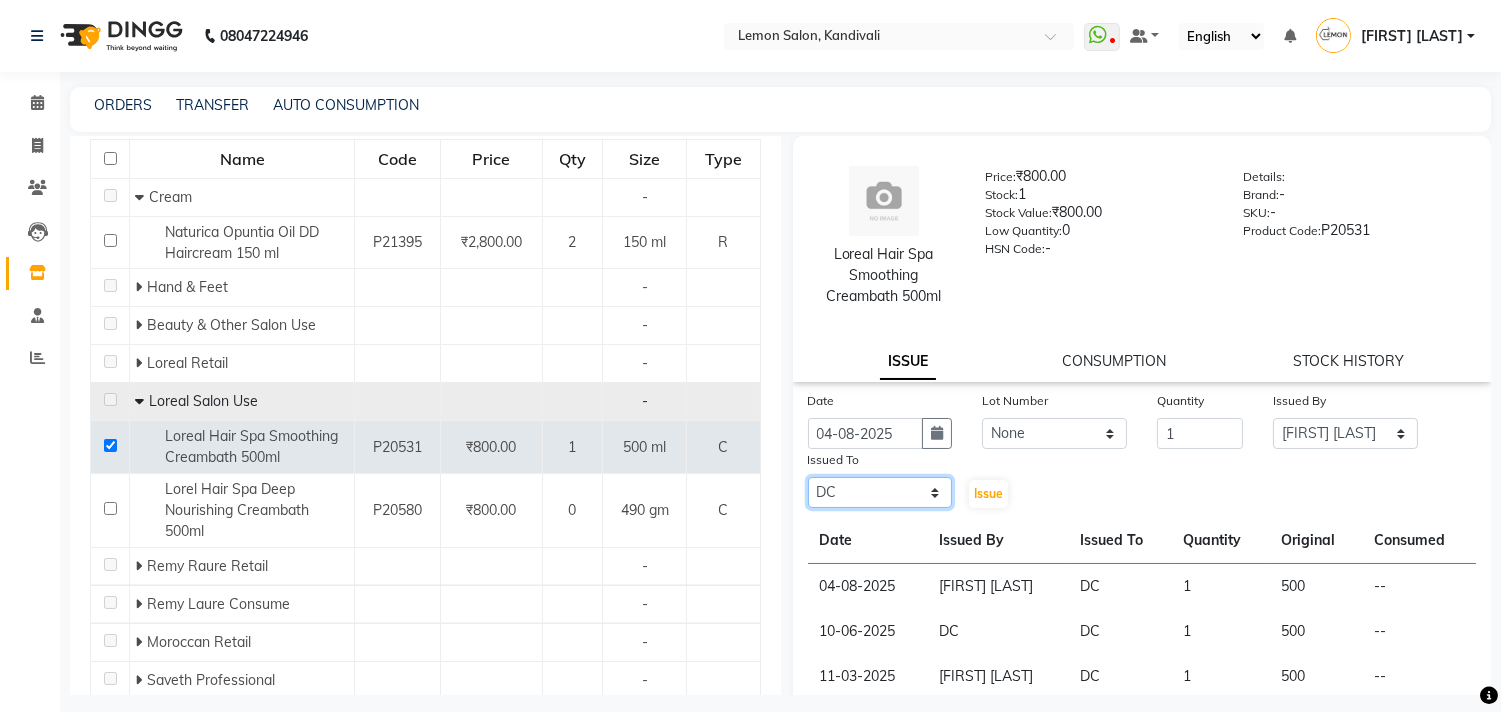 click on "Select Alam Arun Arndive DC Faheem Malik Gufran Salmani Payal Maurya Riya Adawade Shoeb Salmani Kandivali Swati Sharma Yunus Yusuf Shaikh" 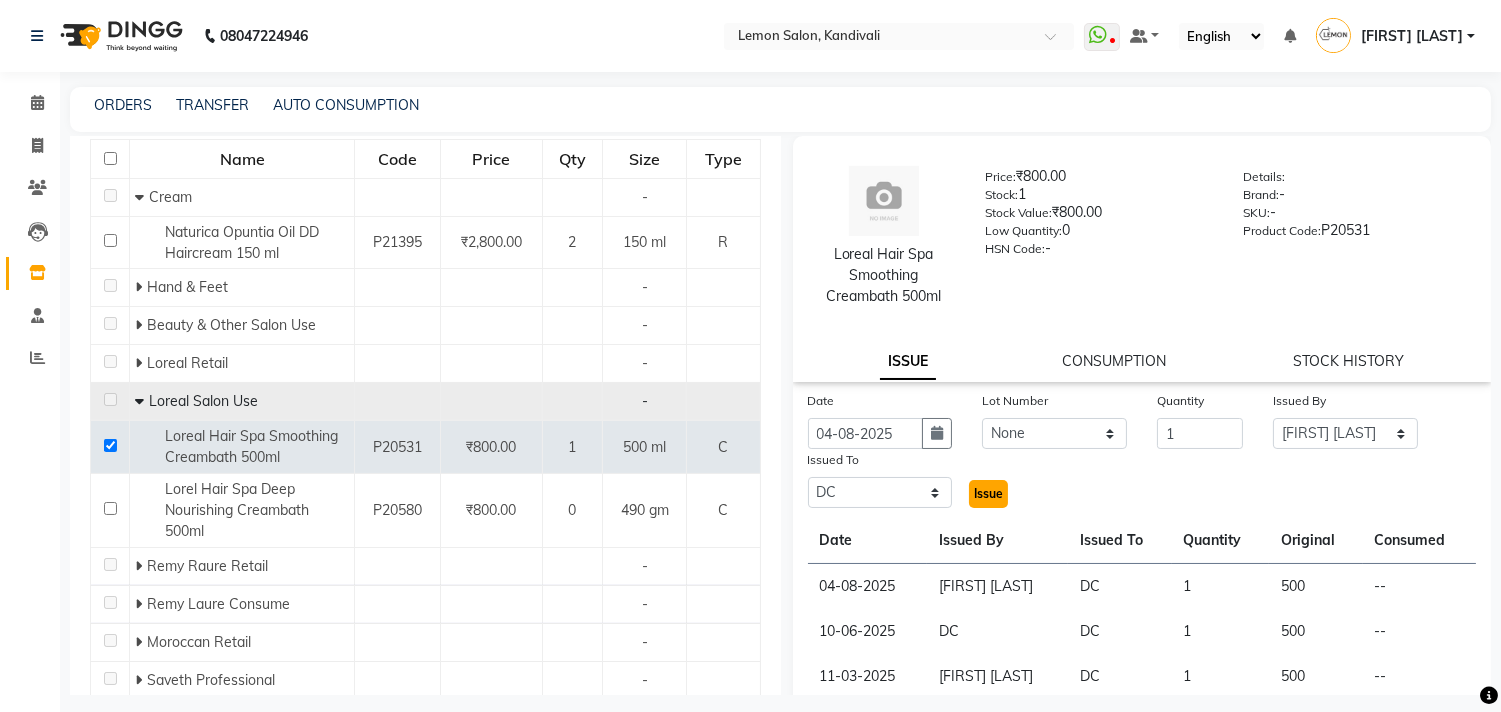 click on "Issue" 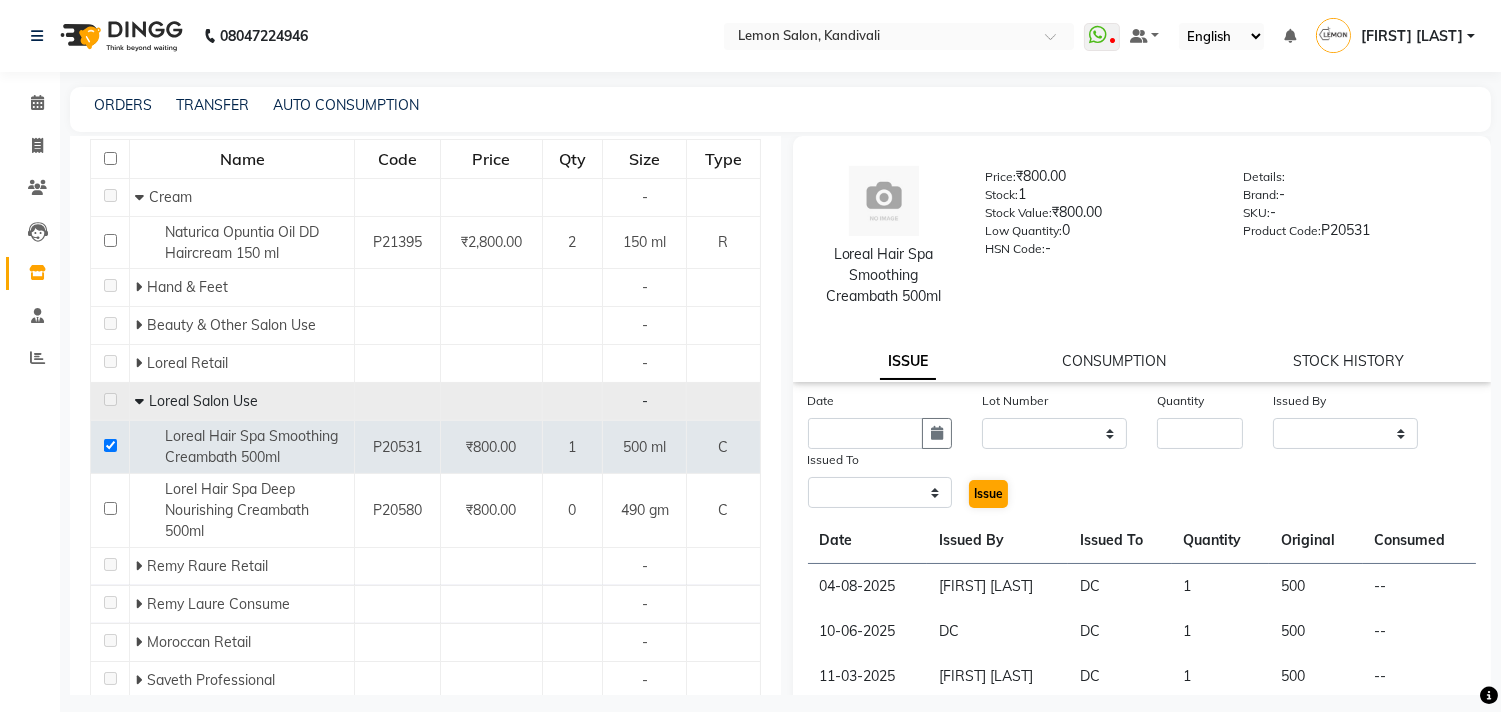 select 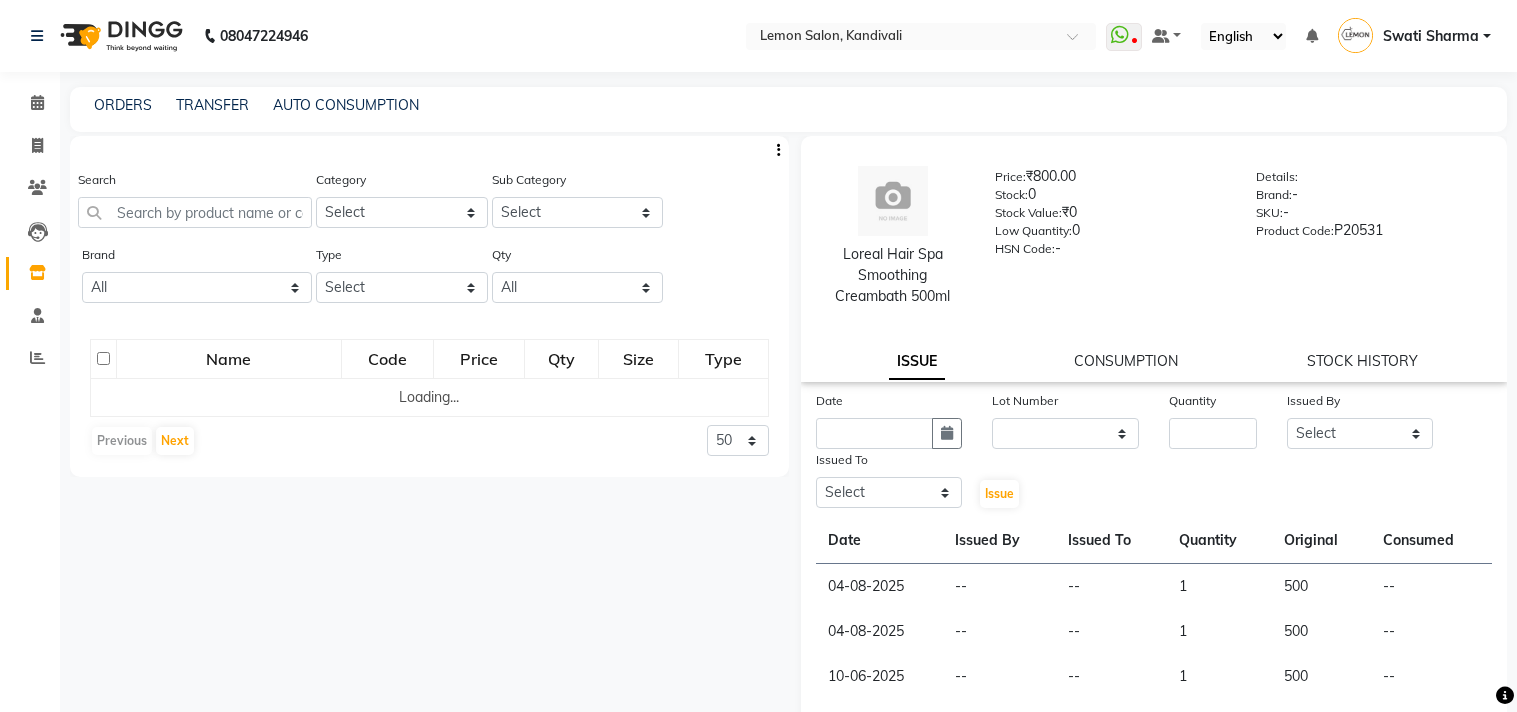 select 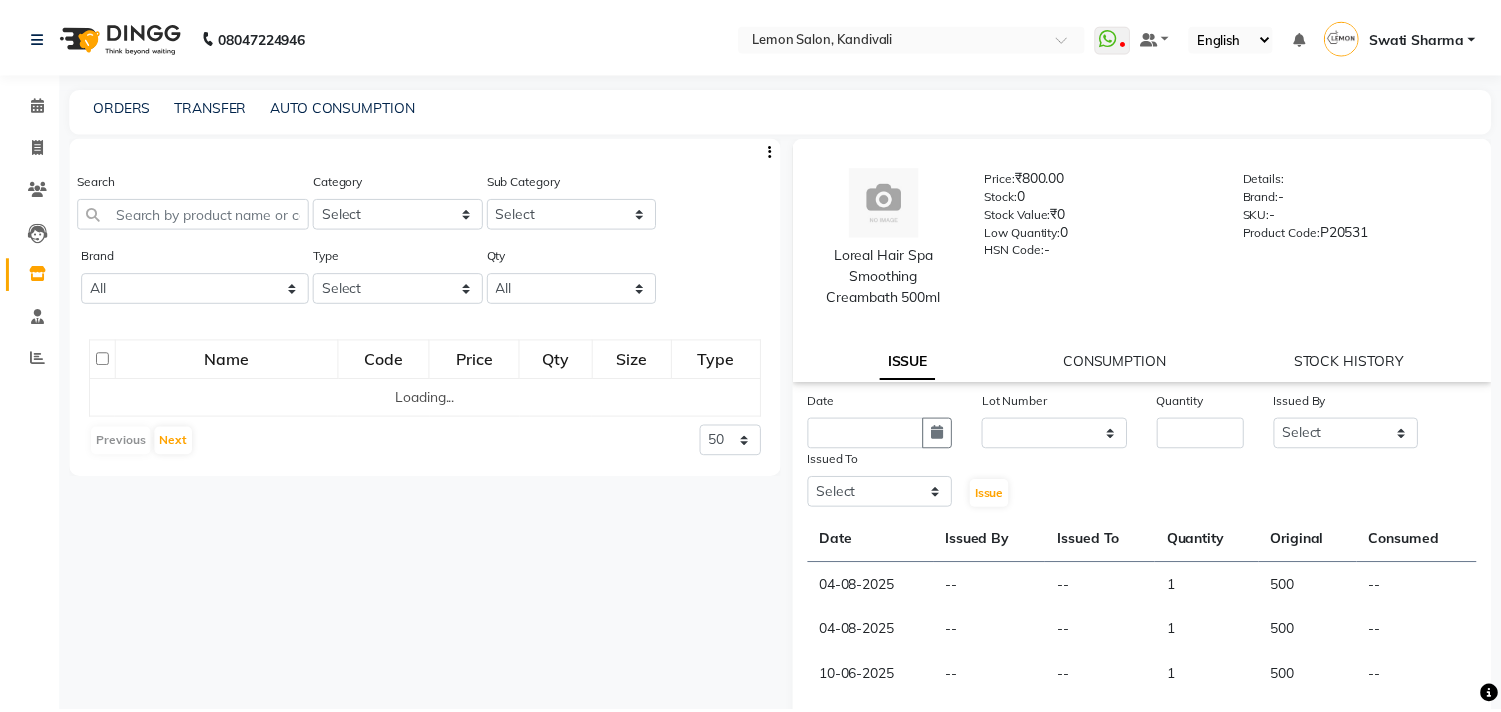 scroll, scrollTop: 0, scrollLeft: 0, axis: both 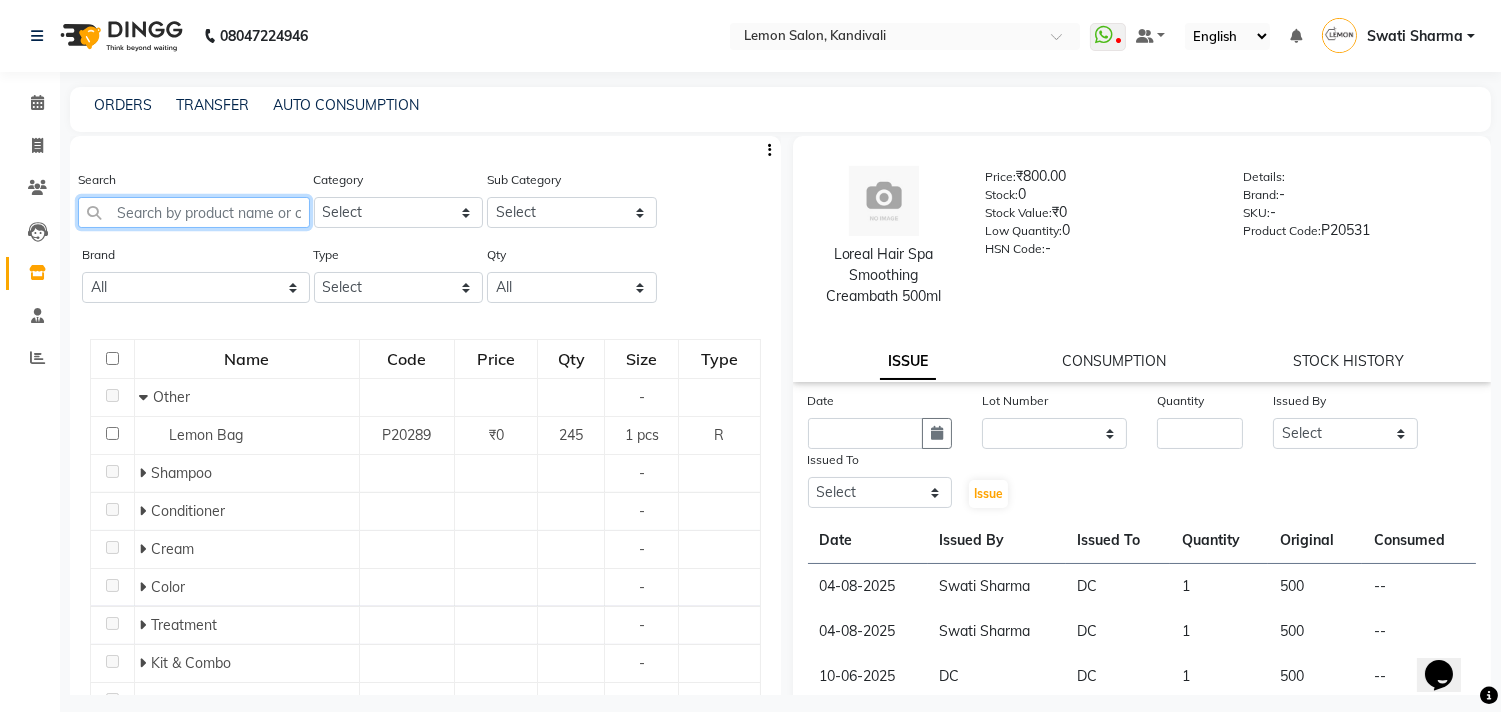 click 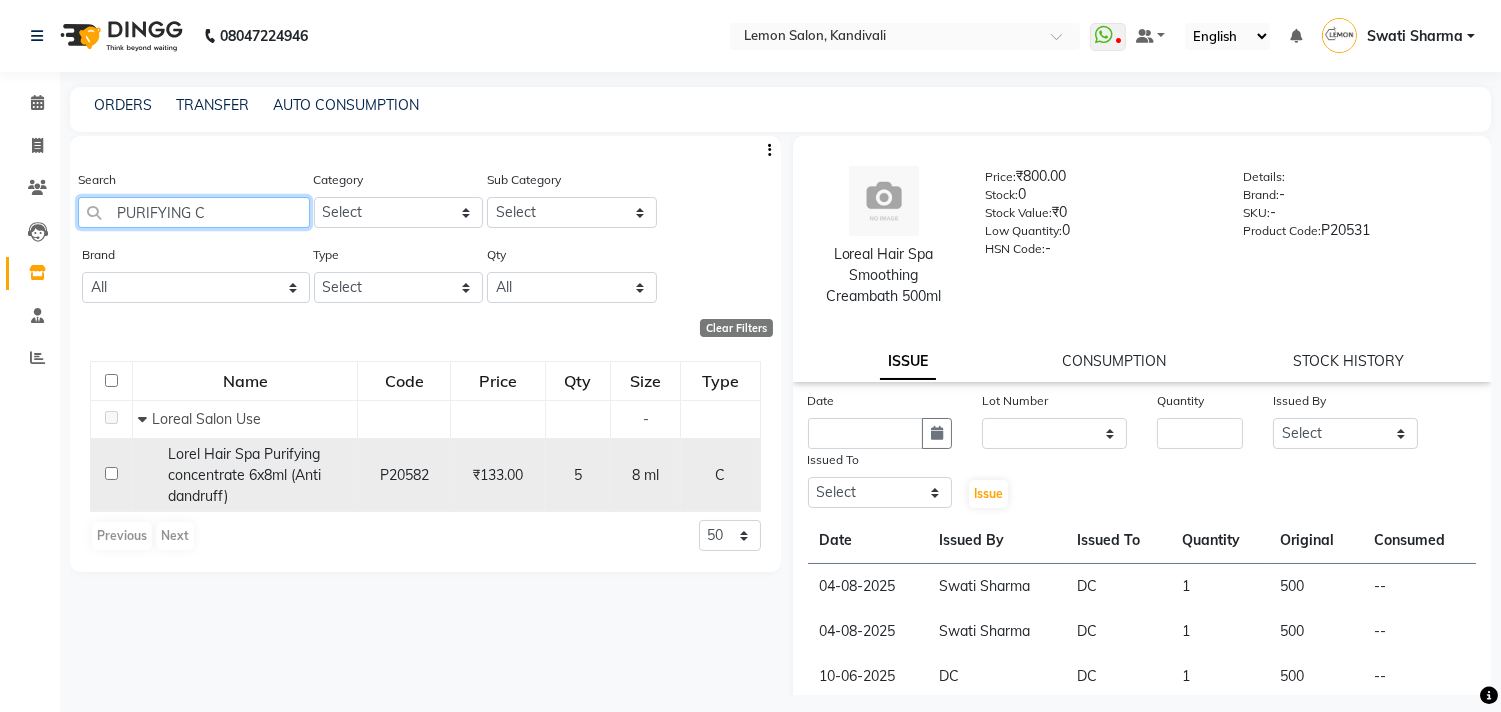type on "PURIFYING C" 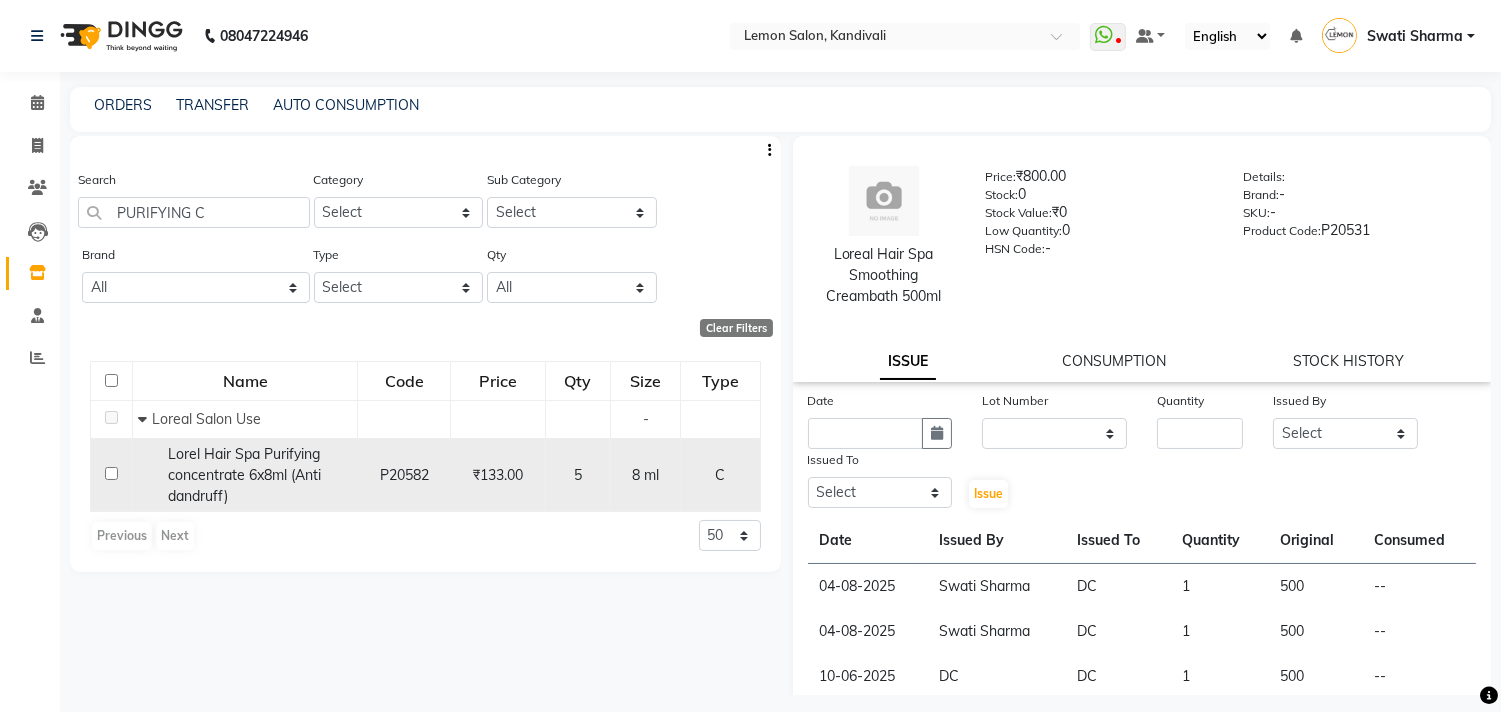 click 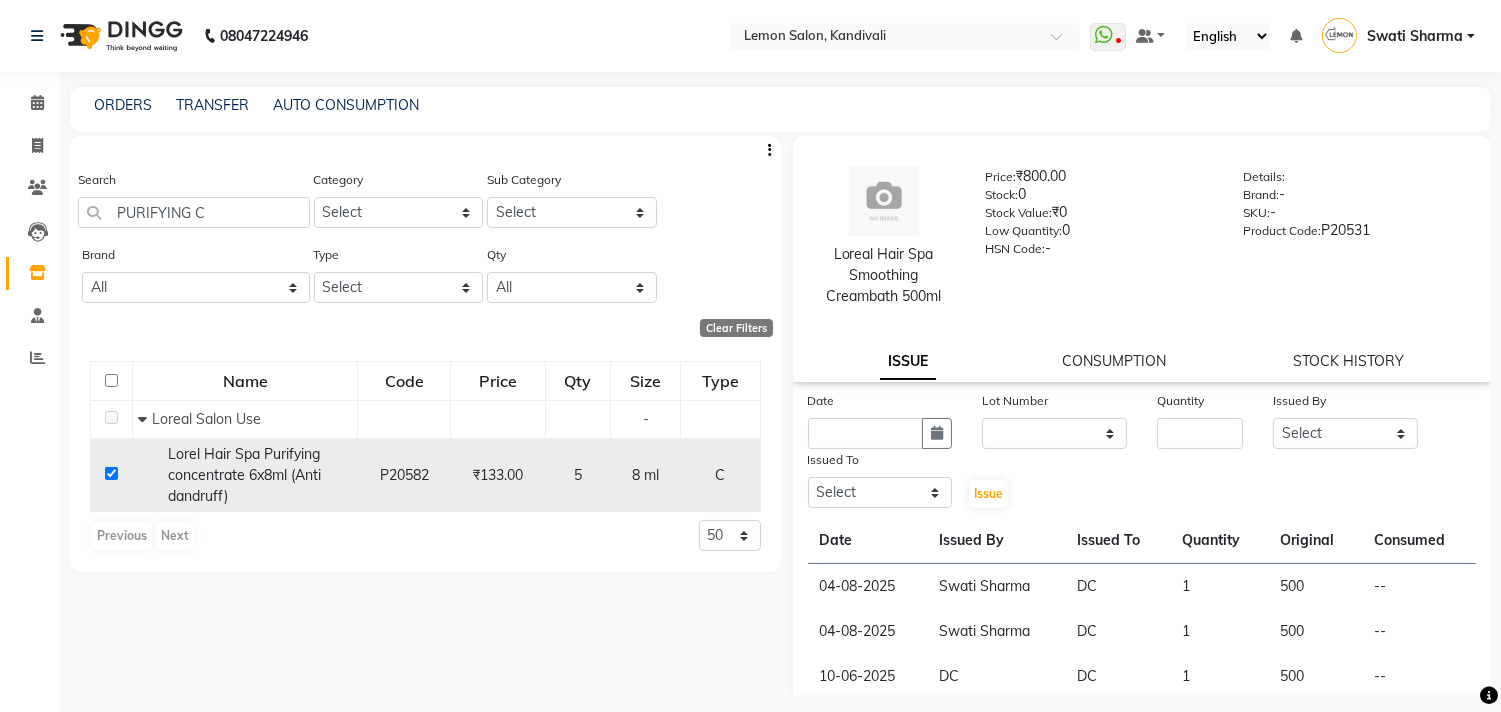 checkbox on "true" 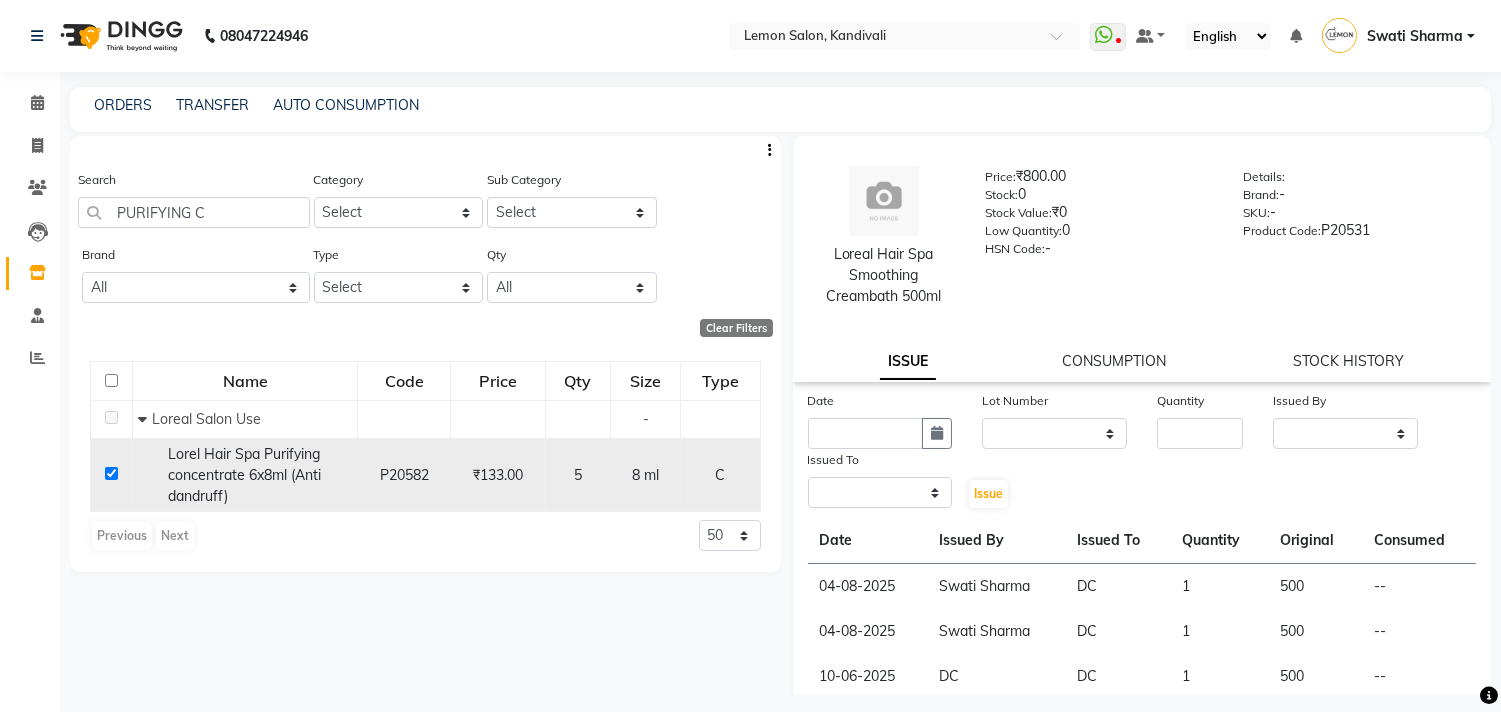 select 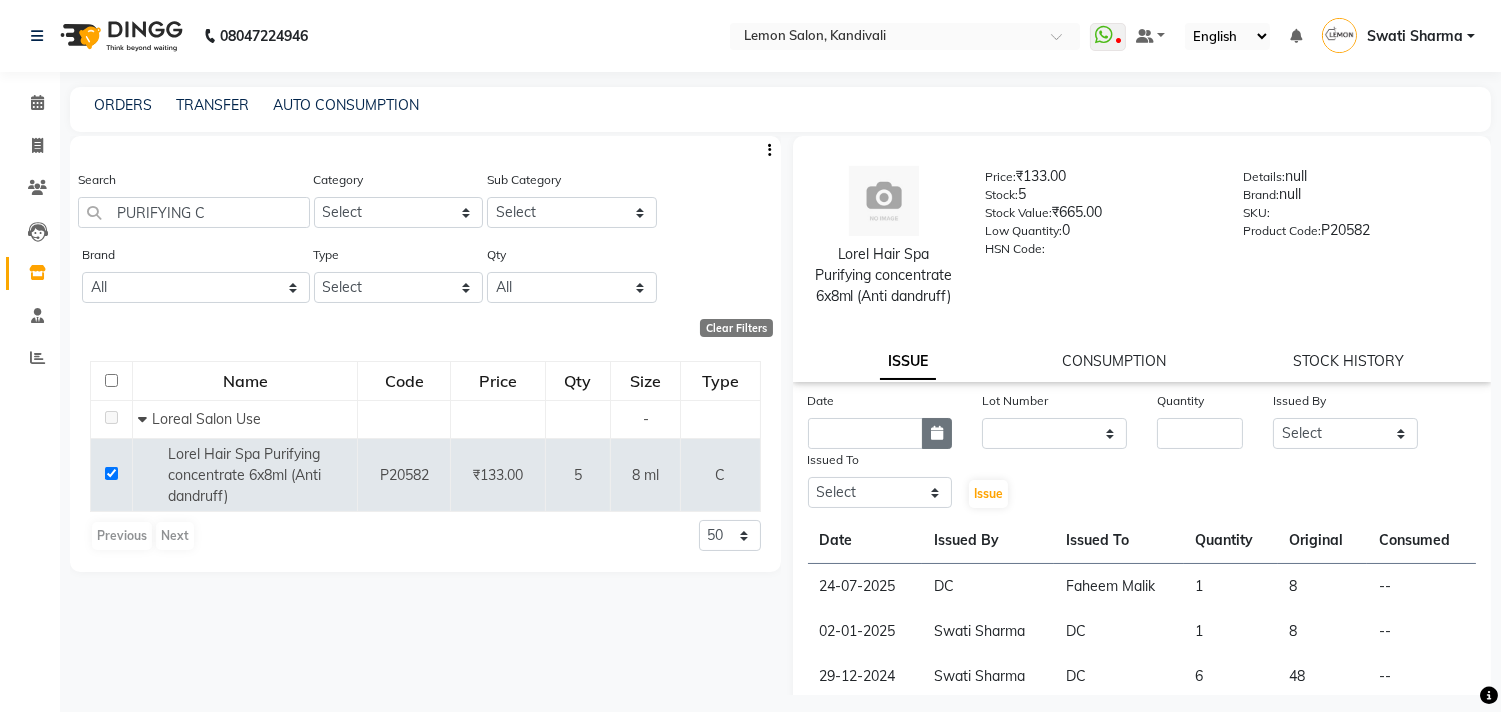 click 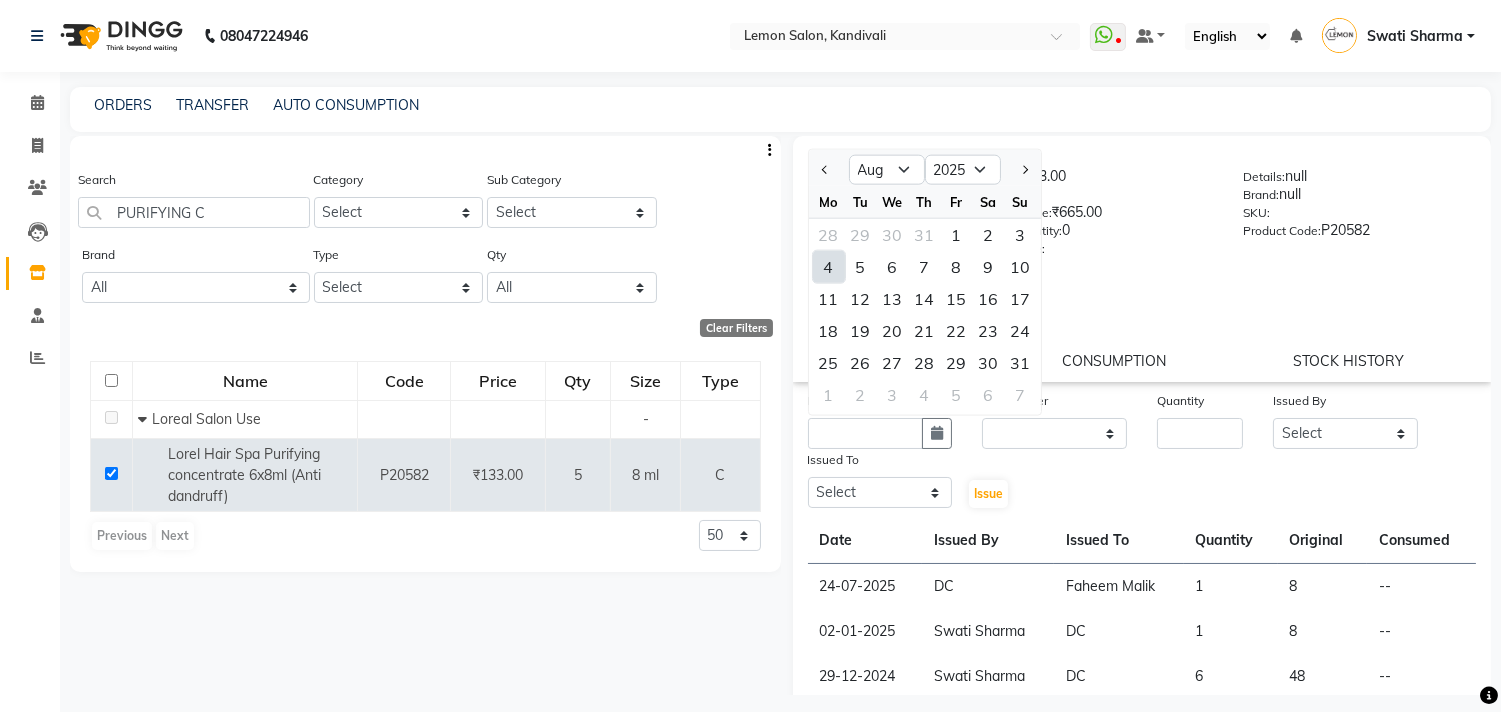 click on "4" 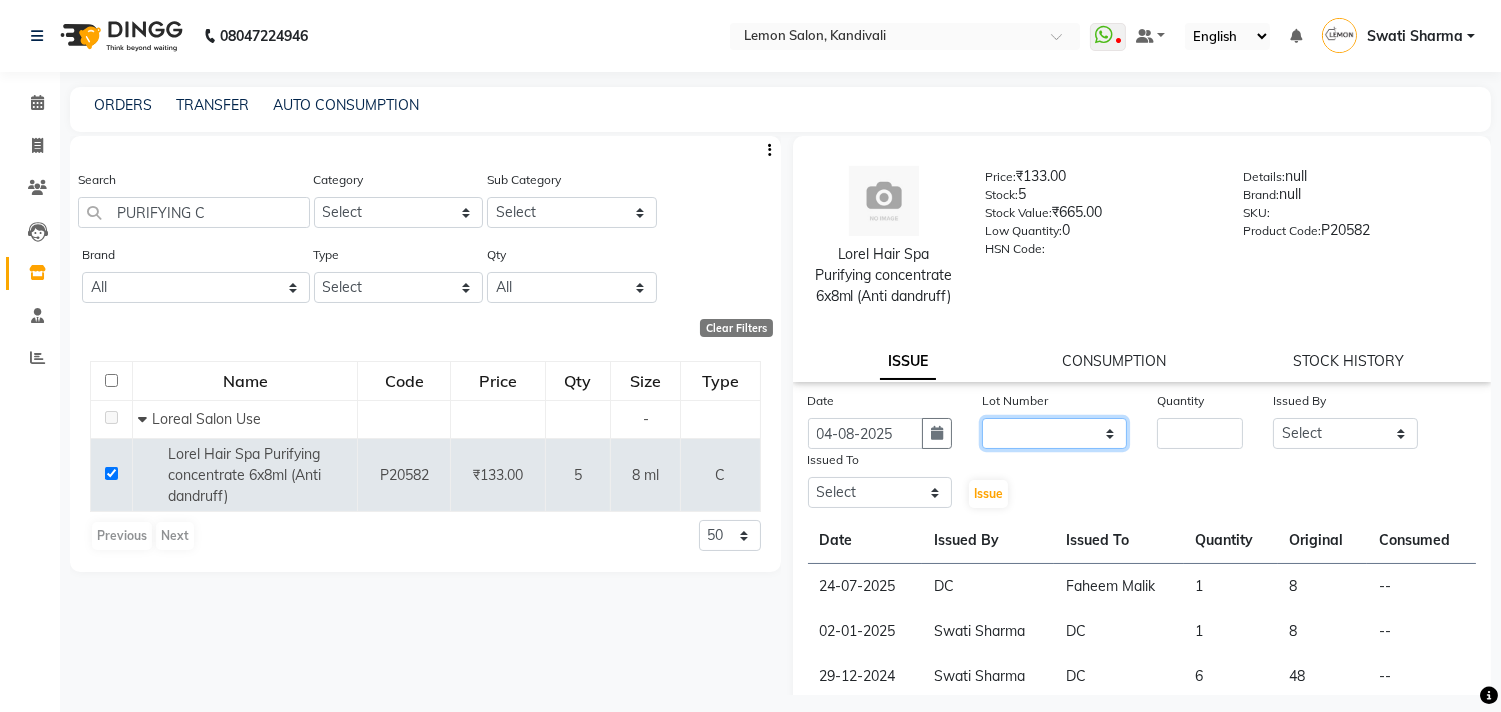 click on "None" 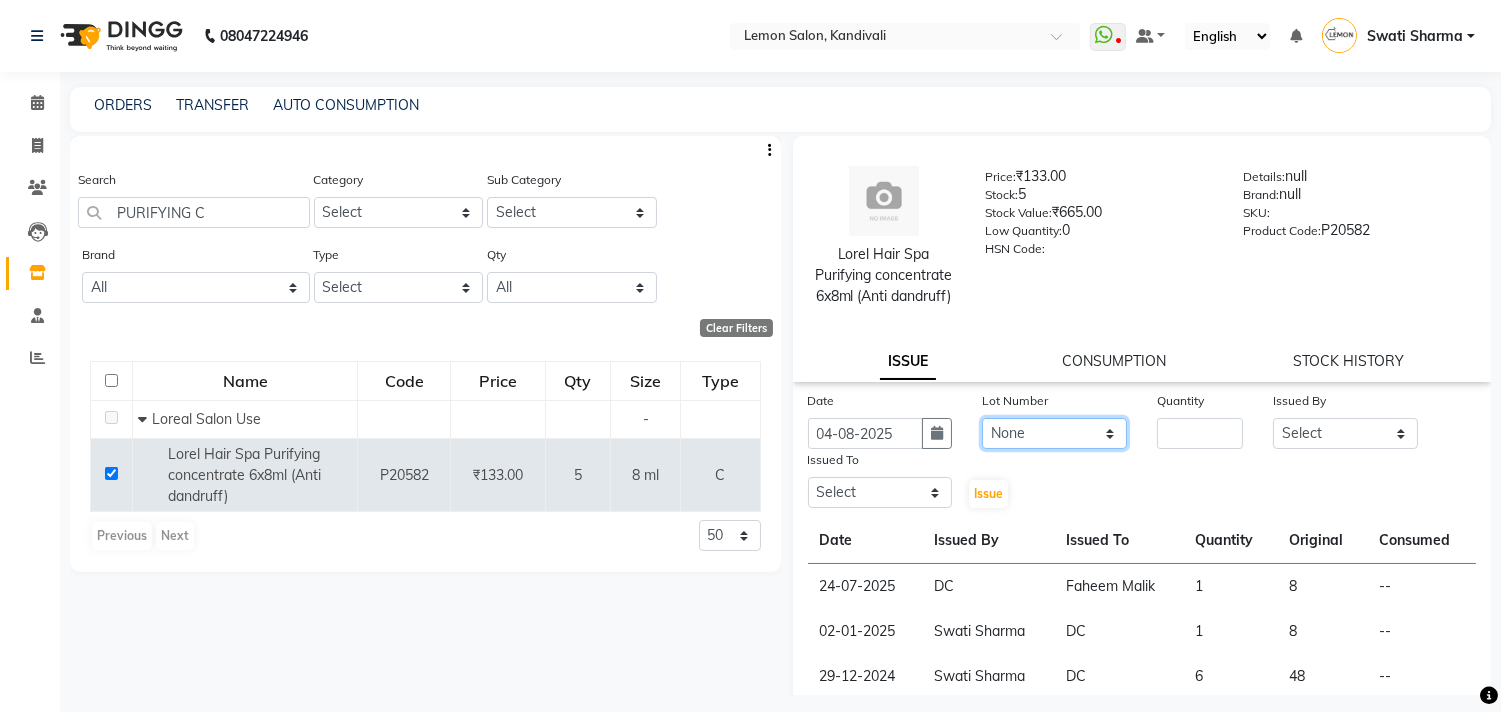 click on "None" 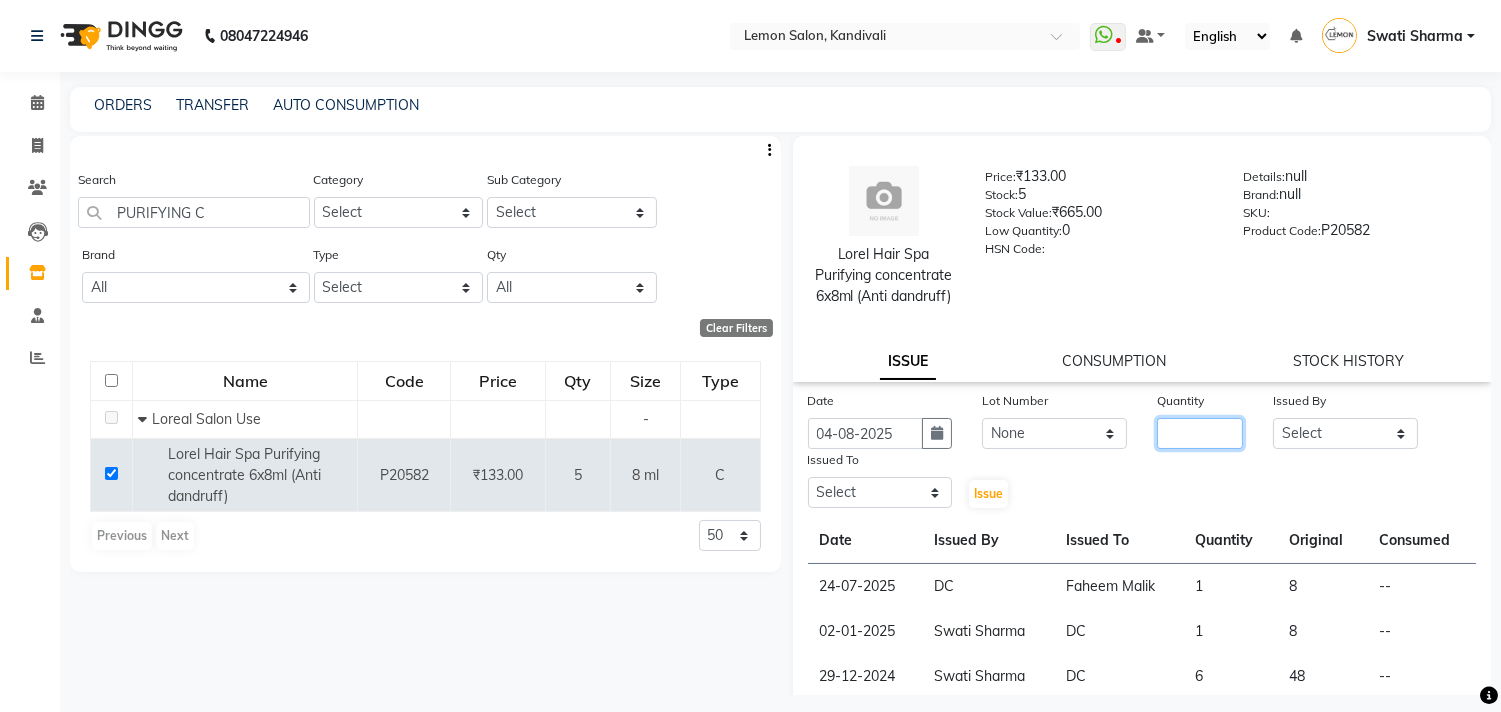 click 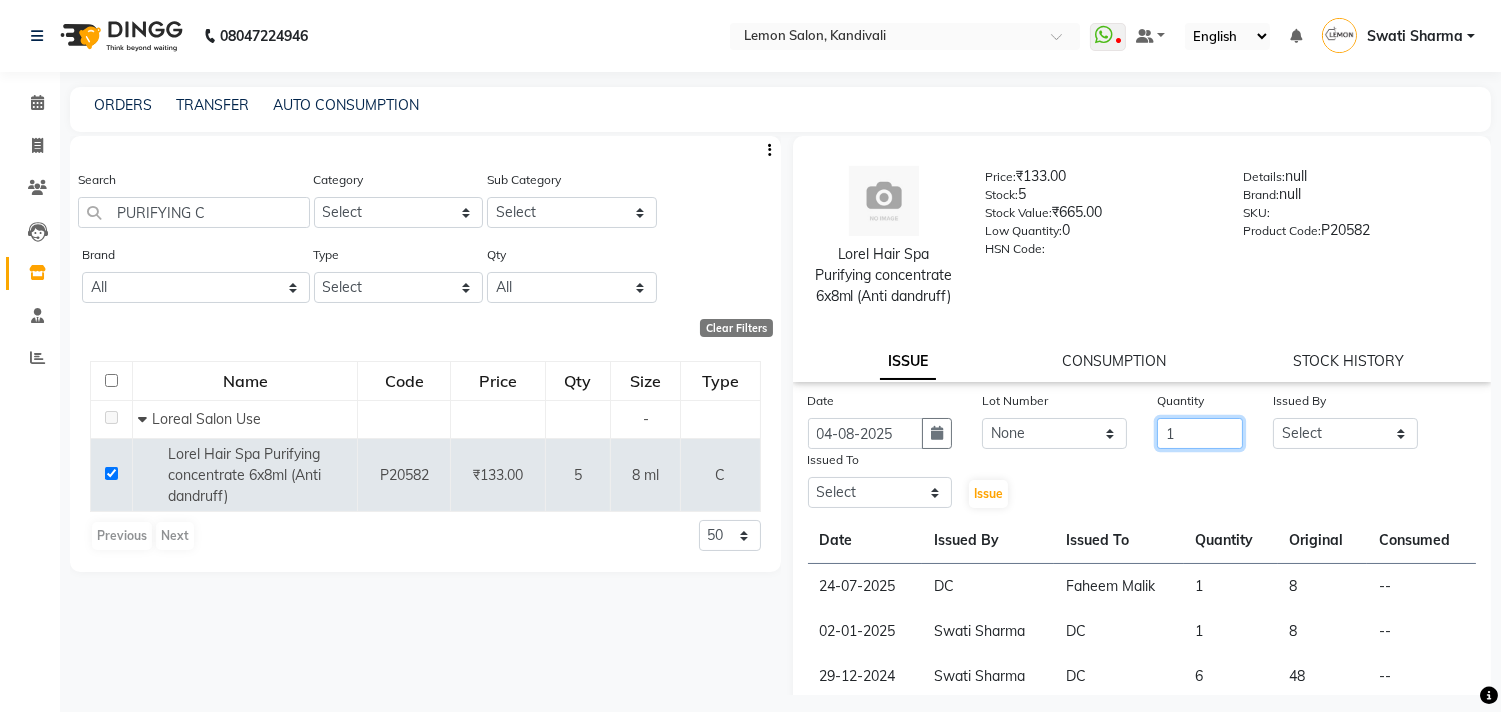 type on "1" 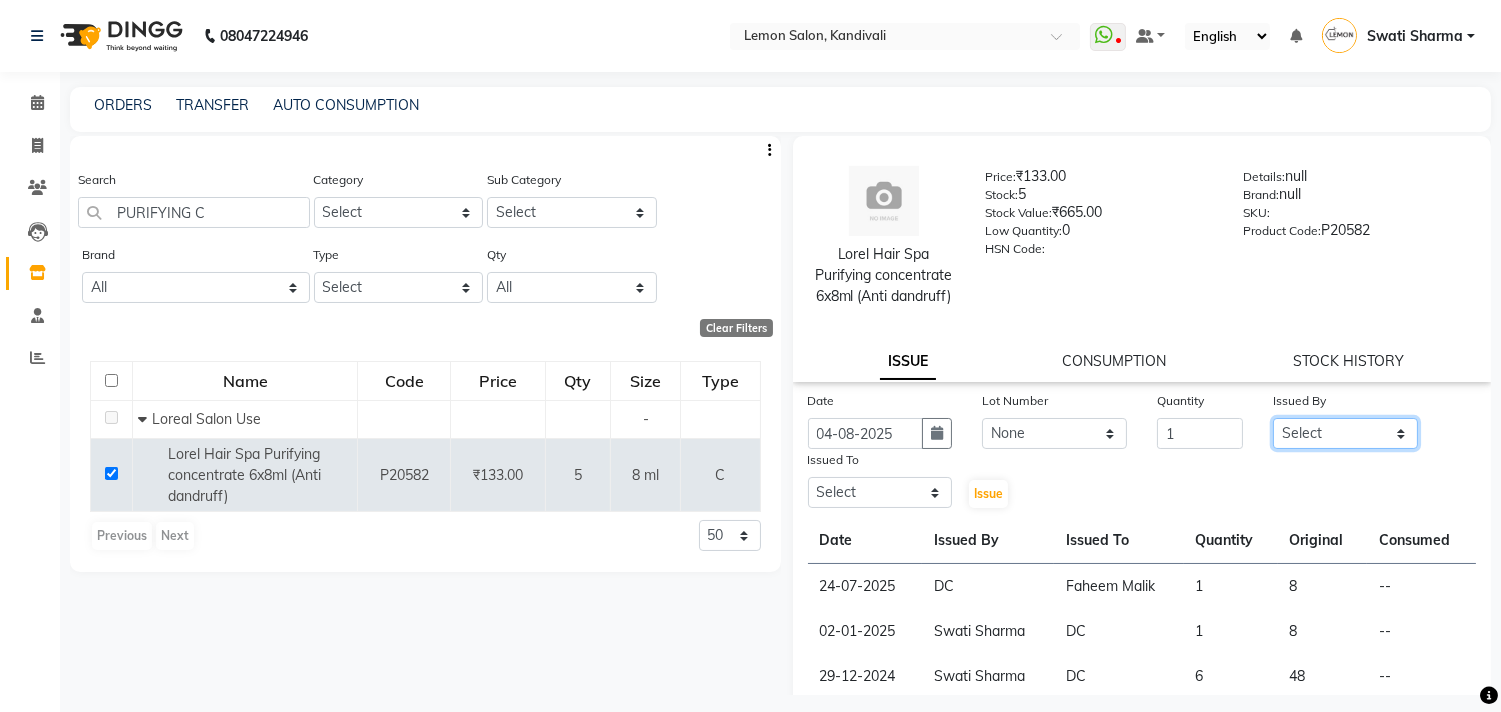 click on "Select Alam Arun Arndive DC Faheem Malik Gufran Salmani Payal Maurya Riya Adawade Shoeb Salmani Kandivali Swati Sharma Yunus Yusuf Shaikh" 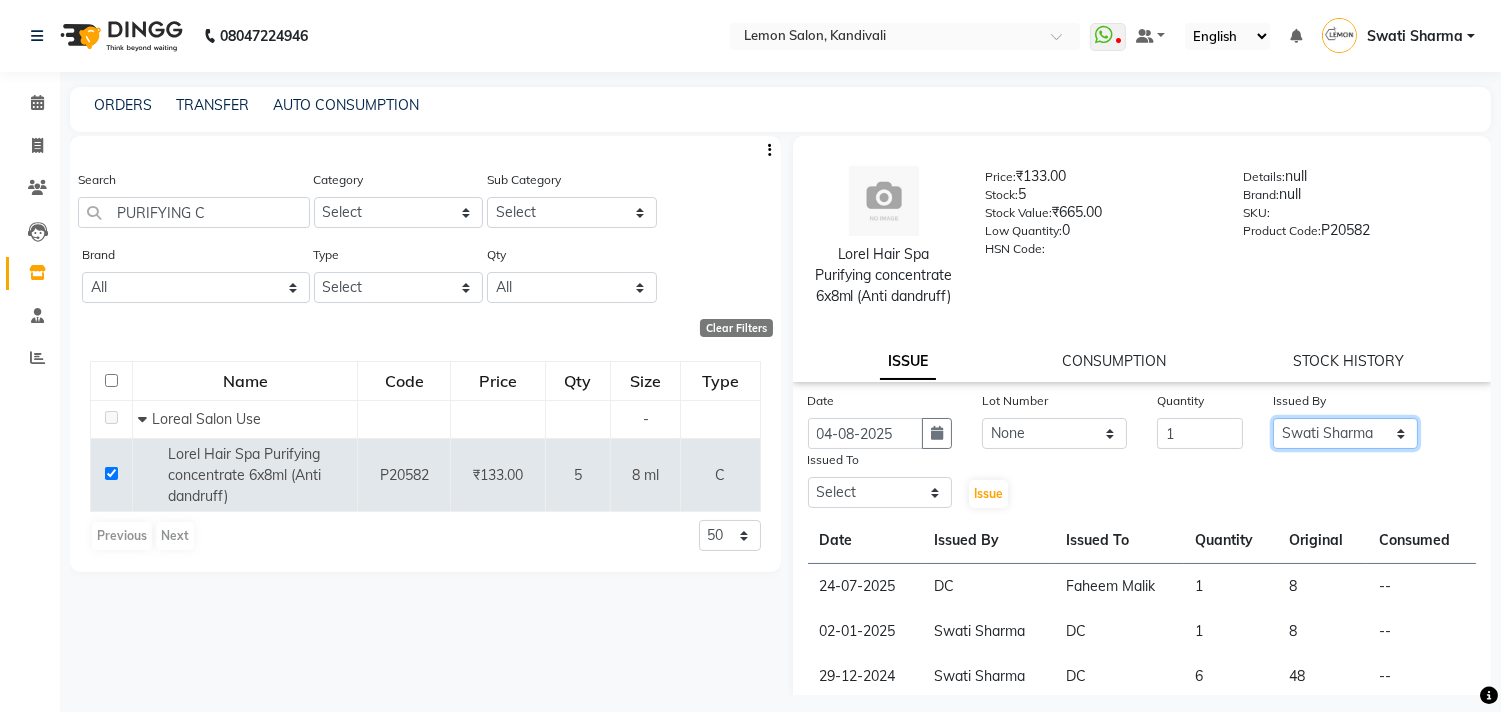 click on "Select Alam Arun Arndive DC Faheem Malik Gufran Salmani Payal Maurya Riya Adawade Shoeb Salmani Kandivali Swati Sharma Yunus Yusuf Shaikh" 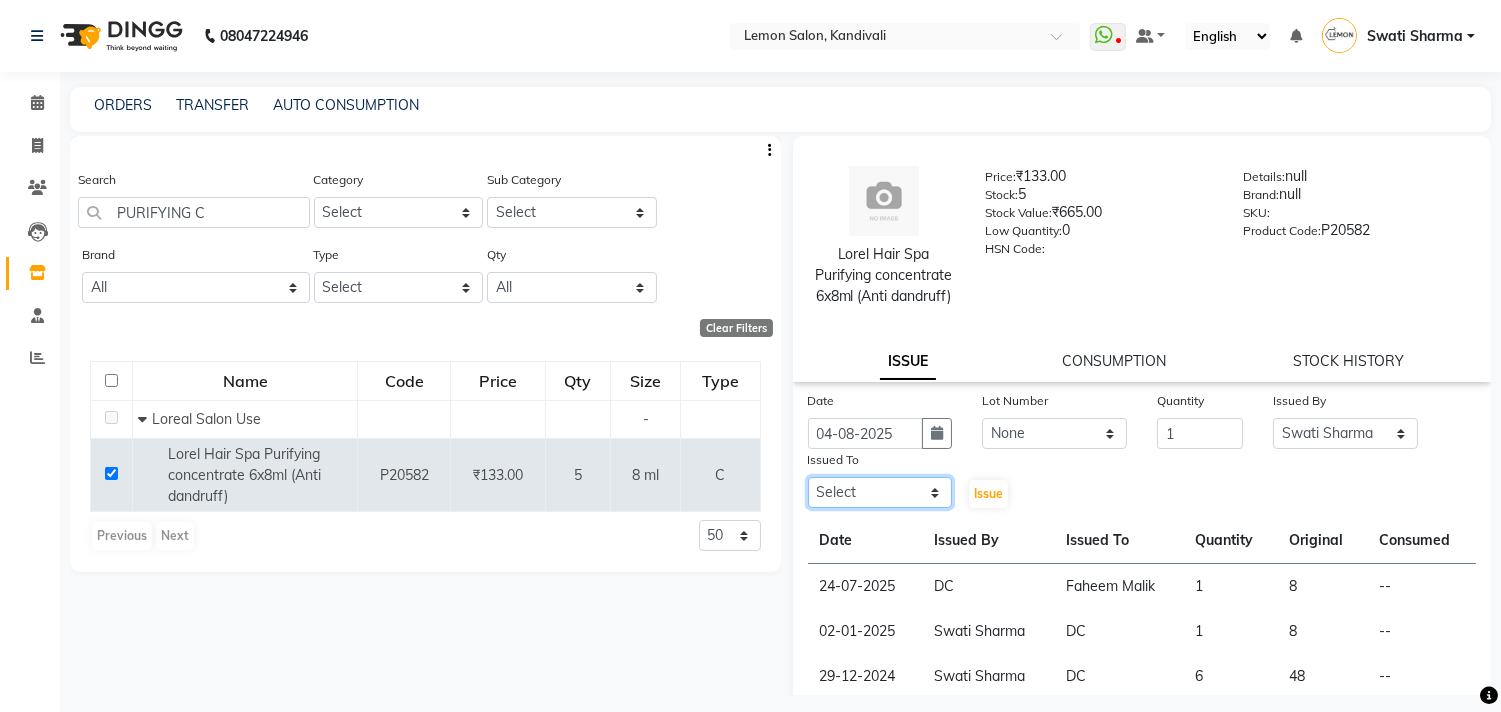 click on "Select Alam Arun Arndive DC Faheem Malik Gufran Salmani Payal Maurya Riya Adawade Shoeb Salmani Kandivali Swati Sharma Yunus Yusuf Shaikh" 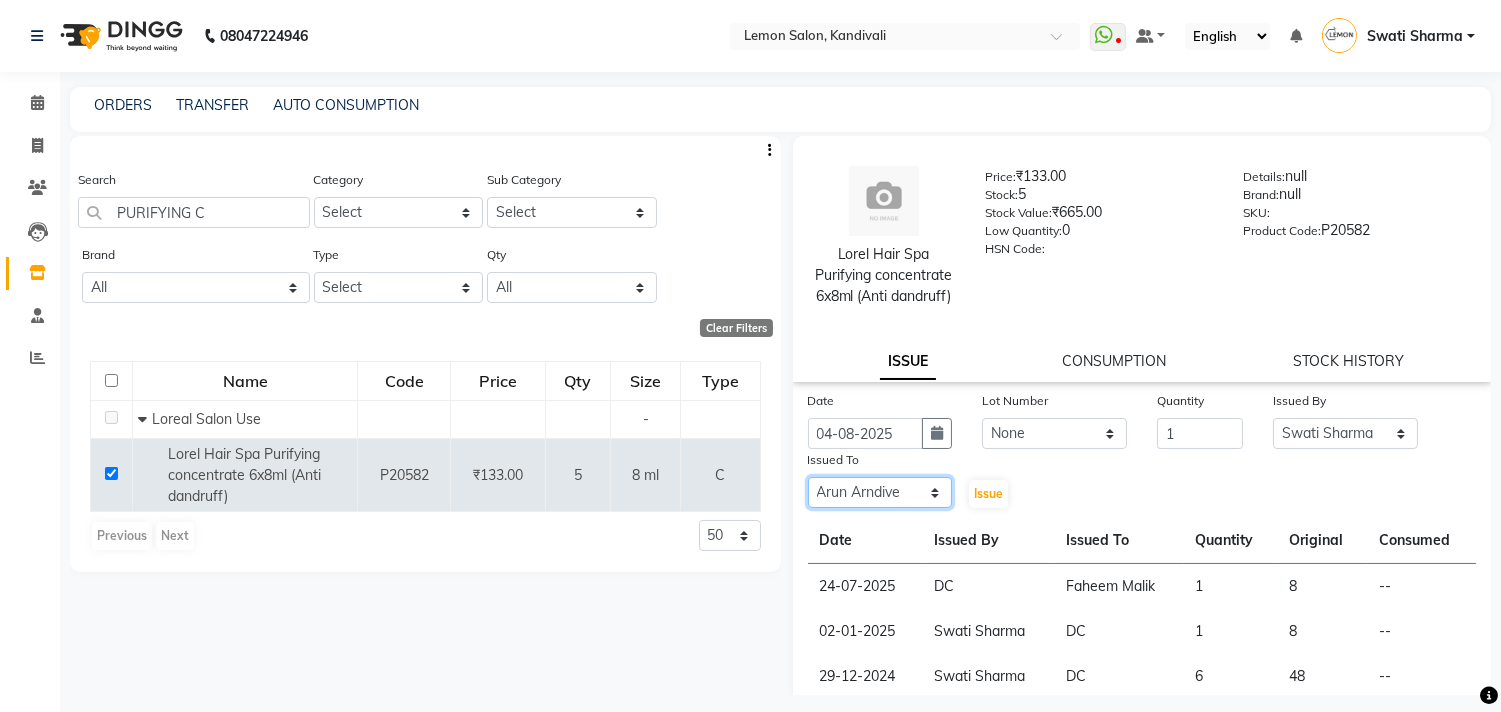 click on "Select Alam Arun Arndive DC Faheem Malik Gufran Salmani Payal Maurya Riya Adawade Shoeb Salmani Kandivali Swati Sharma Yunus Yusuf Shaikh" 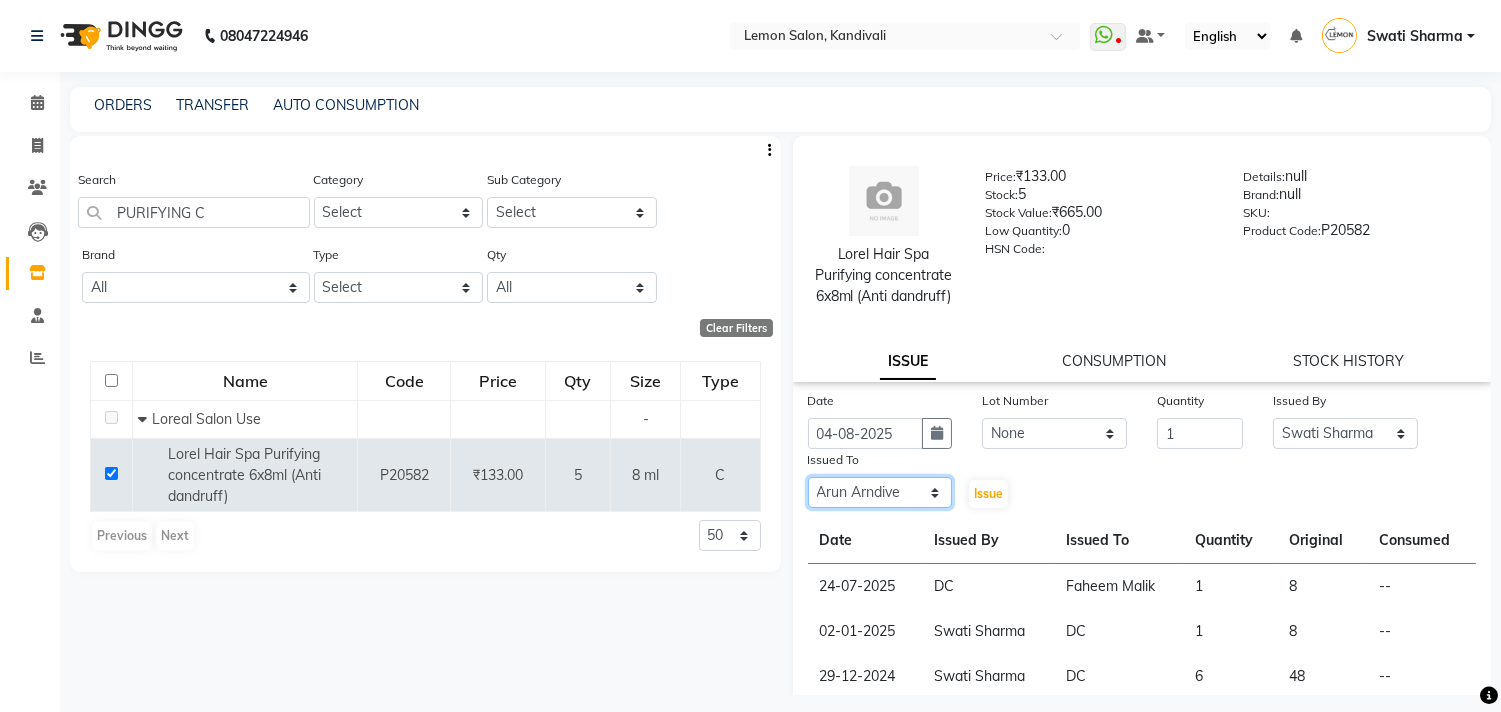 drag, startPoint x: 843, startPoint y: 517, endPoint x: 847, endPoint y: 502, distance: 15.524175 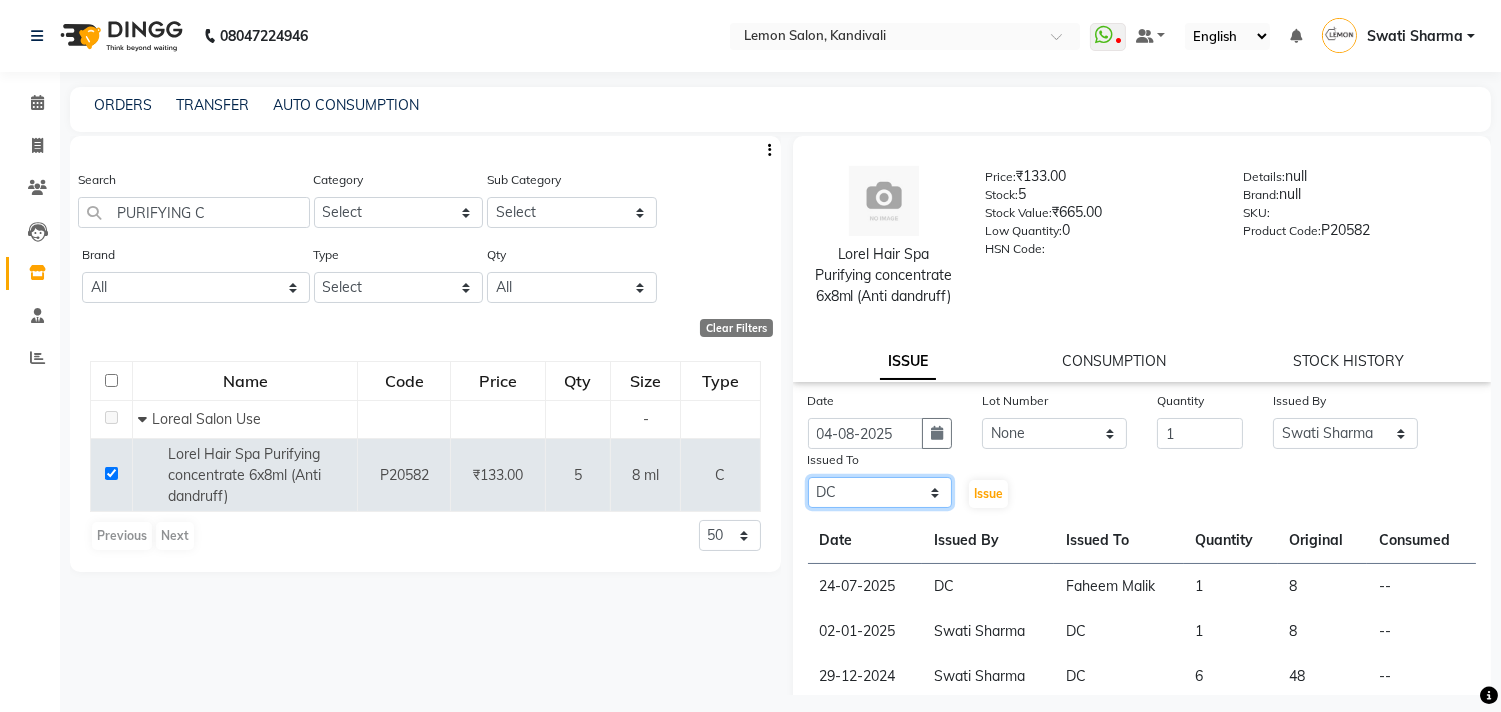 click on "Select Alam Arun Arndive DC Faheem Malik Gufran Salmani Payal Maurya Riya Adawade Shoeb Salmani Kandivali Swati Sharma Yunus Yusuf Shaikh" 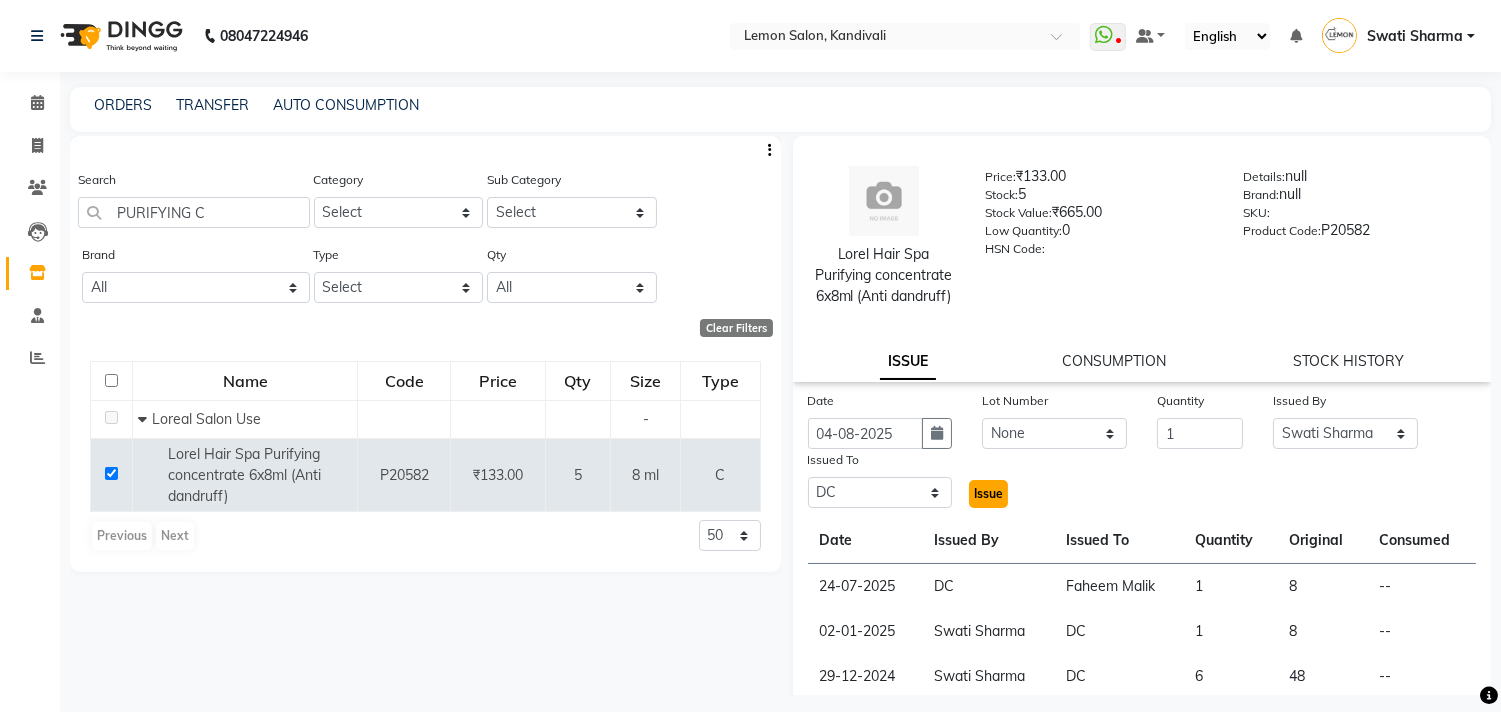 click on "Issue" 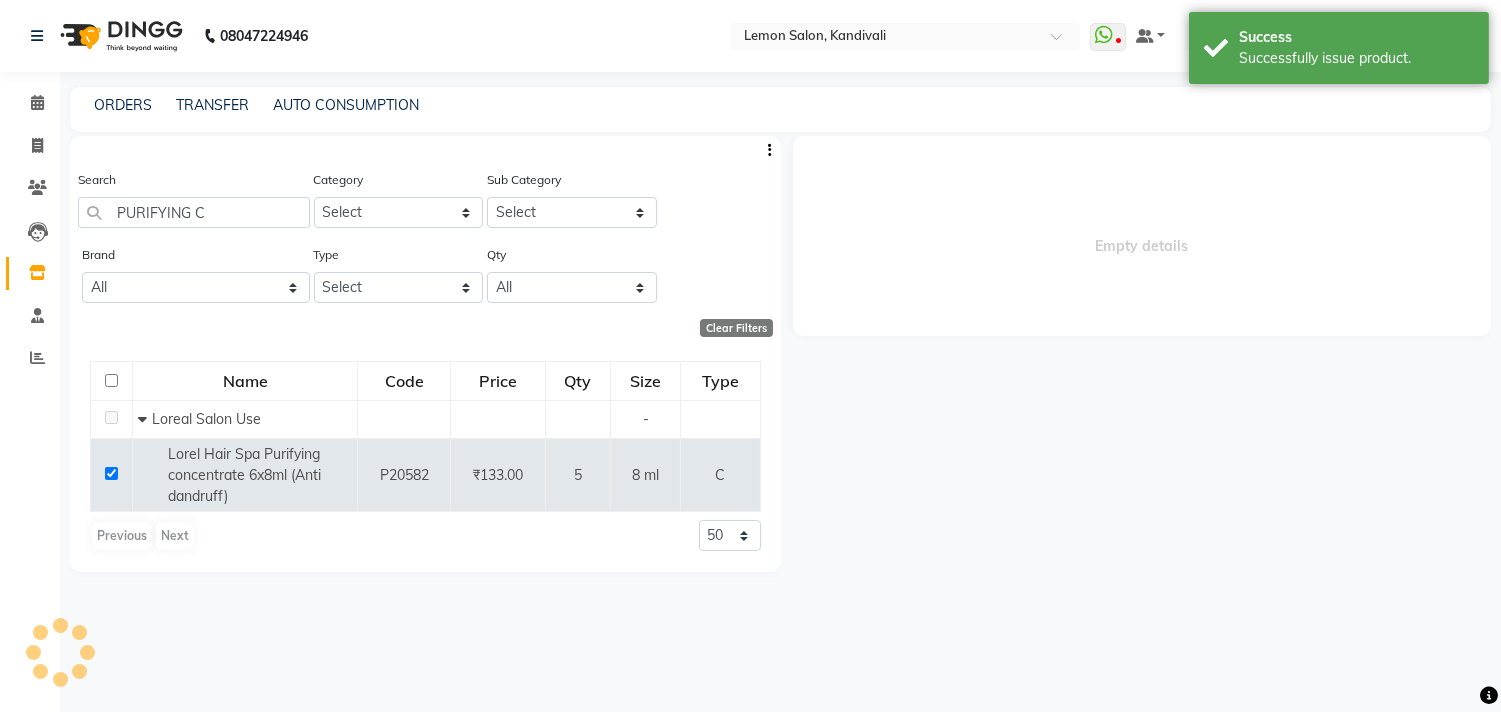 select 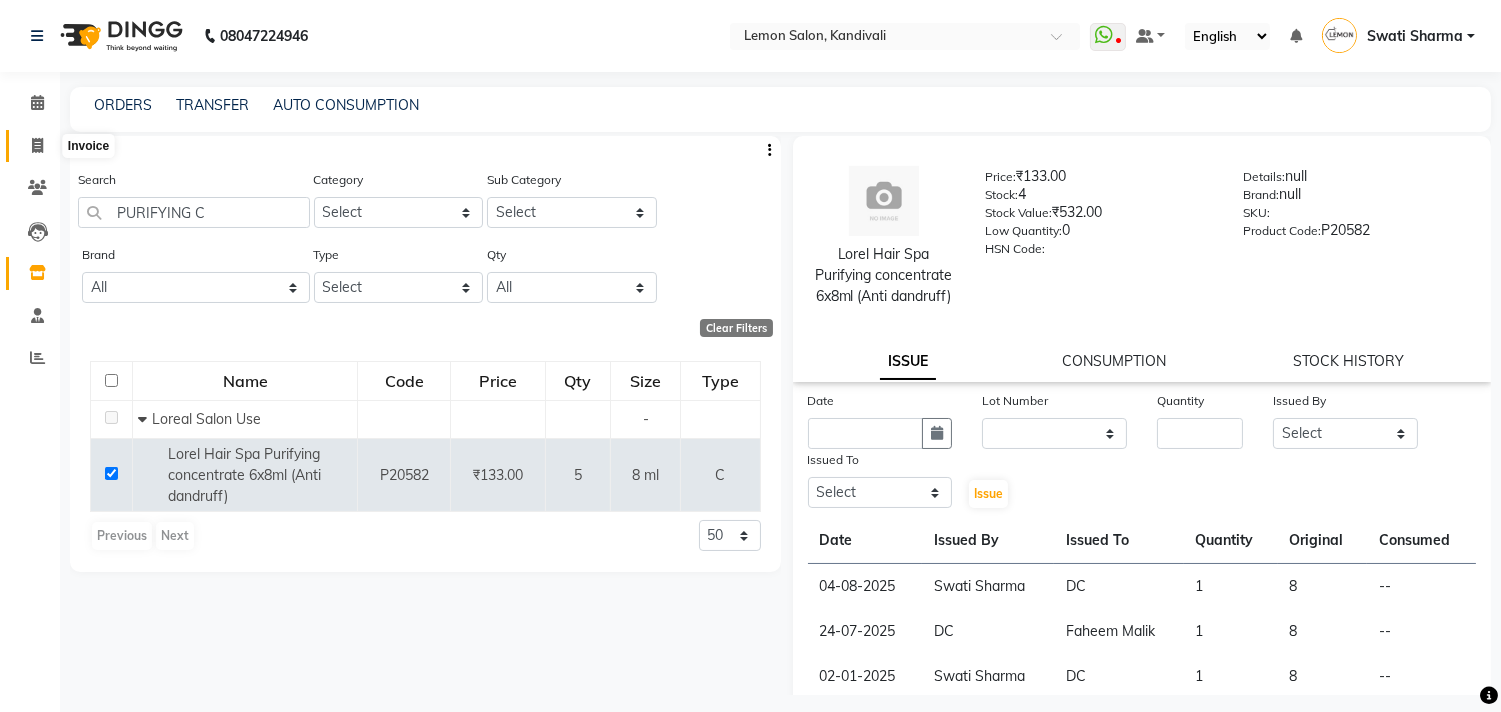 click 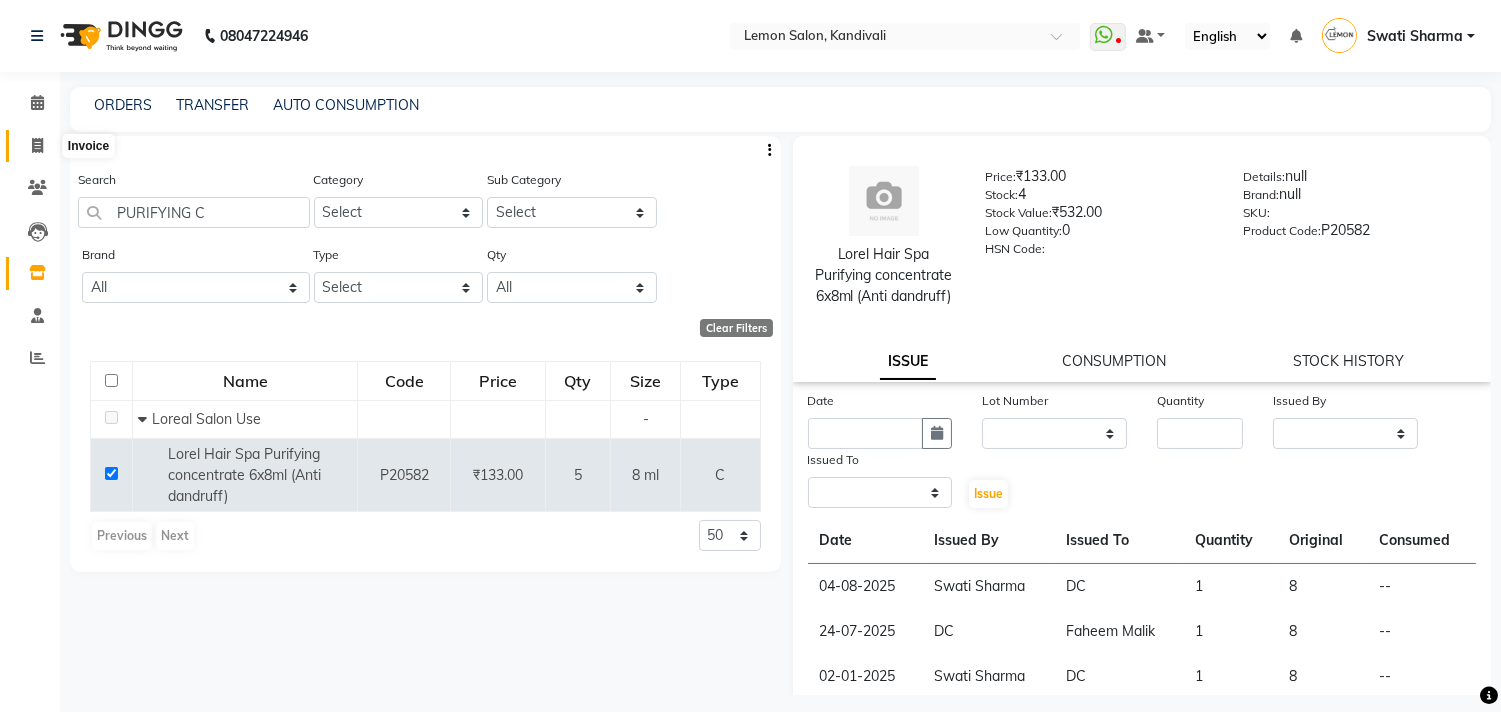 select on "569" 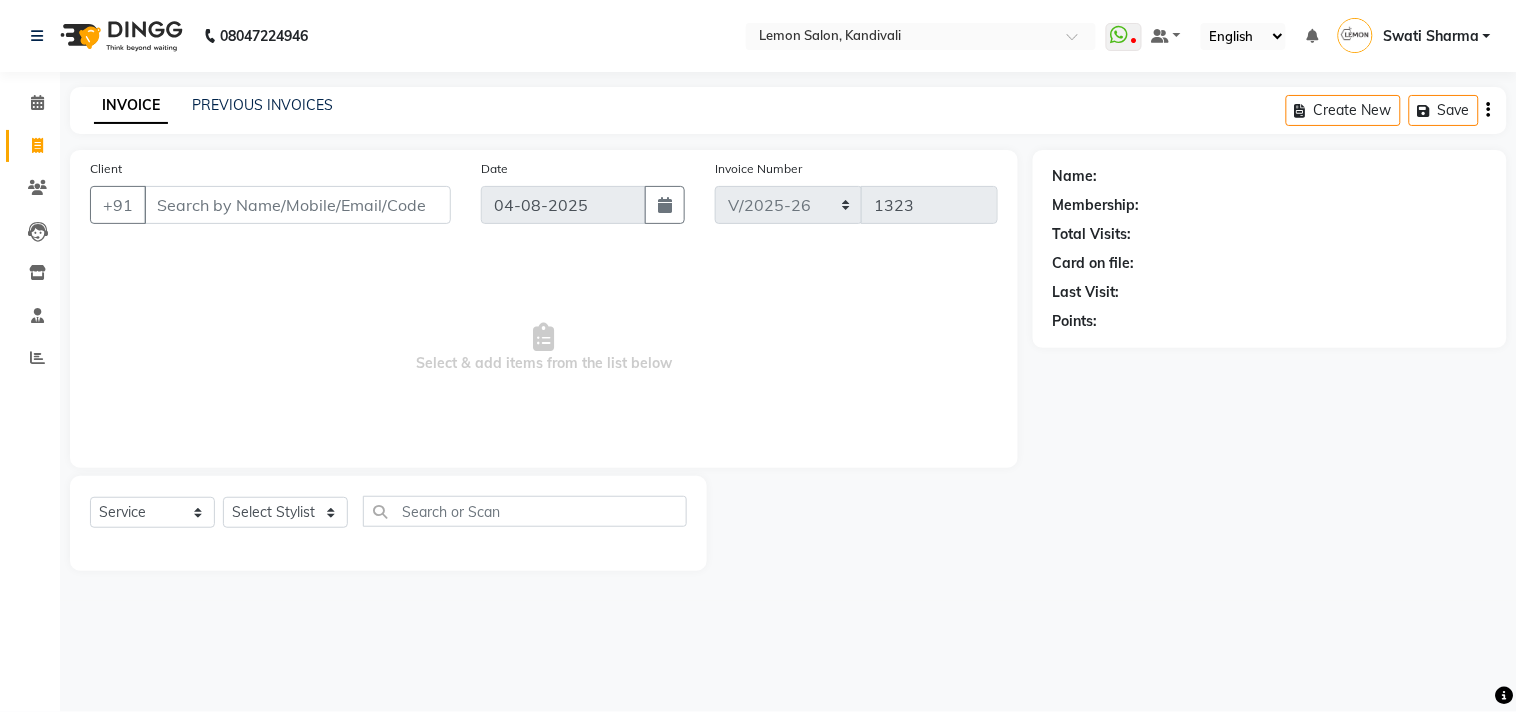 click on "Client" at bounding box center [297, 205] 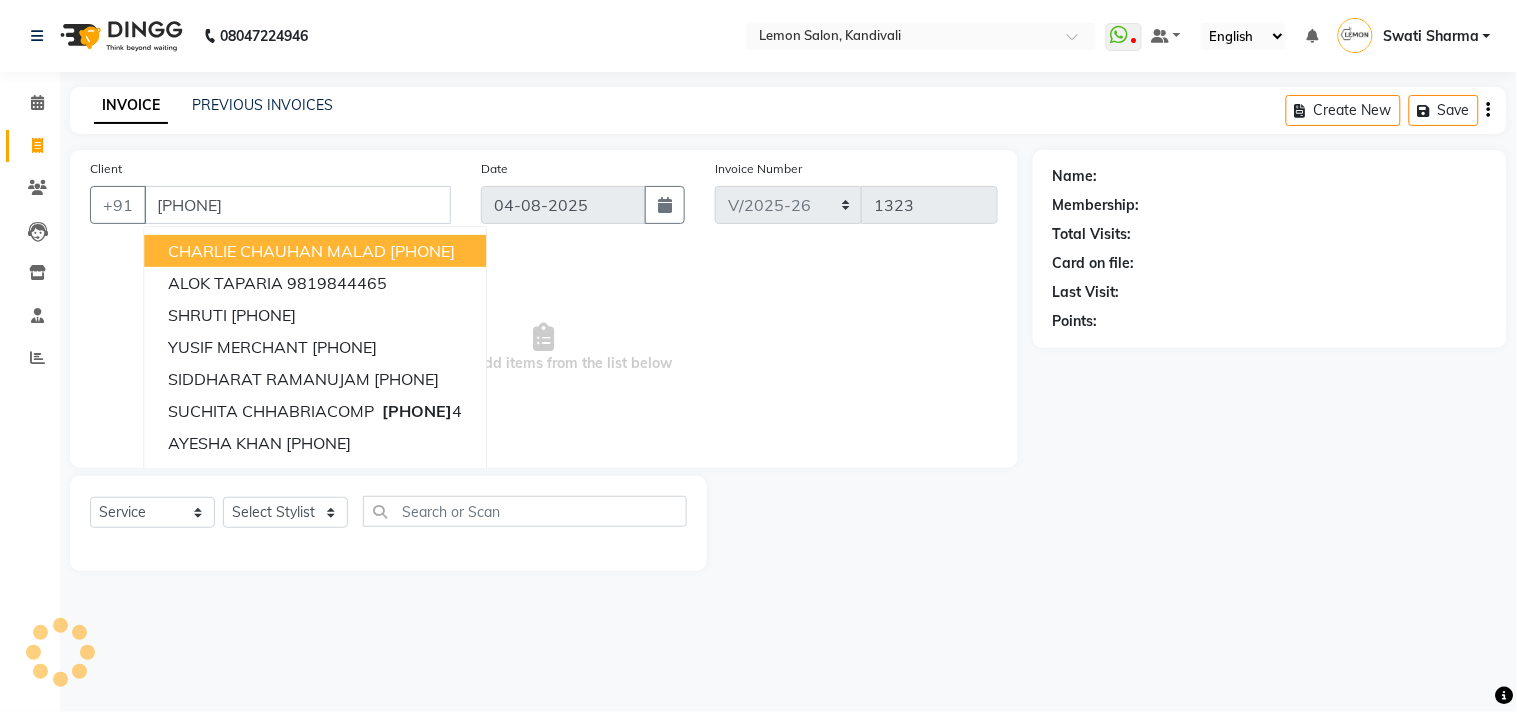 type on "[PHONE]" 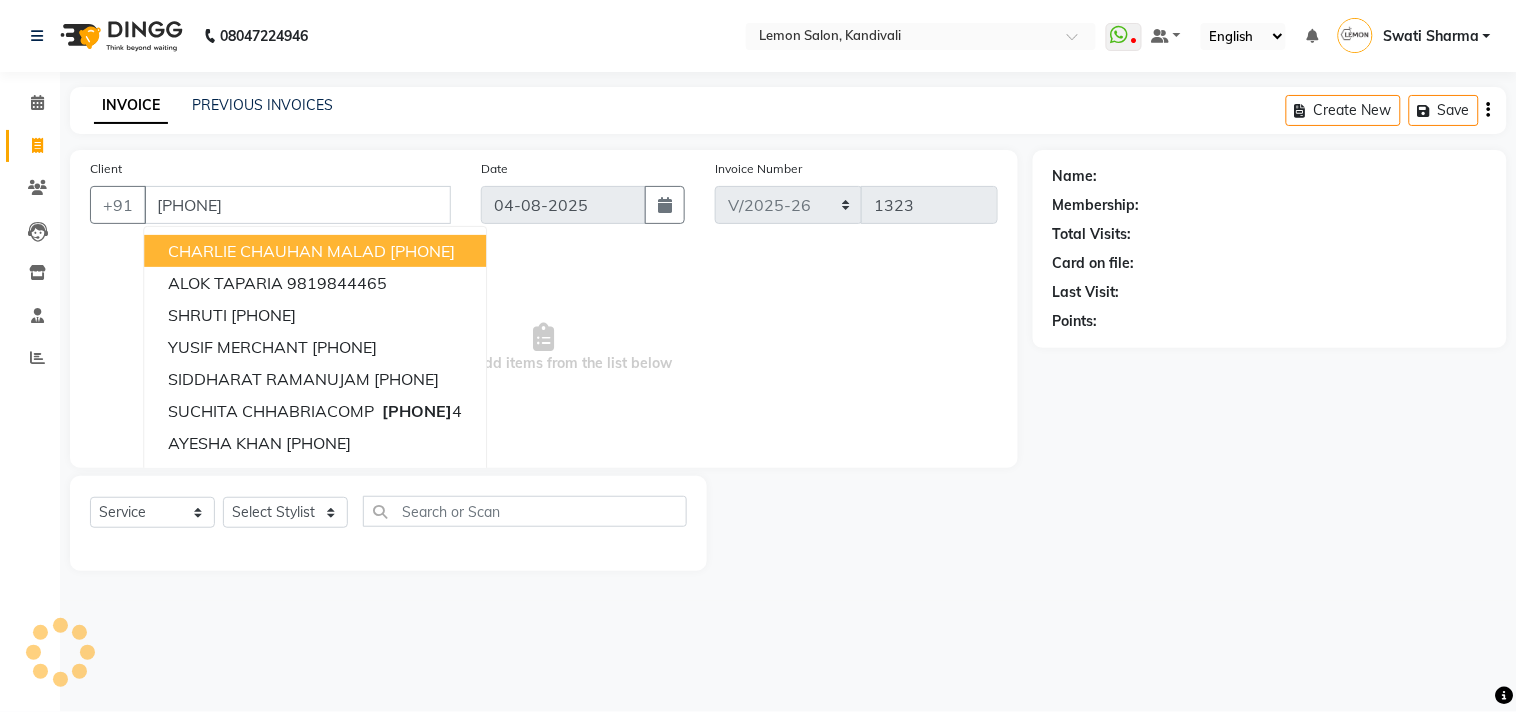 select on "1: Object" 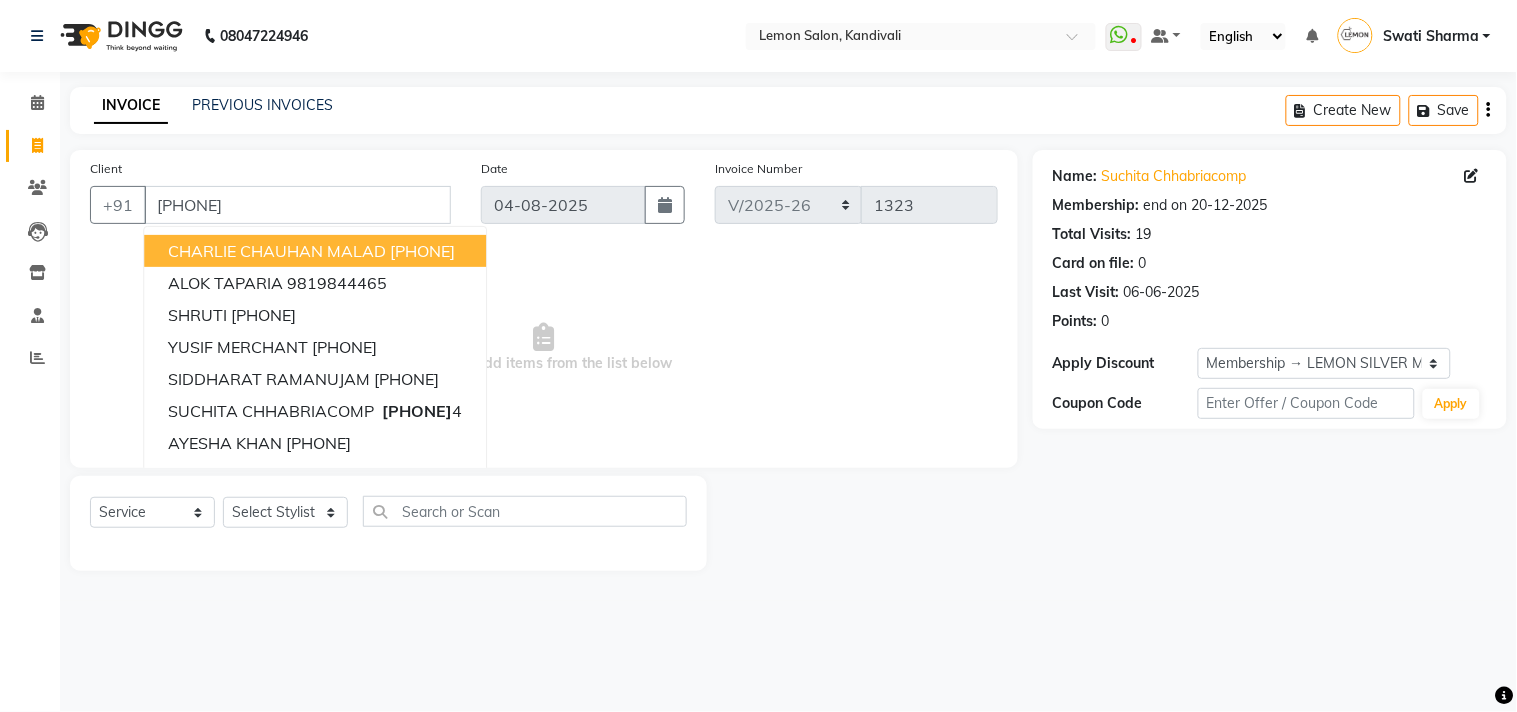 click on "Select & add items from the list below" at bounding box center [544, 348] 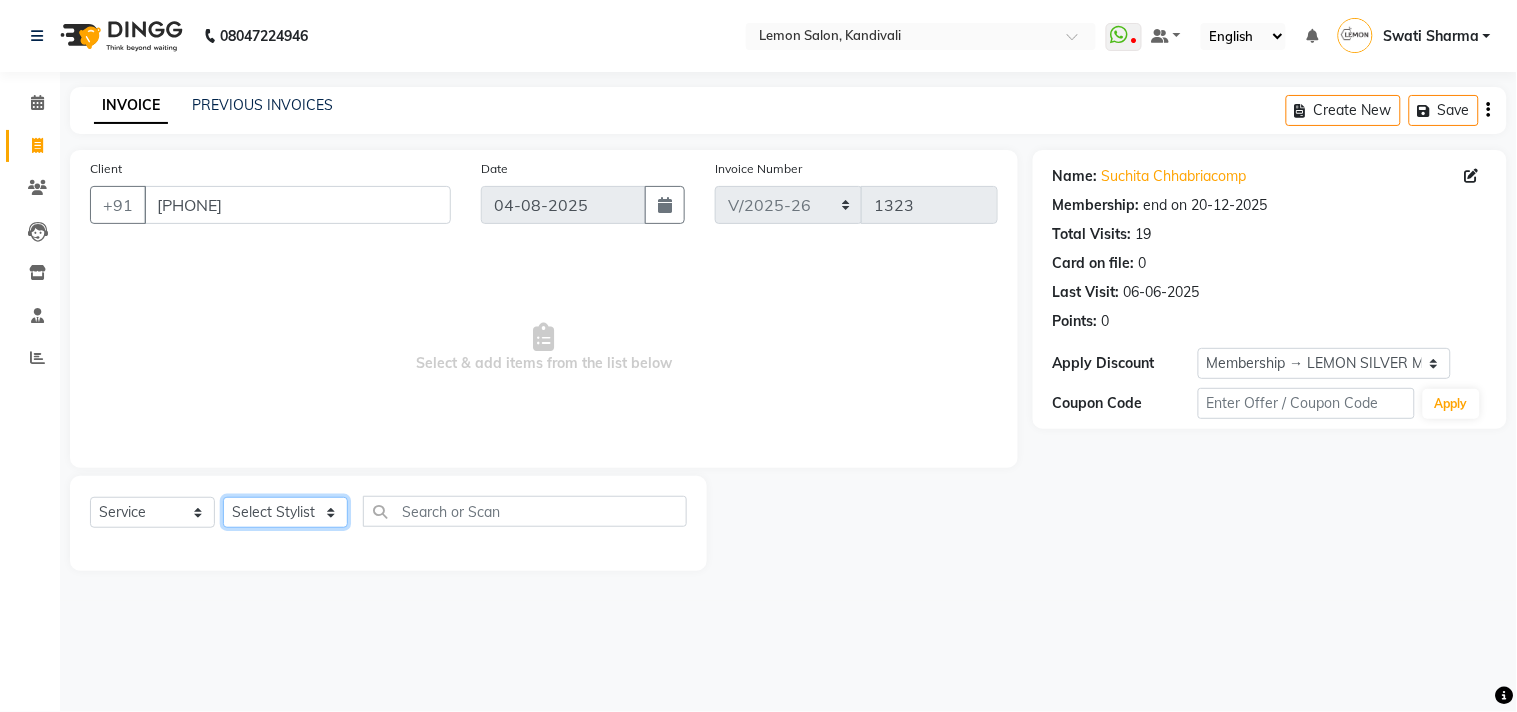 click on "Select Stylist Alam Arun Arndive DC Faheem Malik Gufran Salmani Payal Maurya Riya Adawade Shoeb Salmani Kandivali Swati Sharma Yunus Yusuf Shaikh" 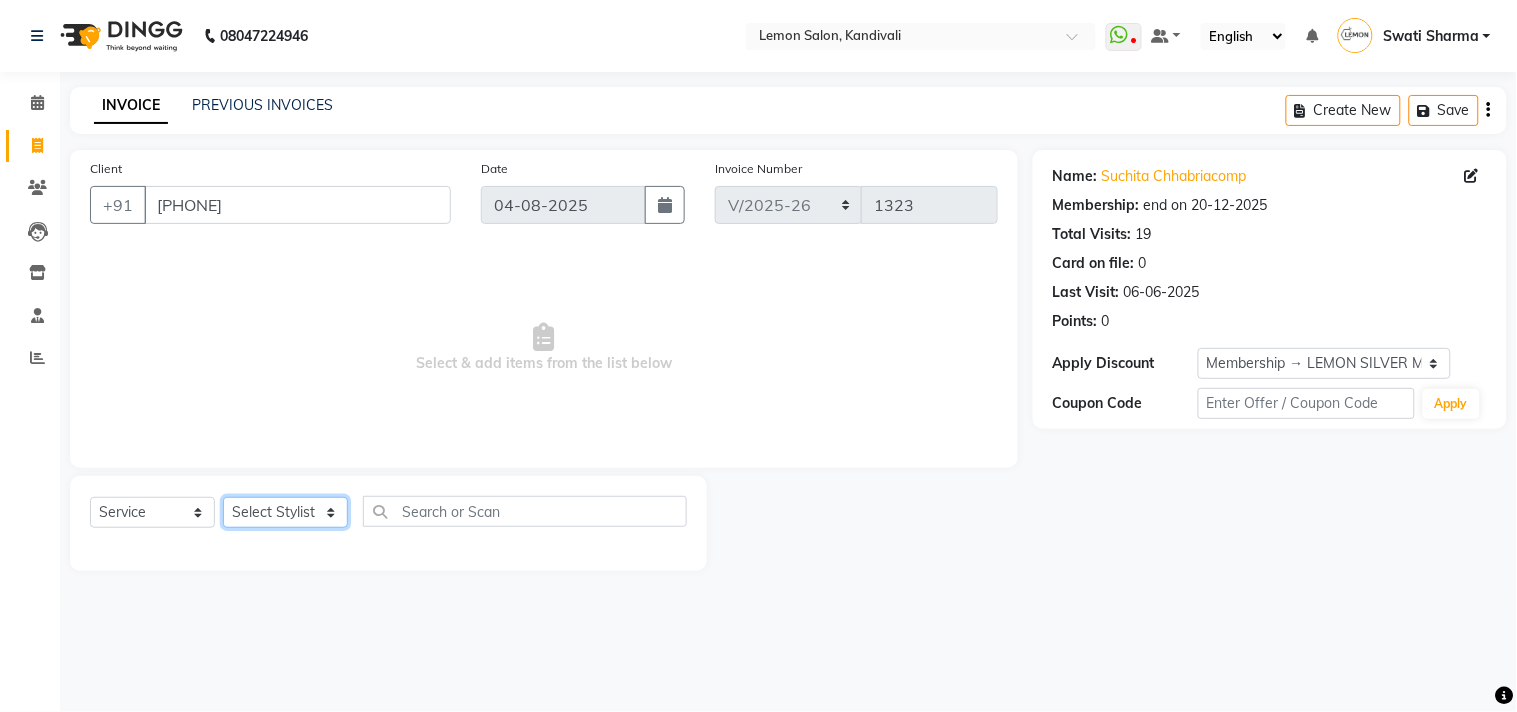 select on "7385" 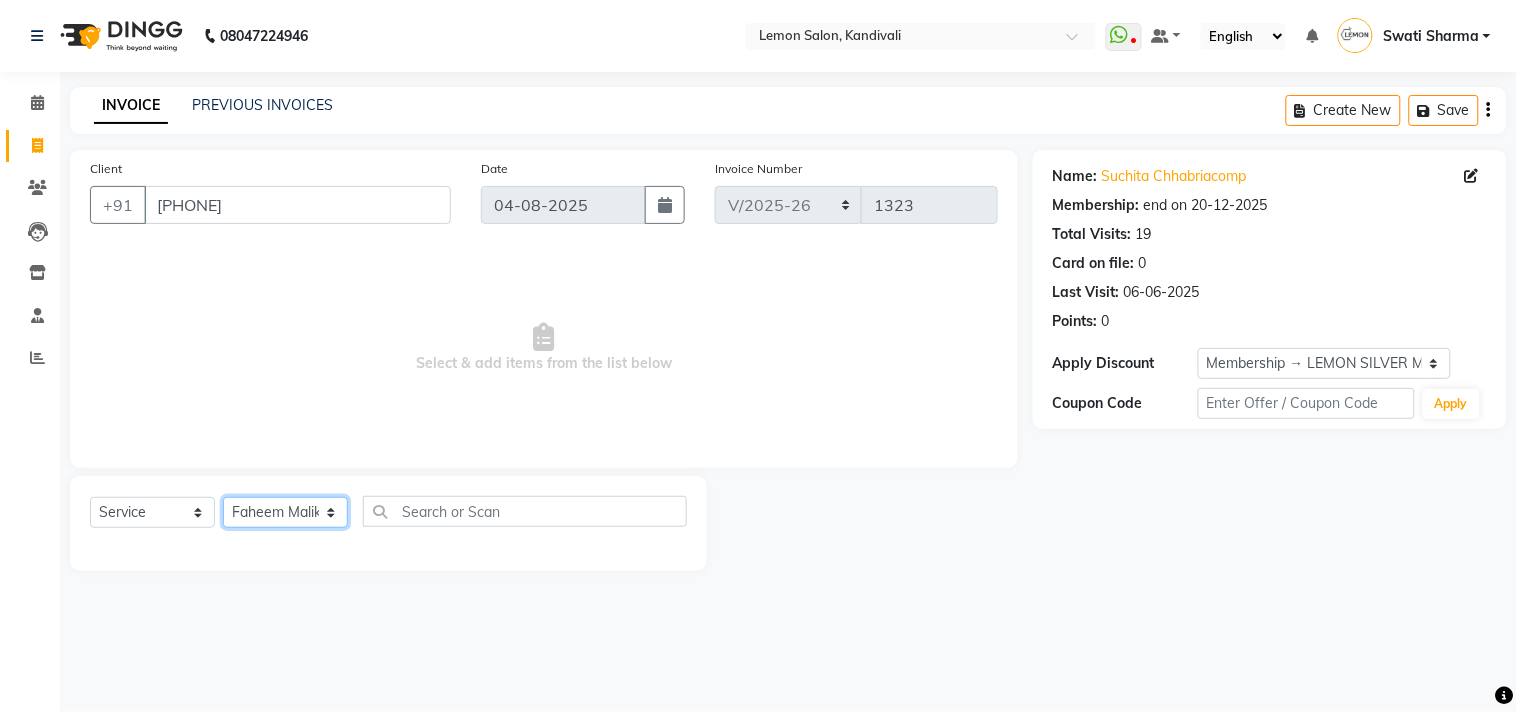 click on "Select Stylist Alam Arun Arndive DC Faheem Malik Gufran Salmani Payal Maurya Riya Adawade Shoeb Salmani Kandivali Swati Sharma Yunus Yusuf Shaikh" 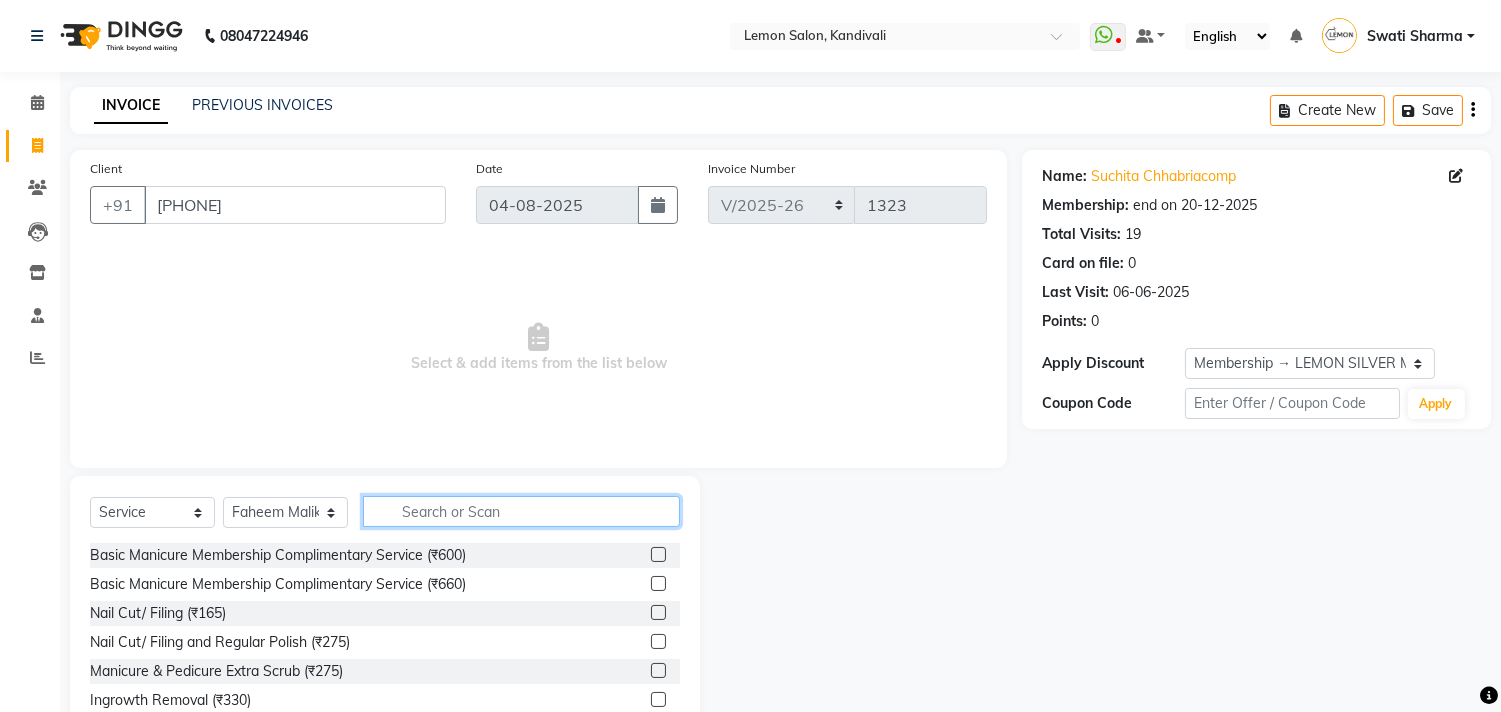 click 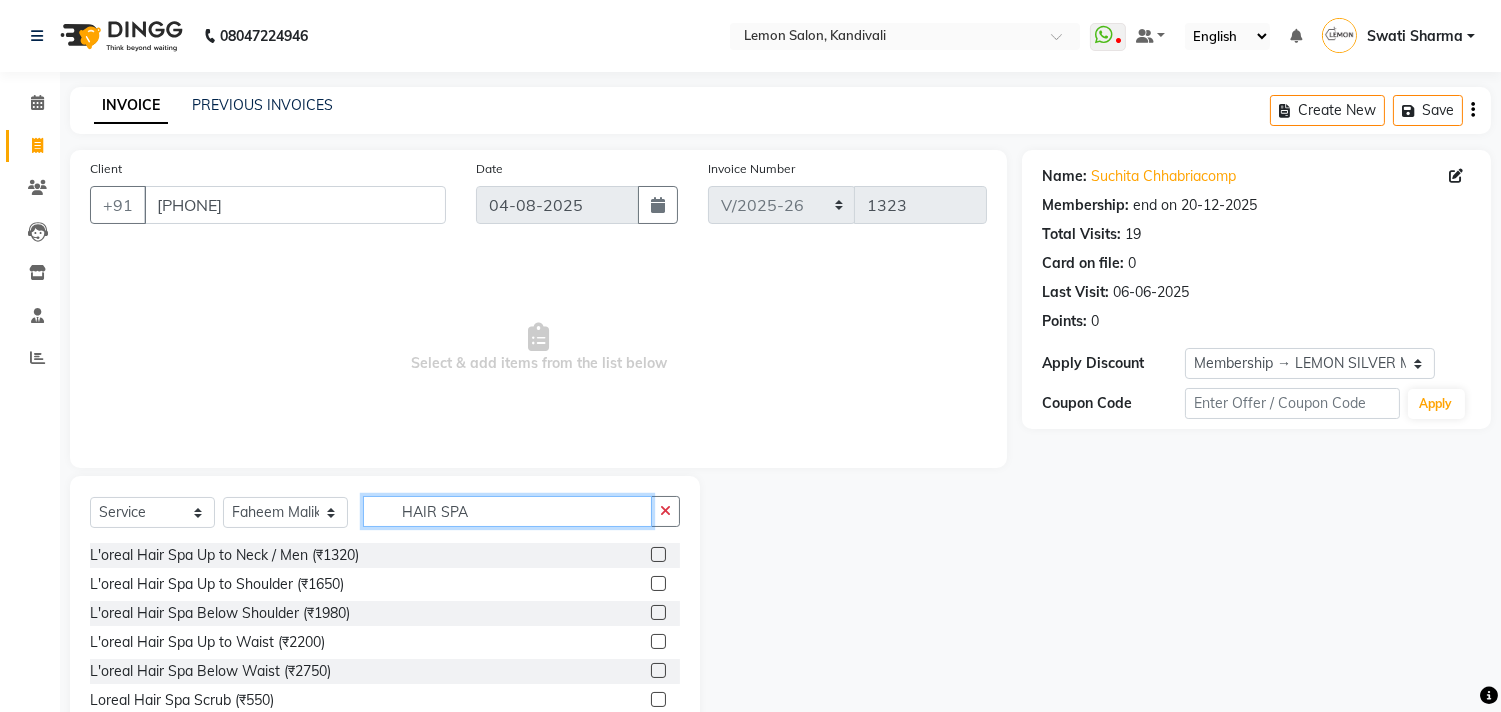 type on "HAIR SPA" 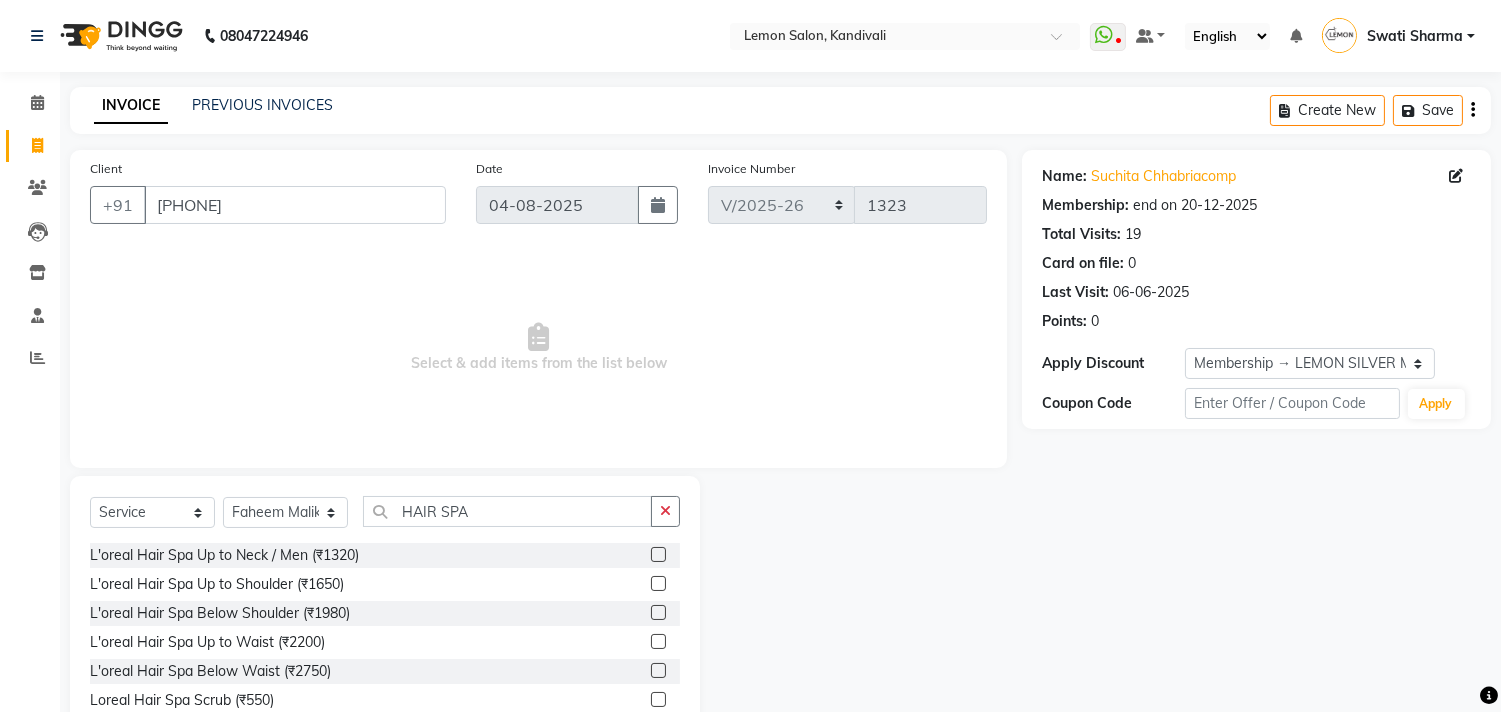 click 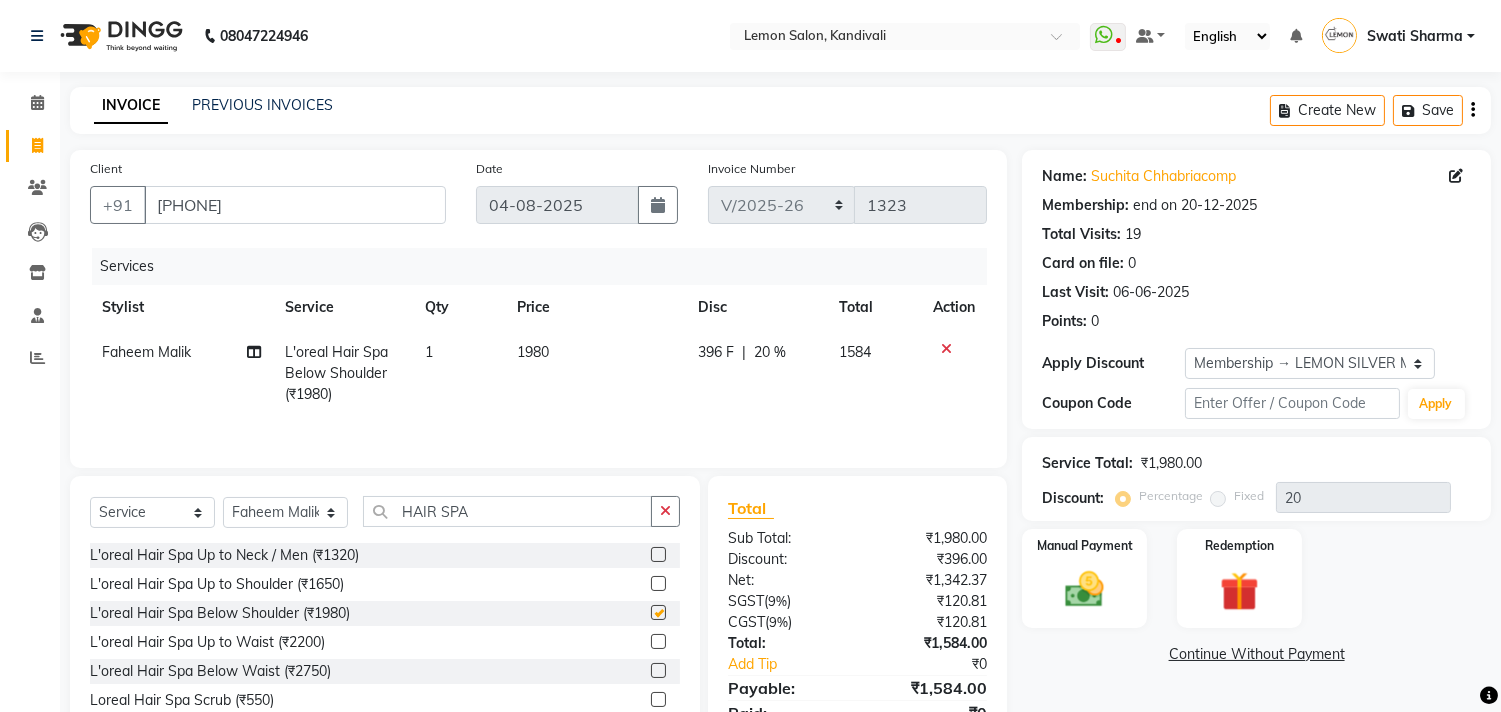 checkbox on "false" 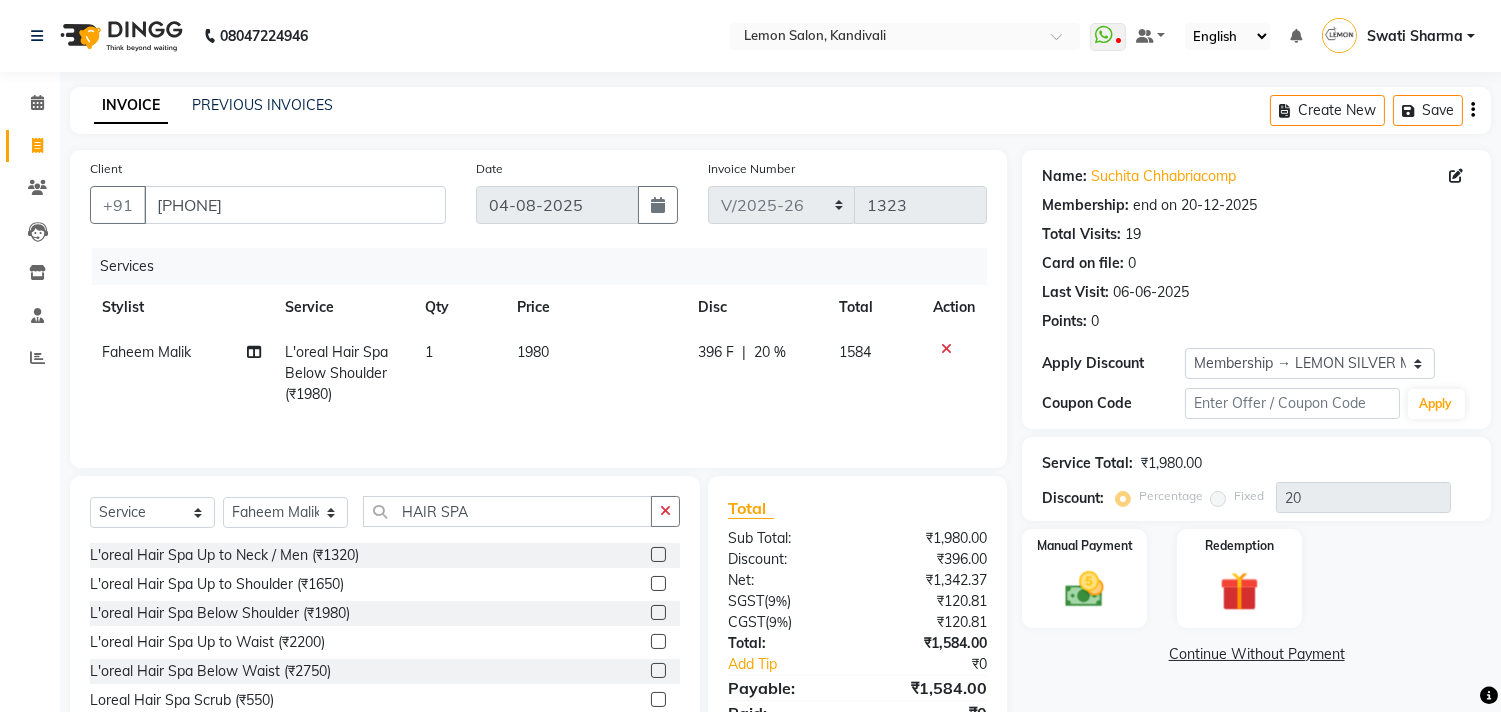 scroll, scrollTop: 90, scrollLeft: 0, axis: vertical 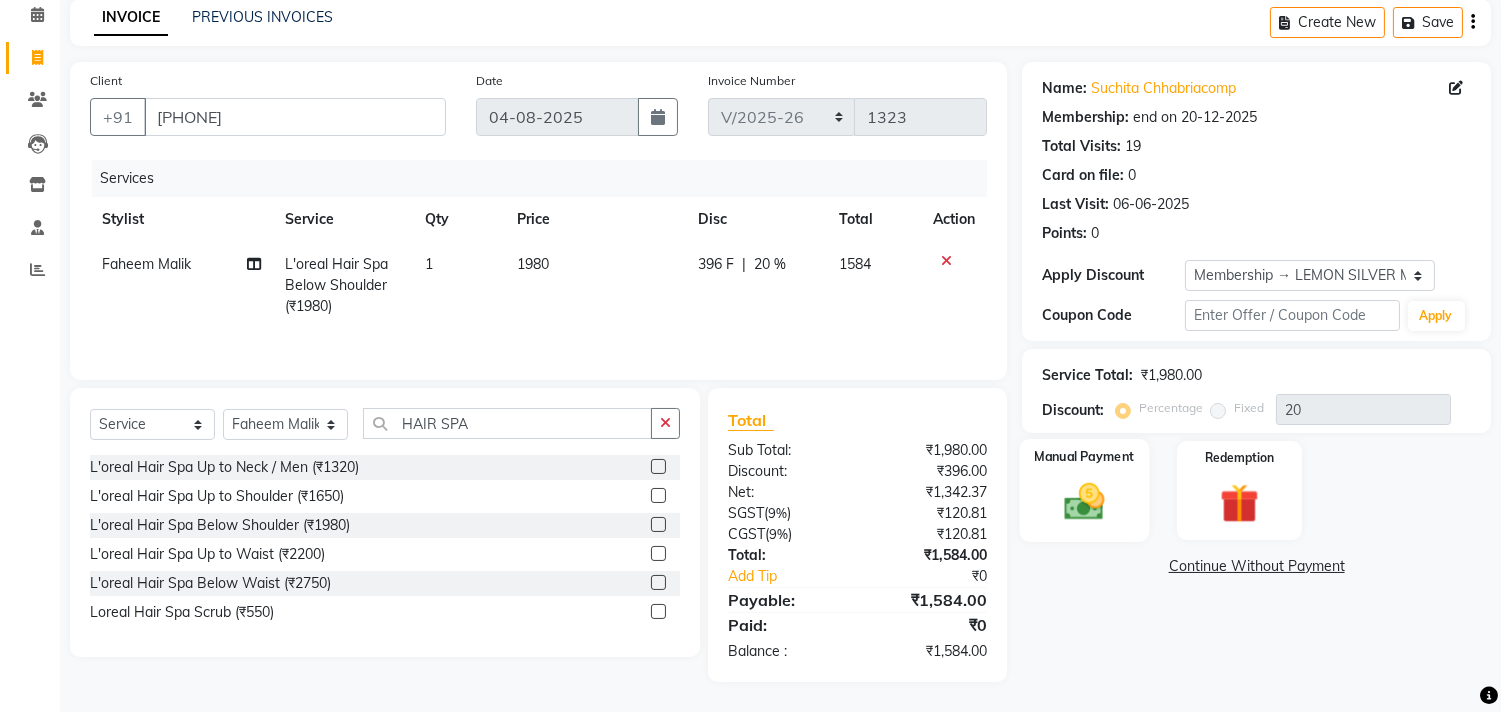 click 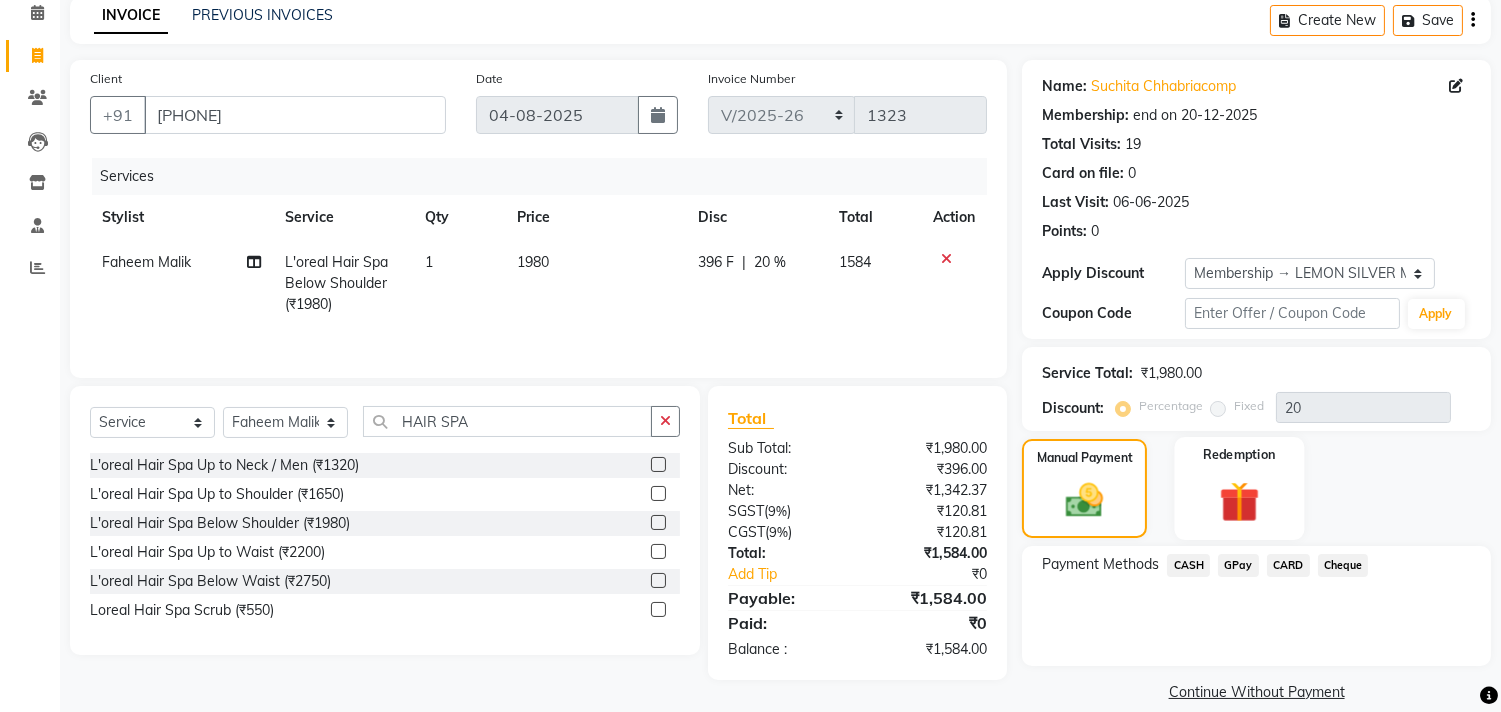 drag, startPoint x: 1195, startPoint y: 555, endPoint x: 1260, endPoint y: 506, distance: 81.400246 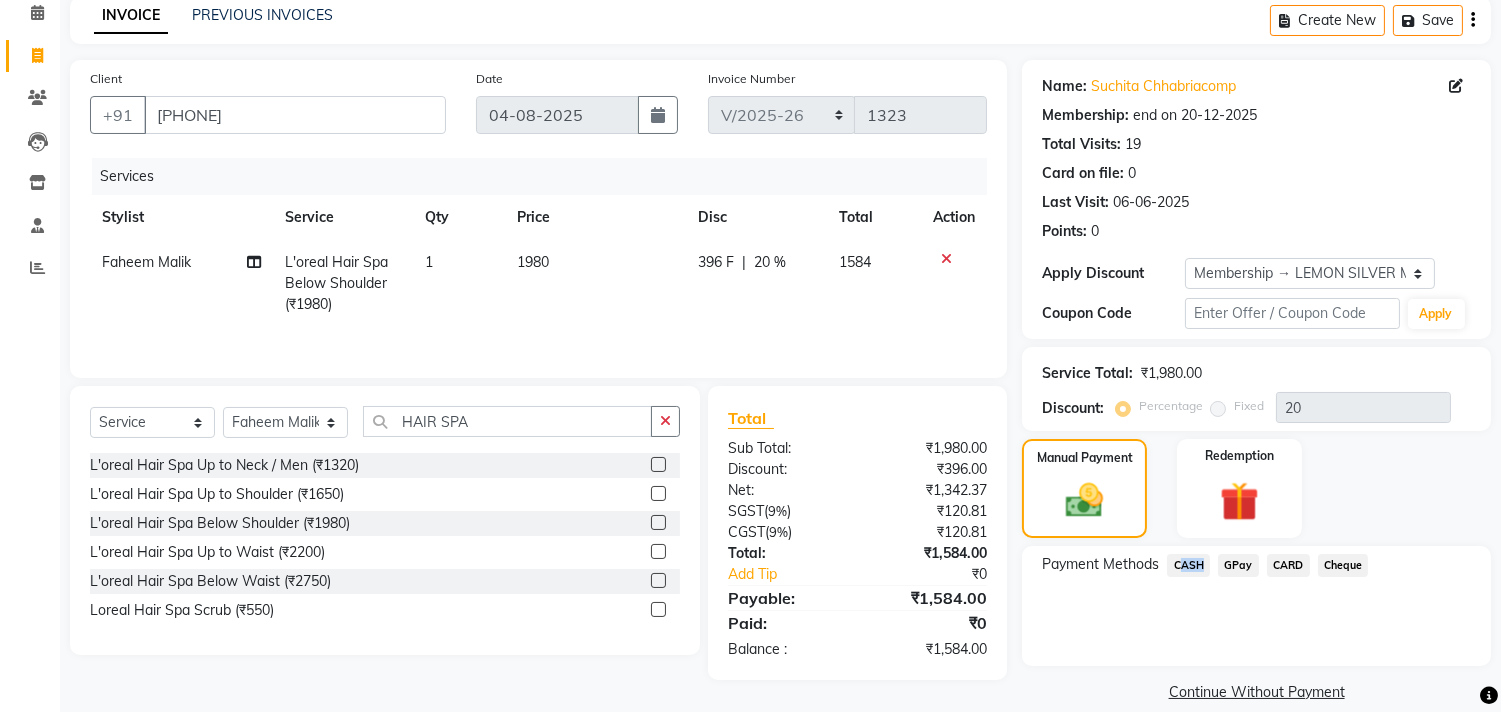 scroll, scrollTop: 114, scrollLeft: 0, axis: vertical 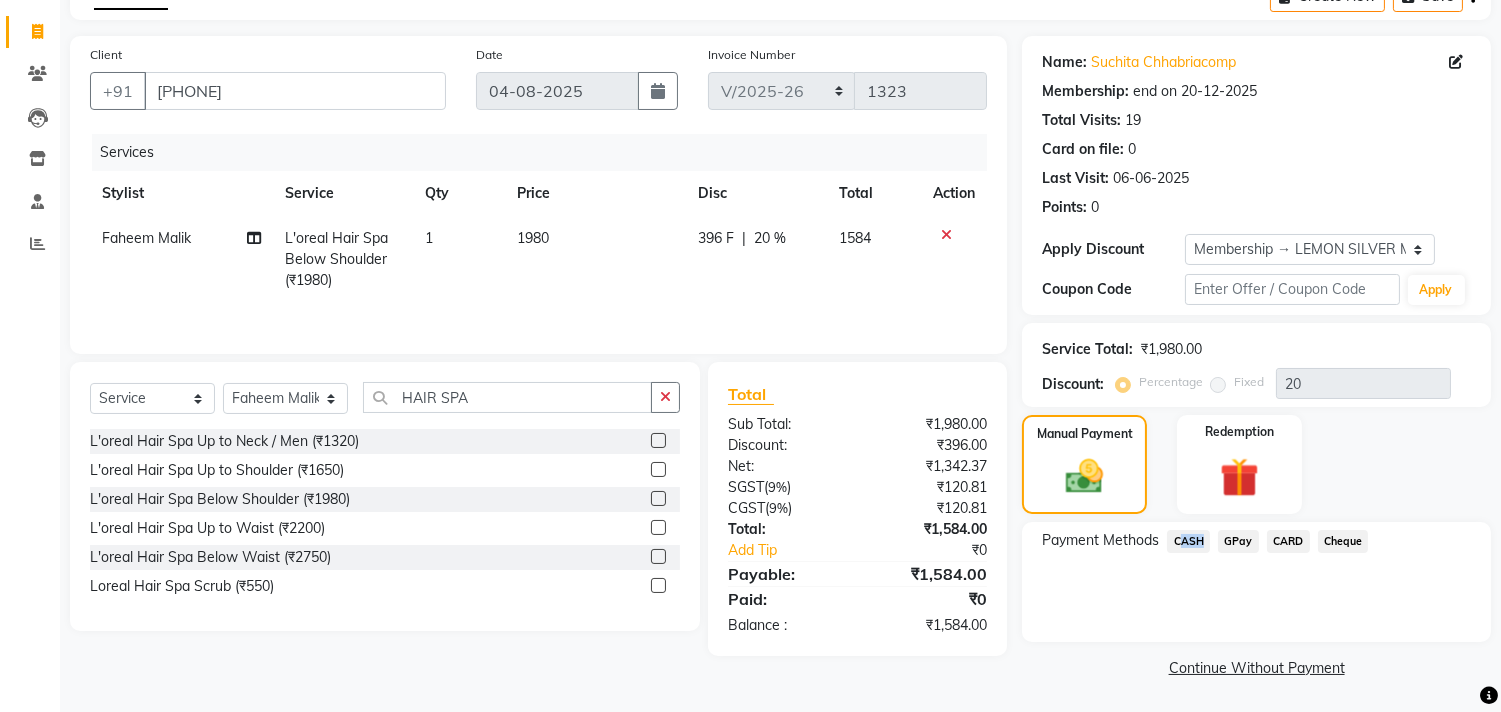 click on "CASH" 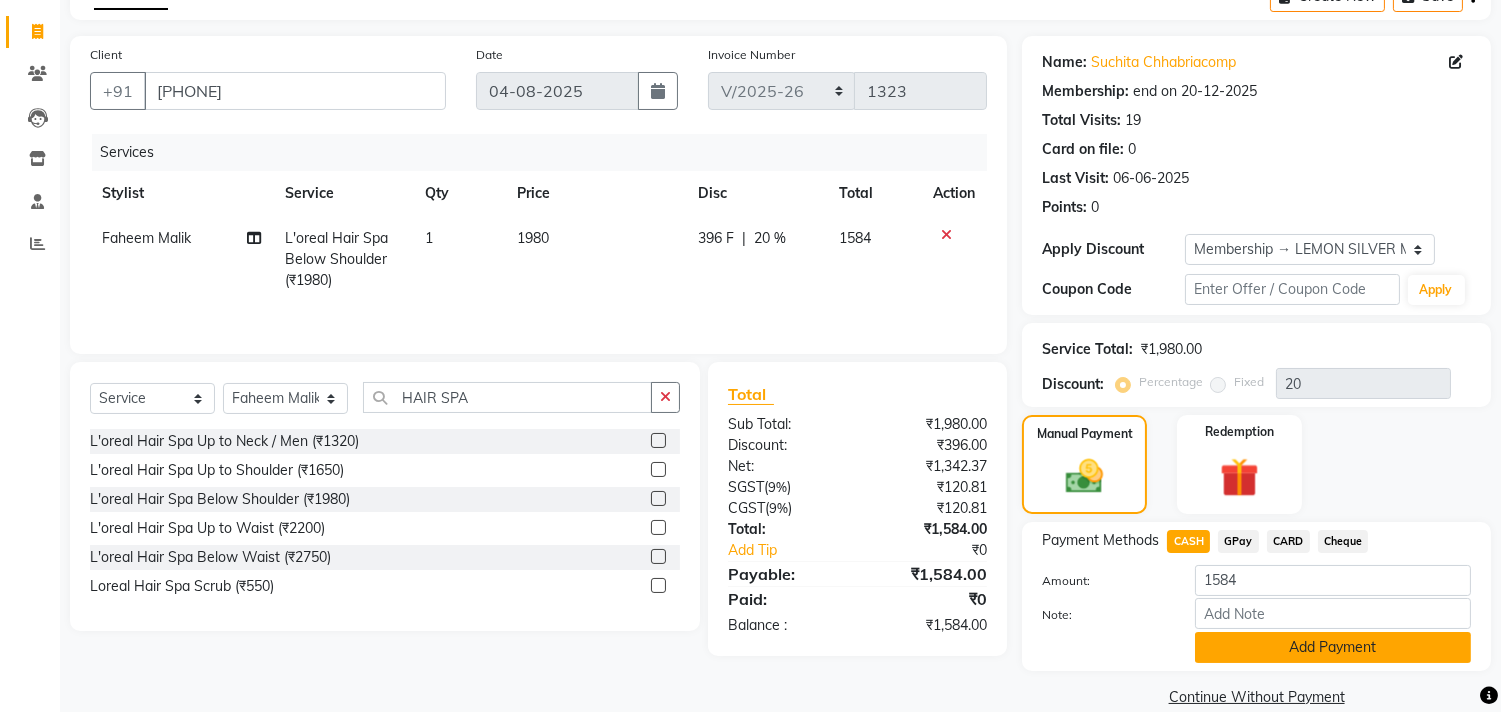 drag, startPoint x: 1247, startPoint y: 653, endPoint x: 1272, endPoint y: 622, distance: 39.824615 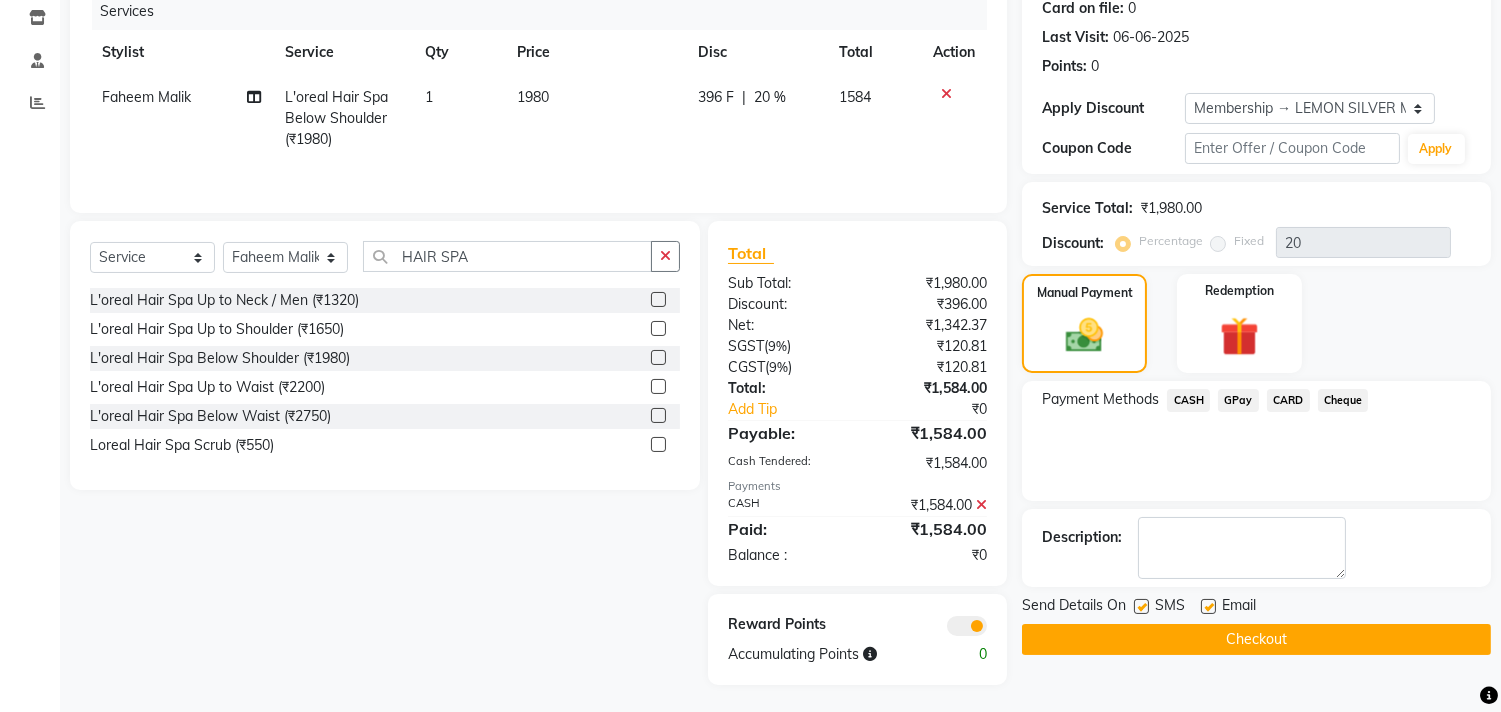 scroll, scrollTop: 260, scrollLeft: 0, axis: vertical 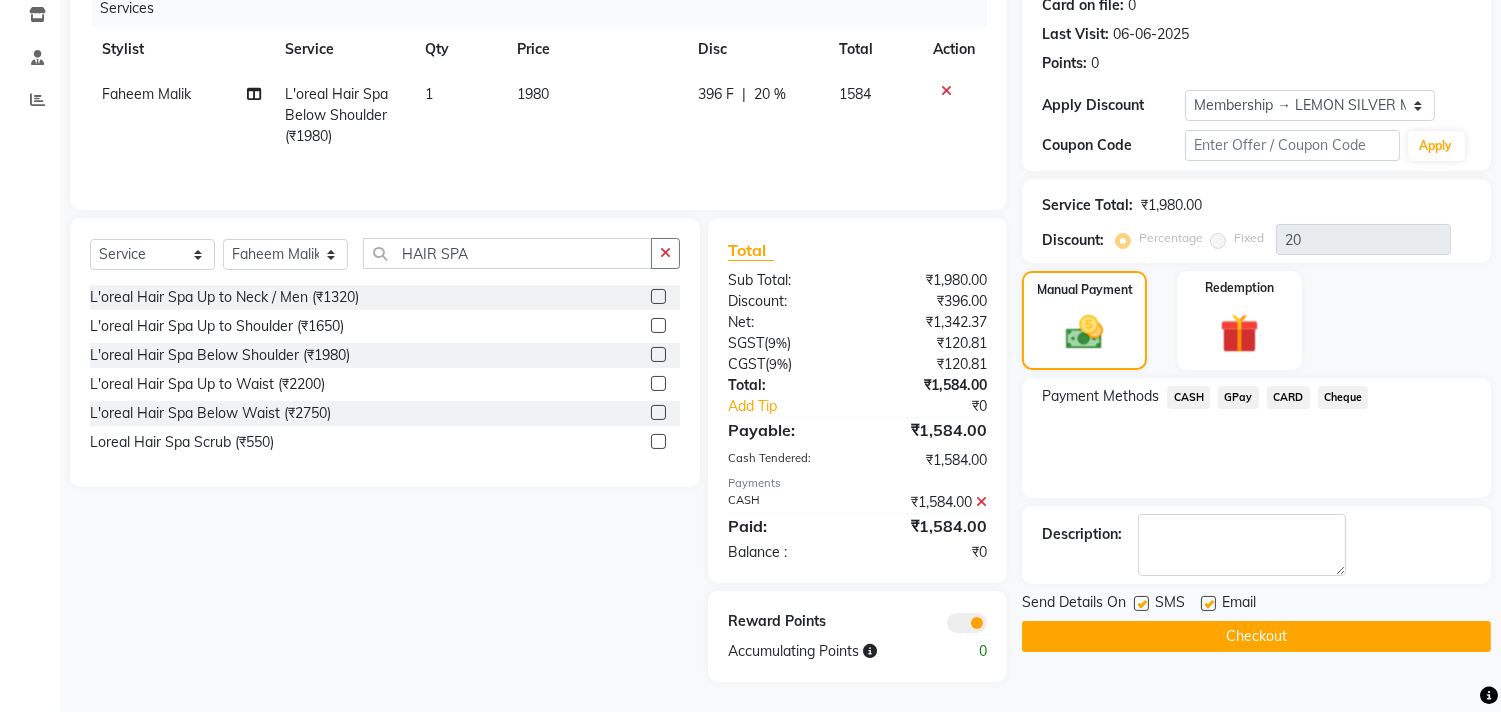 click 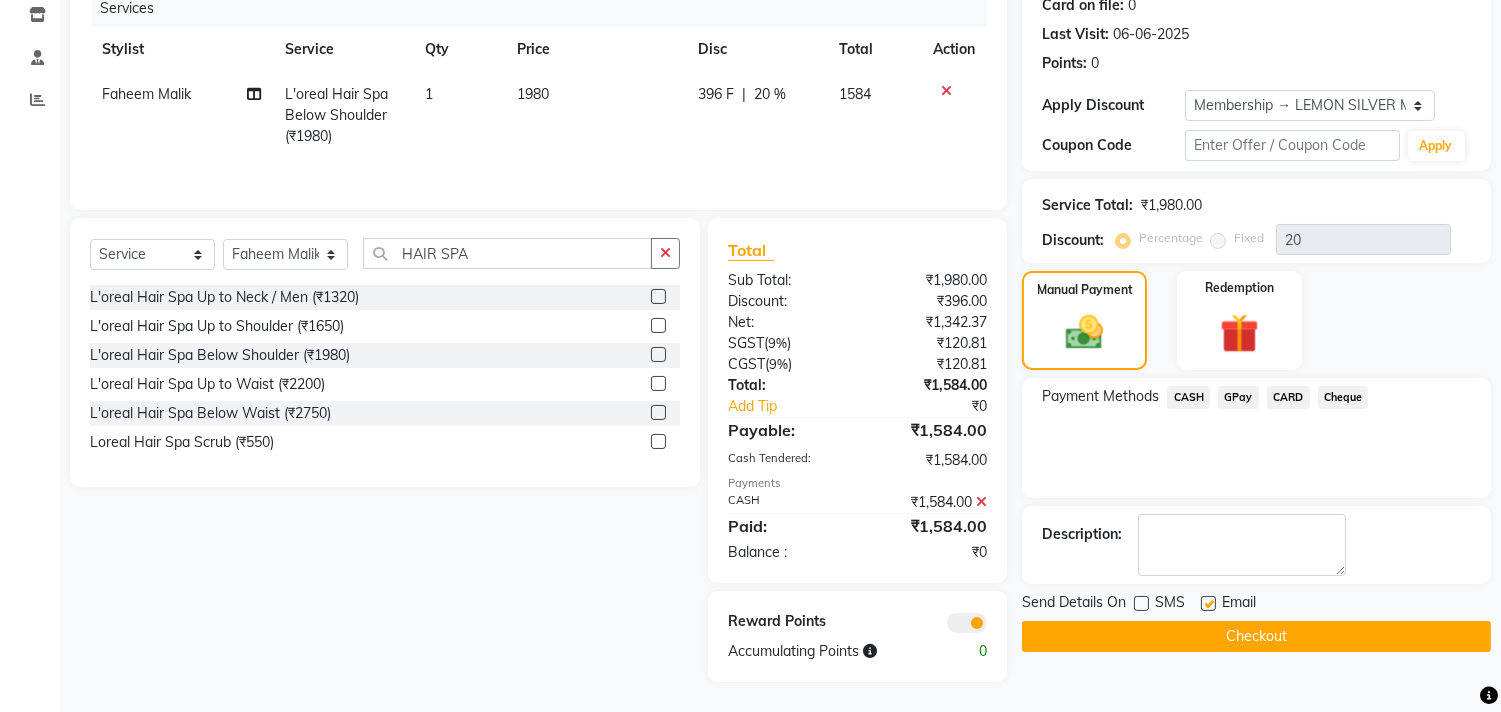 click 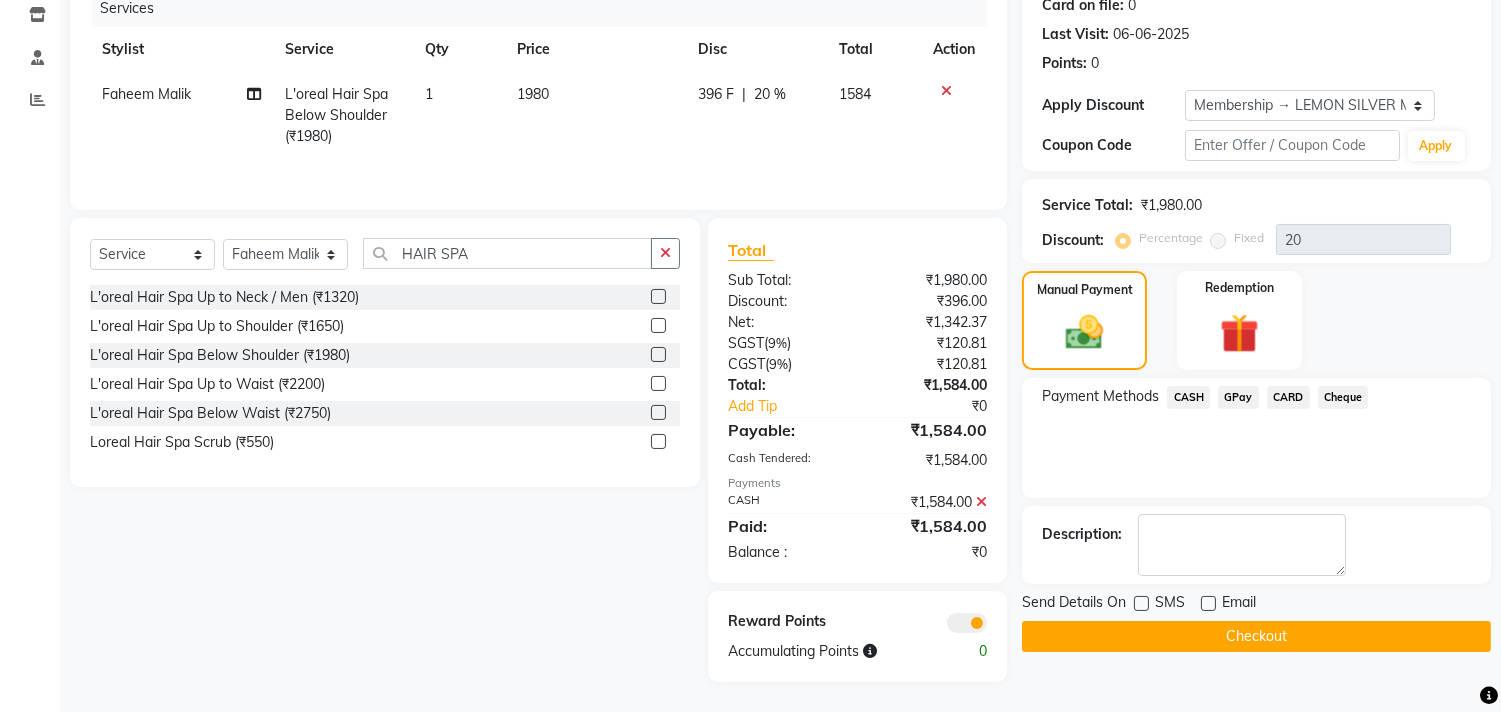 click on "Checkout" 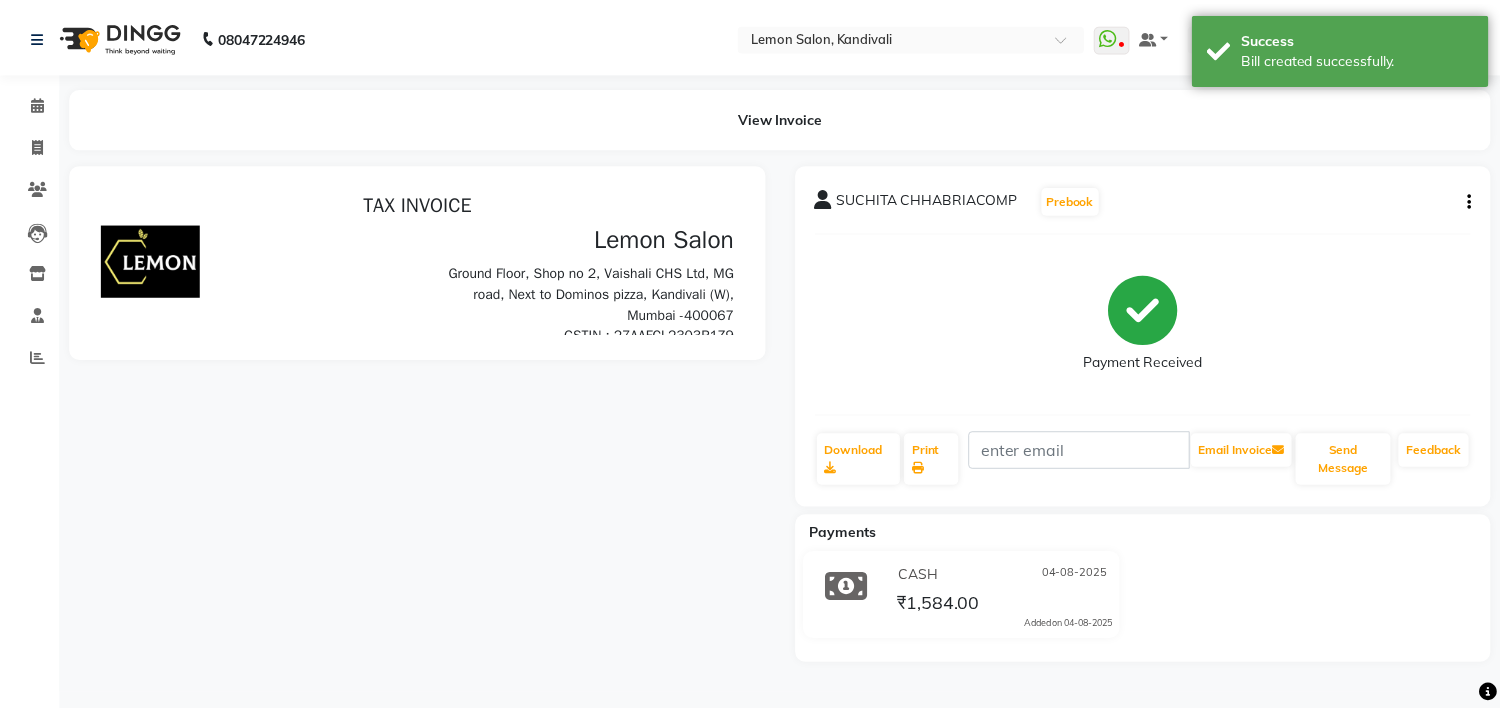 scroll, scrollTop: 0, scrollLeft: 0, axis: both 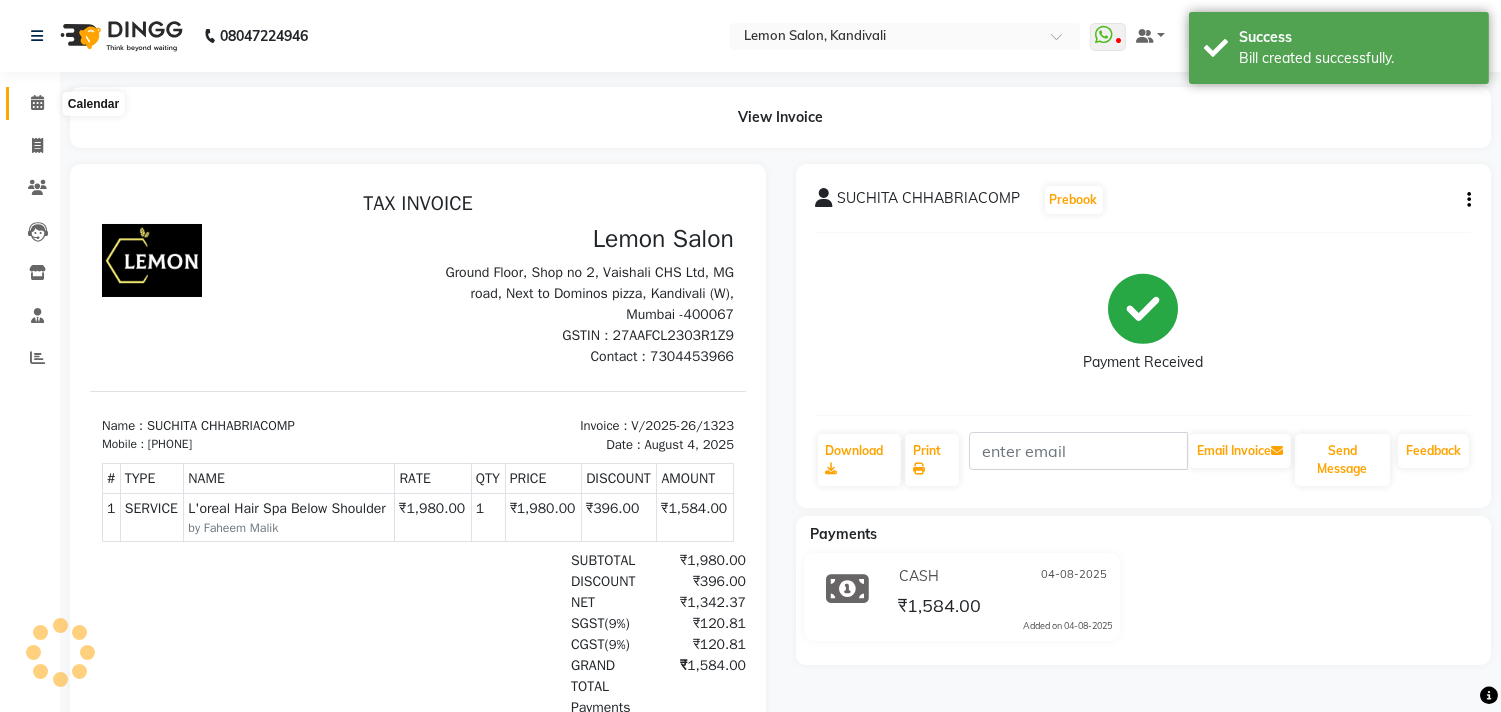 click 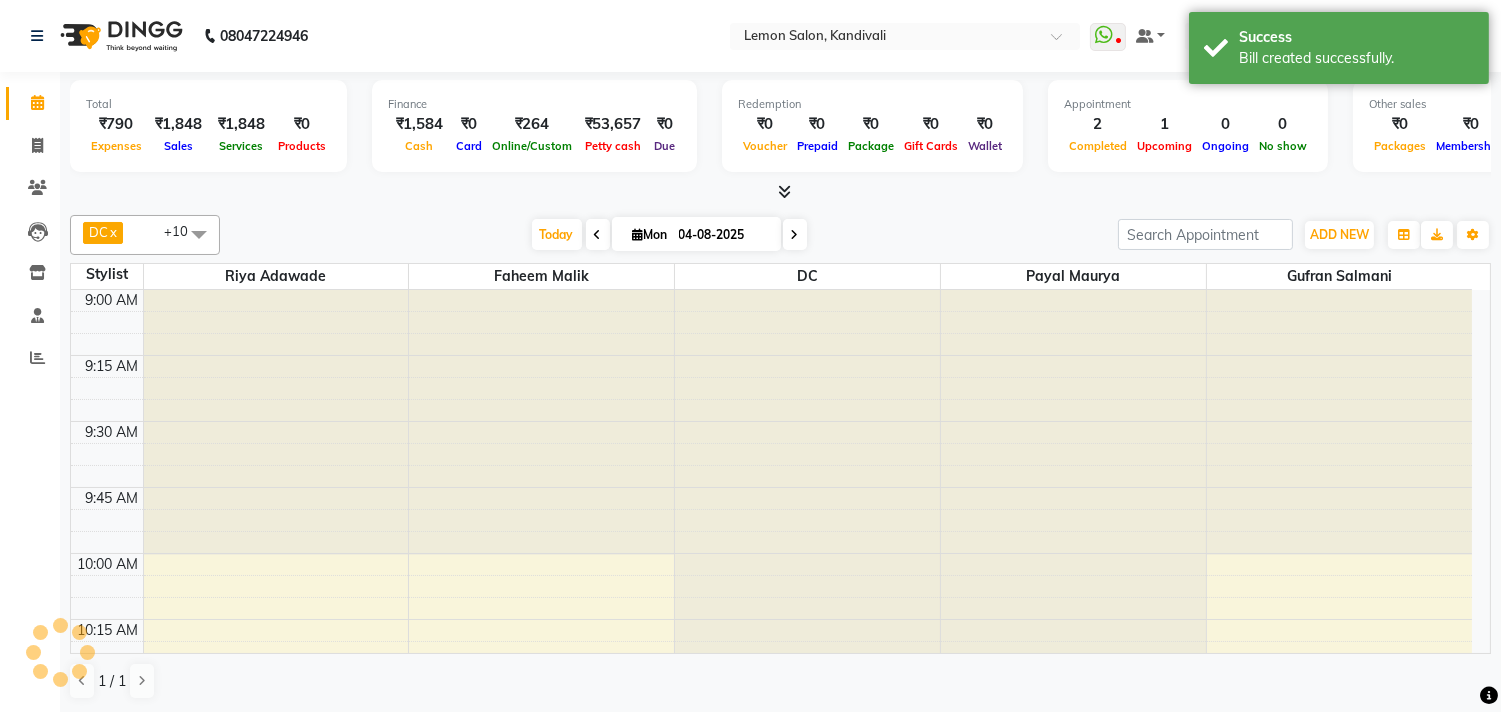 scroll, scrollTop: 1326, scrollLeft: 0, axis: vertical 